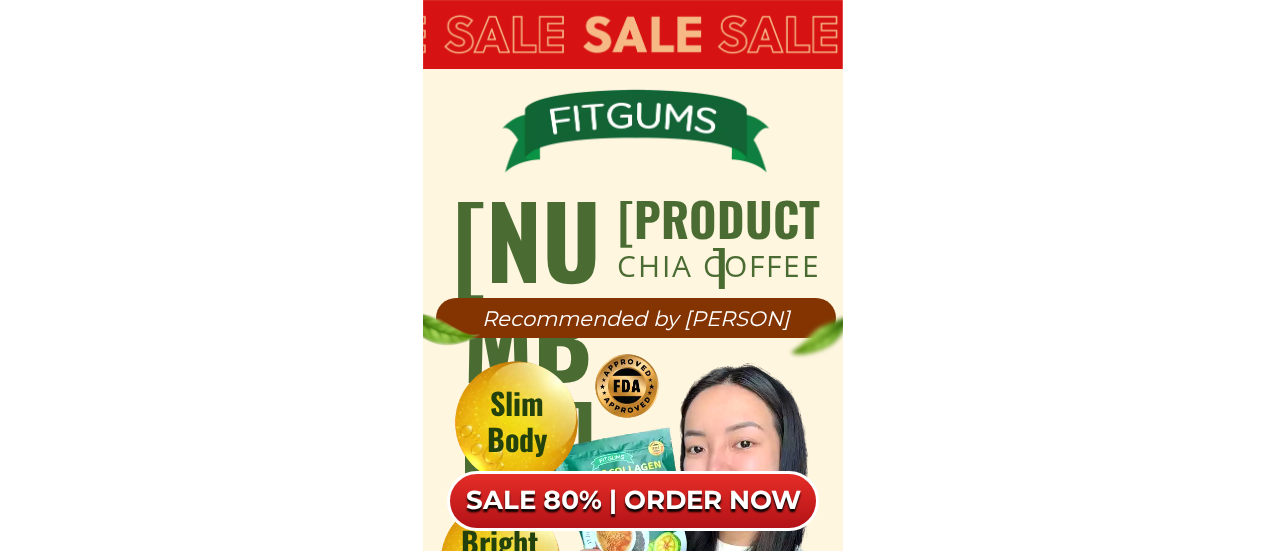 click at bounding box center [633, 12901] 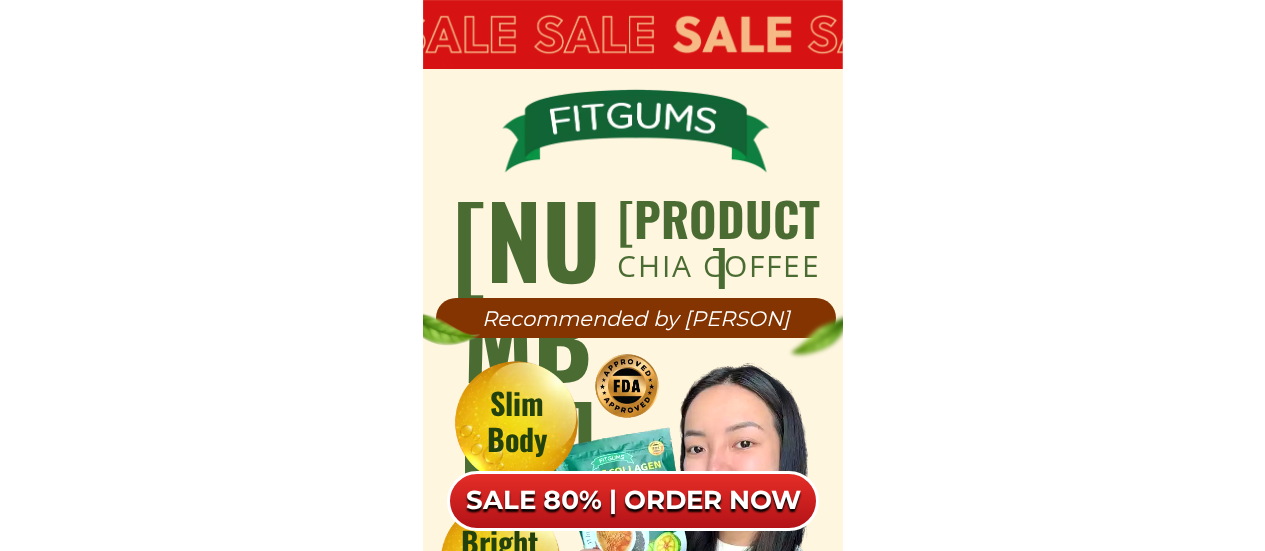 scroll, scrollTop: 12714, scrollLeft: 0, axis: vertical 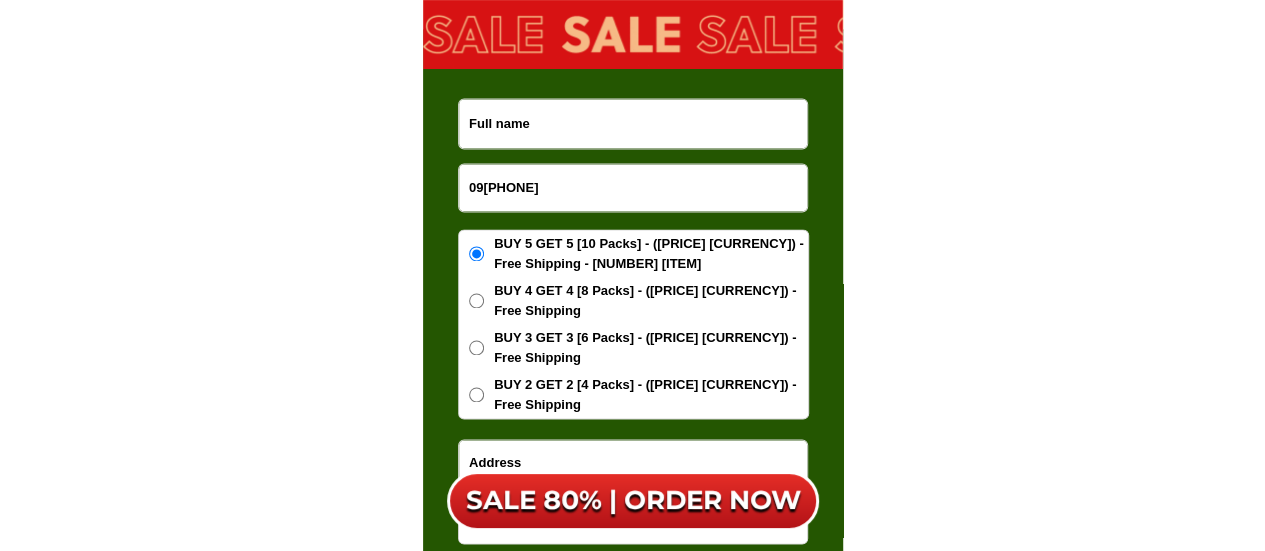 click on "09[PHONE]" at bounding box center [633, 187] 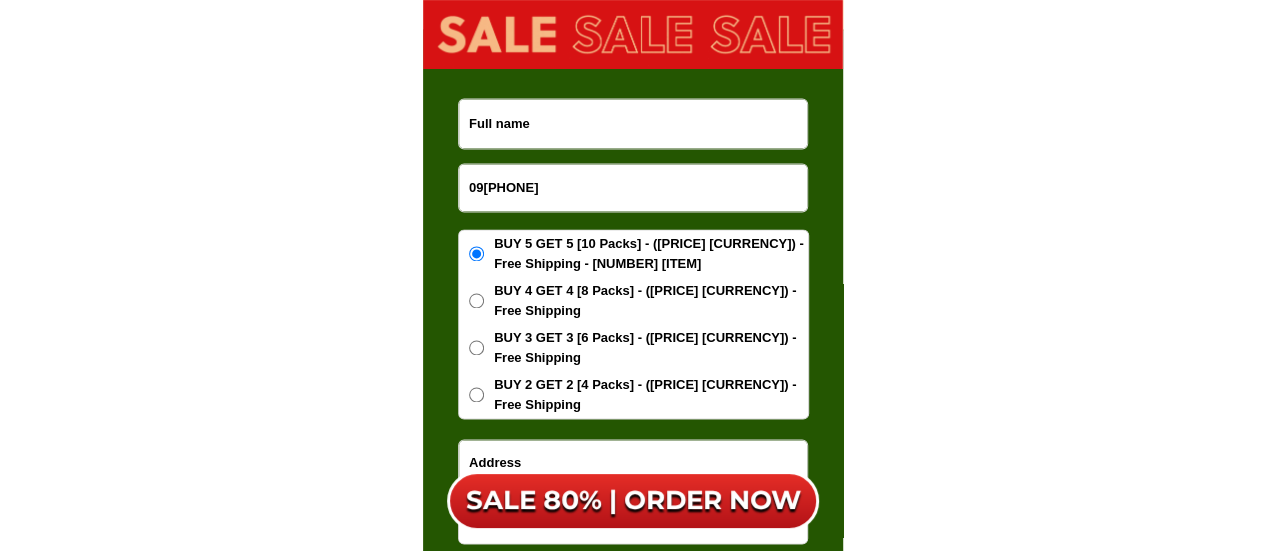 click on "09[PHONE]" at bounding box center (633, 187) 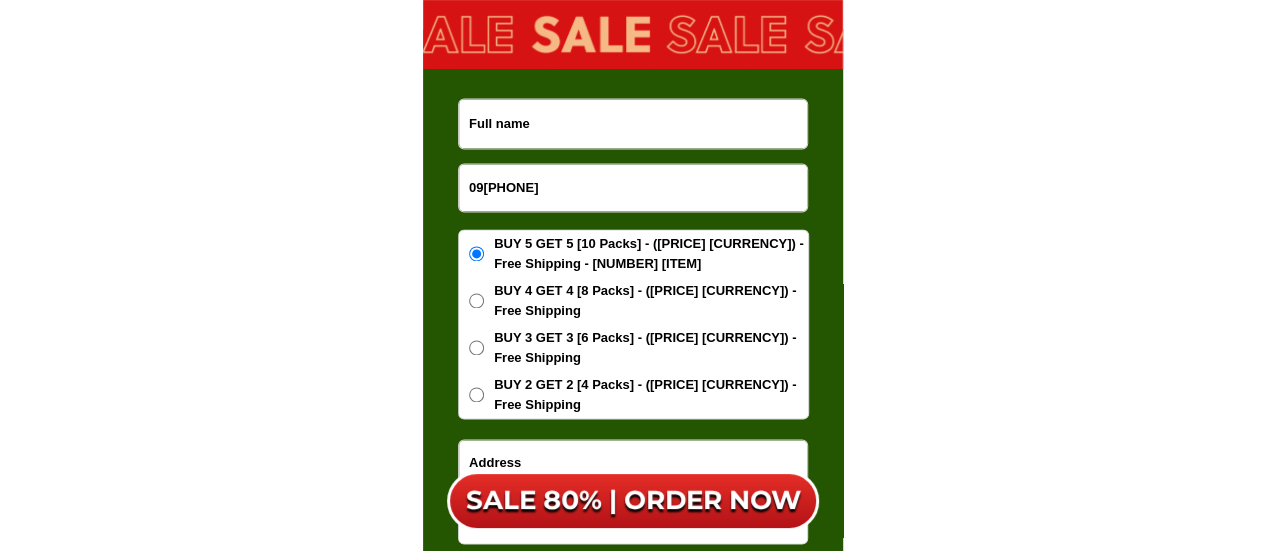 type on "09[PHONE]" 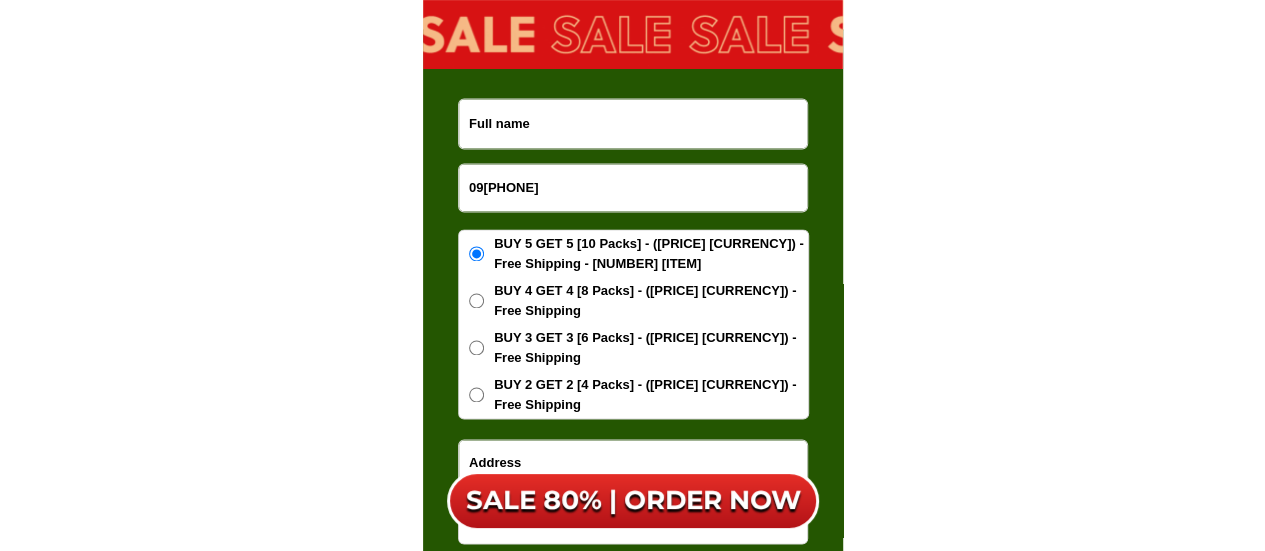 click at bounding box center [633, 123] 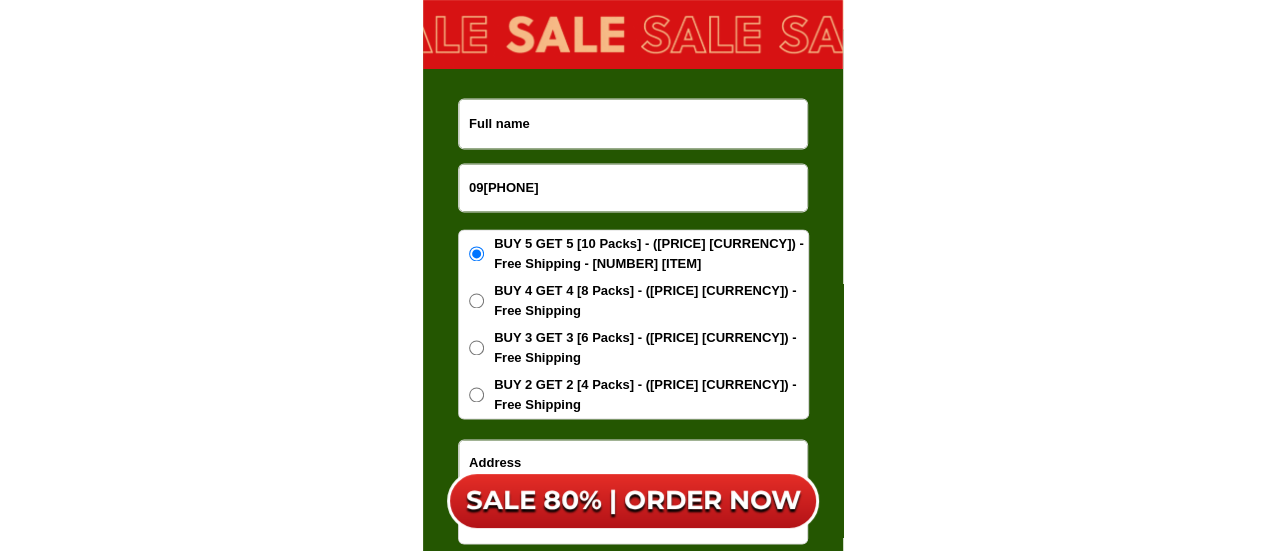 paste on "[NAME]" 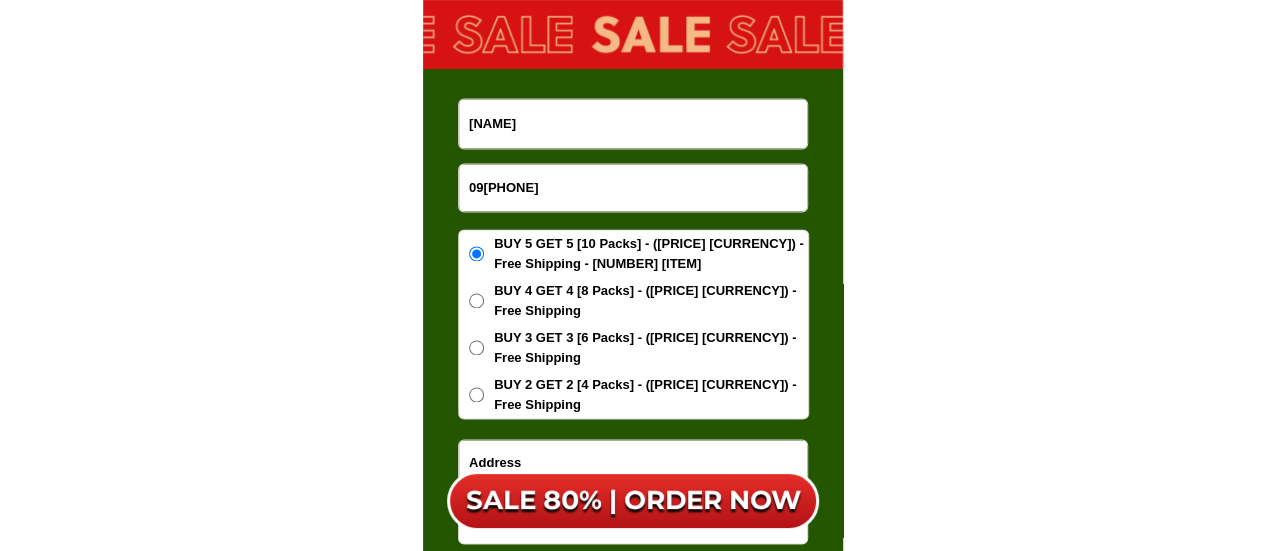 type on "[NAME]" 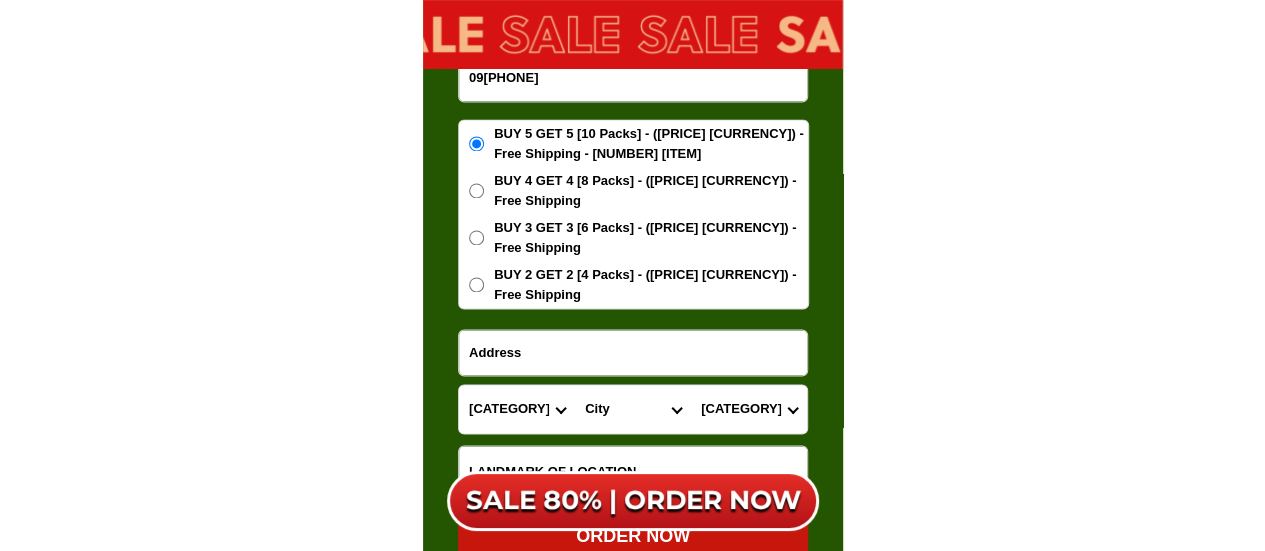 scroll, scrollTop: 12914, scrollLeft: 0, axis: vertical 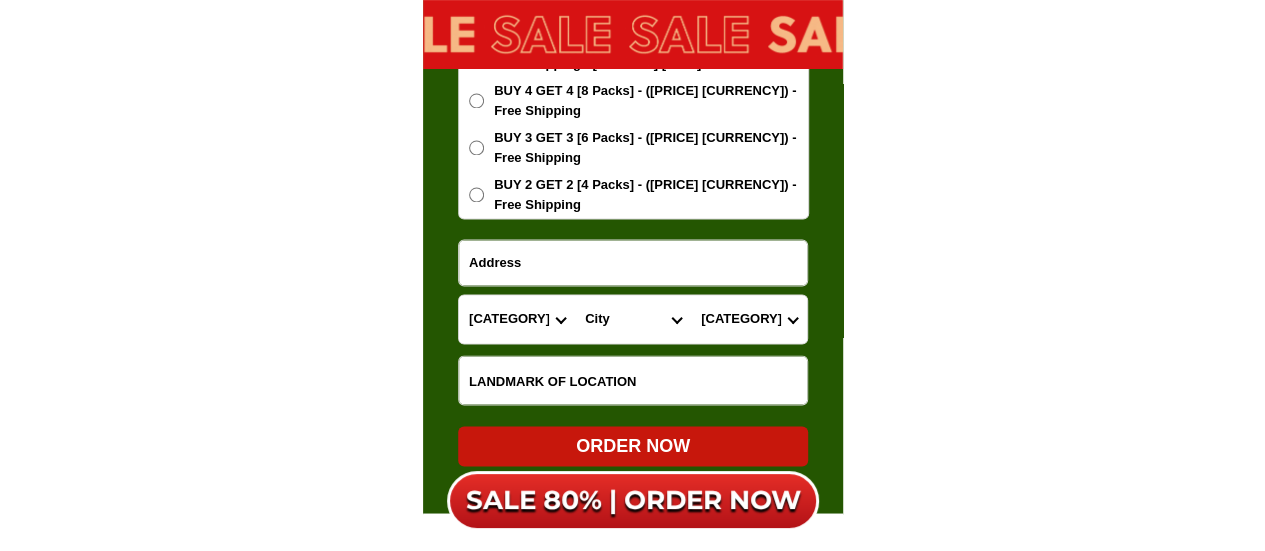 click on "Province Abra Agusan-del-norte Agusan-del-sur Aklan Albay Antique Apayao Aurora Basilan Bataan Batanes Batangas Benguet Biliran Bohol Bukidnon Bulacan Cagayan Camarines-norte Camarines-sur Camiguin Capiz Catanduanes Cavite Cebu Cotabato Davao-de-oro Davao-del-norte Davao-del-sur Davao-occidental Davao-oriental Dinagat-islands Eastern-samar Guimaras Ifugao Ilocos-norte Ilocos-sur Iloilo Isabela Kalinga La-union Laguna Lanao-del-norte Lanao-del-sur Leyte Maguindanao Marinduque Masbate Metro-manila Misamis-occidental Misamis-oriental Mountain-province Negros-occidental Negros-oriental Northern-samar Nueva-ecija Nueva-vizcaya Occidental-mindoro Oriental-mindoro Palawan Pampanga Pangasinan Quezon Quirino Rizal Romblon Sarangani Siquijor Sorsogon South-cotabato Southern-leyte Sultan-kudarat Sulu Surigao-del-norte Surigao-del-sur Tarlac Tawi-tawi Western-samar Zambales Zamboanga-del-norte Zamboanga-del-sur Zamboanga-sibugay" at bounding box center [517, 319] 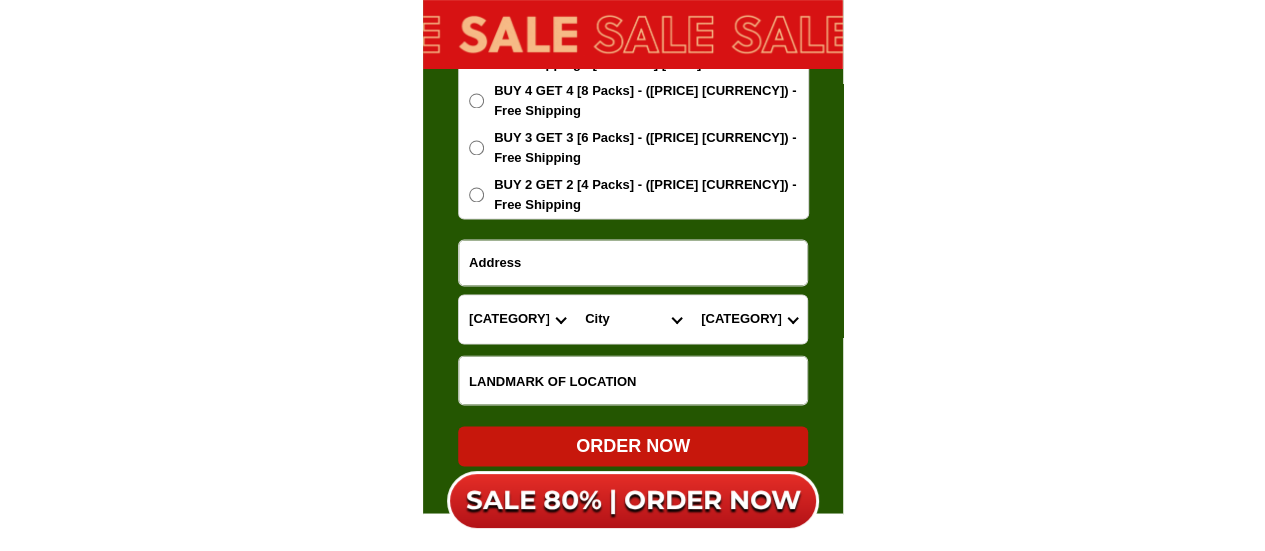 select on "63_247" 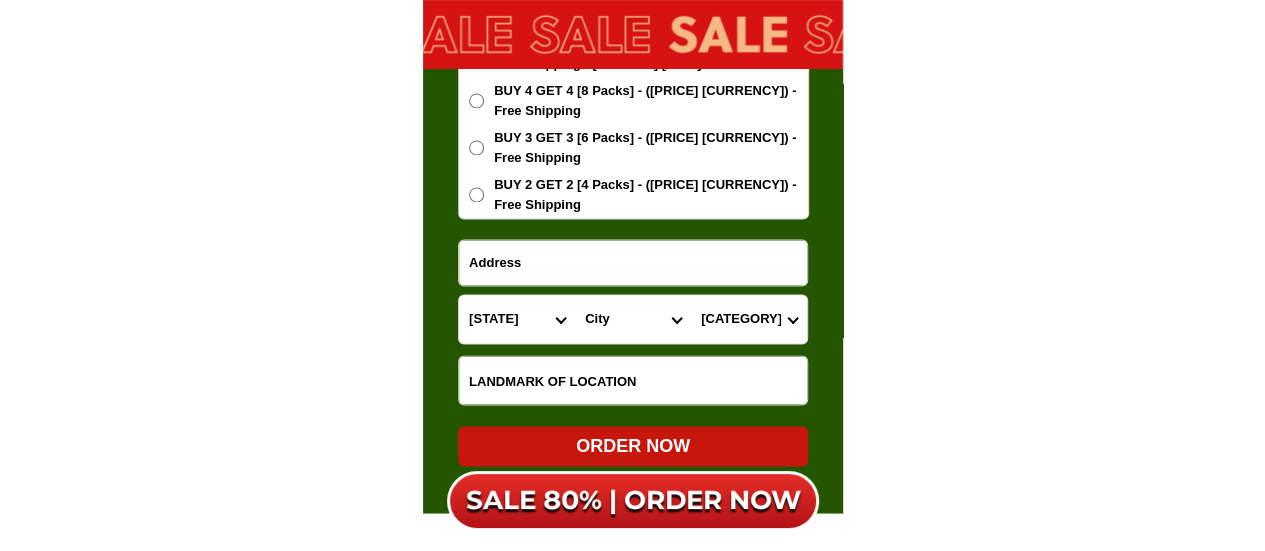 click on "Province Abra Agusan-del-norte Agusan-del-sur Aklan Albay Antique Apayao Aurora Basilan Bataan Batanes Batangas Benguet Biliran Bohol Bukidnon Bulacan Cagayan Camarines-norte Camarines-sur Camiguin Capiz Catanduanes Cavite Cebu Cotabato Davao-de-oro Davao-del-norte Davao-del-sur Davao-occidental Davao-oriental Dinagat-islands Eastern-samar Guimaras Ifugao Ilocos-norte Ilocos-sur Iloilo Isabela Kalinga La-union Laguna Lanao-del-norte Lanao-del-sur Leyte Maguindanao Marinduque Masbate Metro-manila Misamis-occidental Misamis-oriental Mountain-province Negros-occidental Negros-oriental Northern-samar Nueva-ecija Nueva-vizcaya Occidental-mindoro Oriental-mindoro Palawan Pampanga Pangasinan Quezon Quirino Rizal Romblon Sarangani Siquijor Sorsogon South-cotabato Southern-leyte Sultan-kudarat Sulu Surigao-del-norte Surigao-del-sur Tarlac Tawi-tawi Western-samar Zambales Zamboanga-del-norte Zamboanga-del-sur Zamboanga-sibugay" at bounding box center [517, 319] 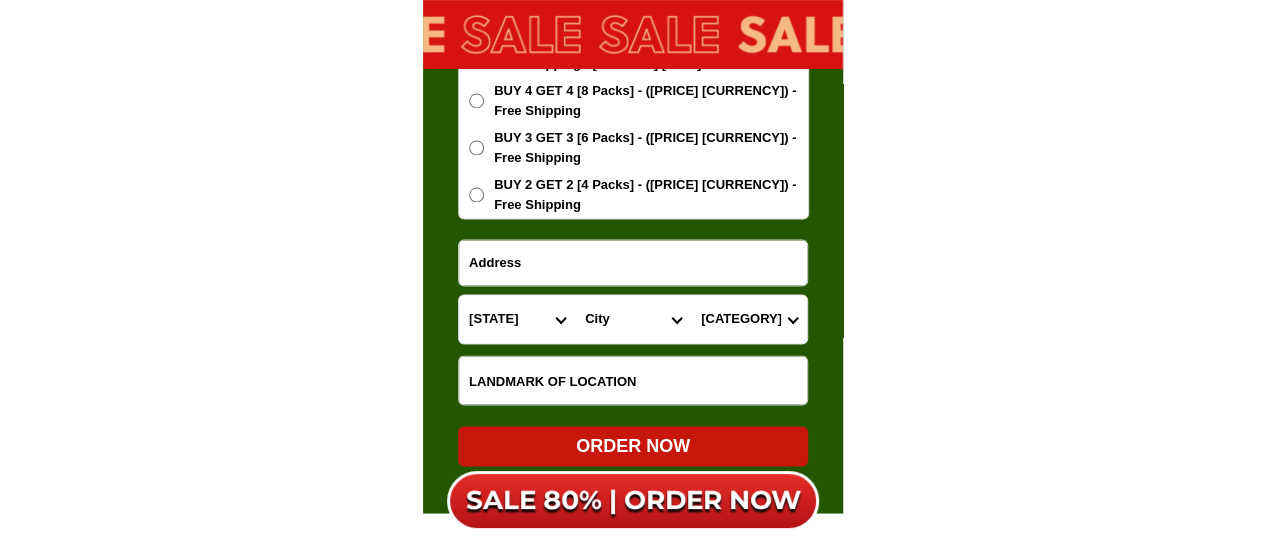 click on "City Agno Aguilar Alaminos-city Asingan Balungao Bani Basista Bautista Bayambang Binalonan Binmaley Bolinao Bugallon Calasiao Dagupan-city Dasol Labrador Laoac Lingayen Malasiqui Manaoag Mangaldan Mangatarem Mapandan Natividad Pangasinan-alcala Pangasinan-anda Pangasinan-burgos Pangasinan-infanta Pangasinan-mabini Pangasinan-san-carlos-city Pangasinan-san-jacinto Pangasinan-san-manuel Pangasinan-san-nicolas Pangasinan-san-quintin Pangasinan-santa-barbara Pangasinan-santa-maria Pangasinan-santo-tomas Pangasinan-sison Pozorrubio Rosales San-fabian Sual Tayug Umingan Urbiztondo Urdaneta-city Villasis" at bounding box center (633, 319) 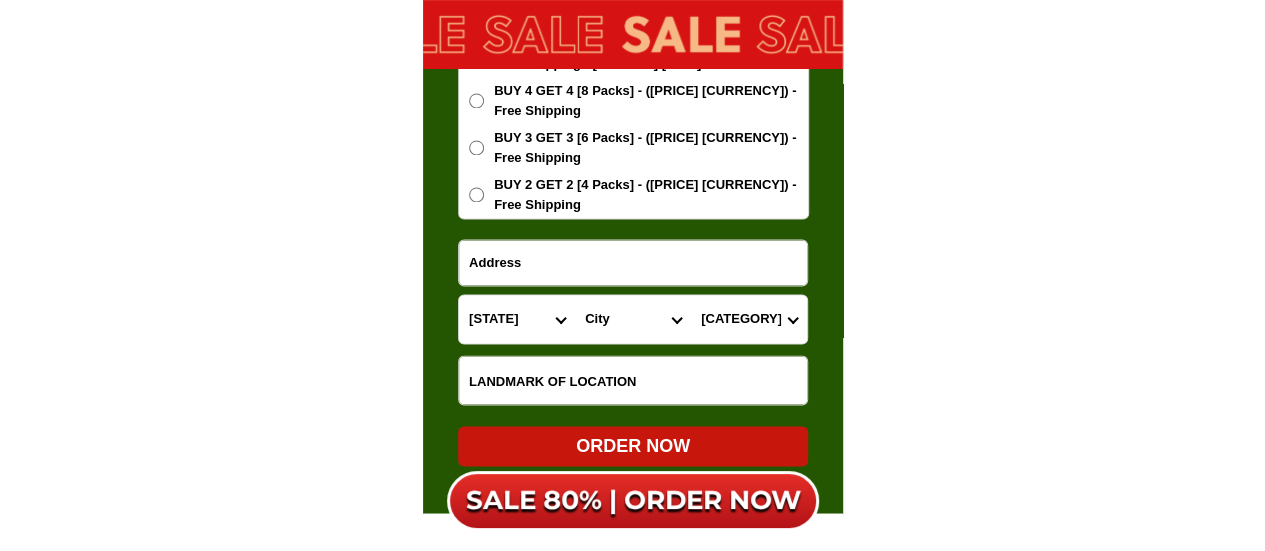 click on "City Agno Aguilar Alaminos-city Asingan Balungao Bani Basista Bautista Bayambang Binalonan Binmaley Bolinao Bugallon Calasiao Dagupan-city Dasol Labrador Laoac Lingayen Malasiqui Manaoag Mangaldan Mangatarem Mapandan Natividad Pangasinan-alcala Pangasinan-anda Pangasinan-burgos Pangasinan-infanta Pangasinan-mabini Pangasinan-san-carlos-city Pangasinan-san-jacinto Pangasinan-san-manuel Pangasinan-san-nicolas Pangasinan-san-quintin Pangasinan-santa-barbara Pangasinan-santa-maria Pangasinan-santo-tomas Pangasinan-sison Pozorrubio Rosales San-fabian Sual Tayug Umingan Urbiztondo Urdaneta-city Villasis" at bounding box center (633, 319) 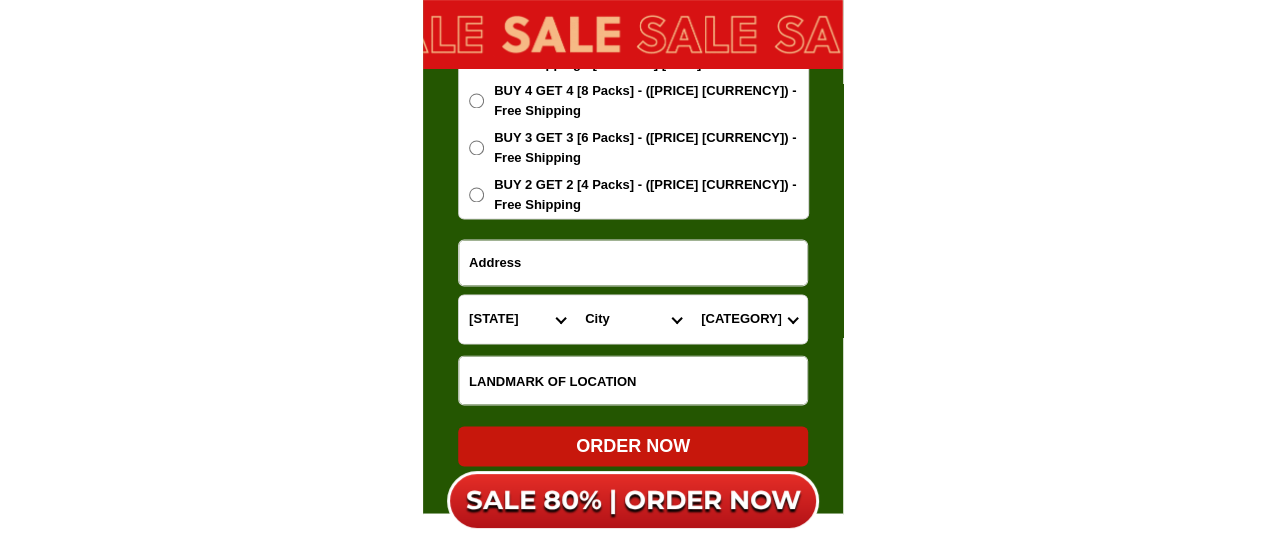 click on "City Agno Aguilar Alaminos-city Asingan Balungao Bani Basista Bautista Bayambang Binalonan Binmaley Bolinao Bugallon Calasiao Dagupan-city Dasol Labrador Laoac Lingayen Malasiqui Manaoag Mangaldan Mangatarem Mapandan Natividad Pangasinan-alcala Pangasinan-anda Pangasinan-burgos Pangasinan-infanta Pangasinan-mabini Pangasinan-san-carlos-city Pangasinan-san-jacinto Pangasinan-san-manuel Pangasinan-san-nicolas Pangasinan-san-quintin Pangasinan-santa-barbara Pangasinan-santa-maria Pangasinan-santo-tomas Pangasinan-sison Pozorrubio Rosales San-fabian Sual Tayug Umingan Urbiztondo Urdaneta-city Villasis" at bounding box center (633, 319) 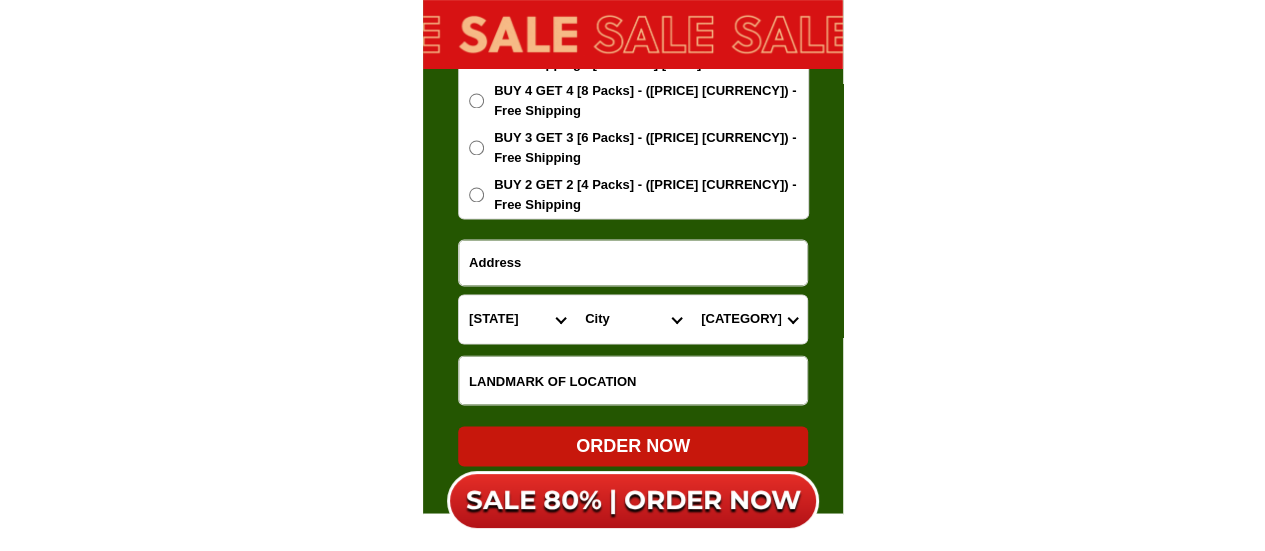 click on "City Agno Aguilar Alaminos-city Asingan Balungao Bani Basista Bautista Bayambang Binalonan Binmaley Bolinao Bugallon Calasiao Dagupan-city Dasol Labrador Laoac Lingayen Malasiqui Manaoag Mangaldan Mangatarem Mapandan Natividad Pangasinan-alcala Pangasinan-anda Pangasinan-burgos Pangasinan-infanta Pangasinan-mabini Pangasinan-san-carlos-city Pangasinan-san-jacinto Pangasinan-san-manuel Pangasinan-san-nicolas Pangasinan-san-quintin Pangasinan-santa-barbara Pangasinan-santa-maria Pangasinan-santo-tomas Pangasinan-sison Pozorrubio Rosales San-fabian Sual Tayug Umingan Urbiztondo Urdaneta-city Villasis" at bounding box center (633, 319) 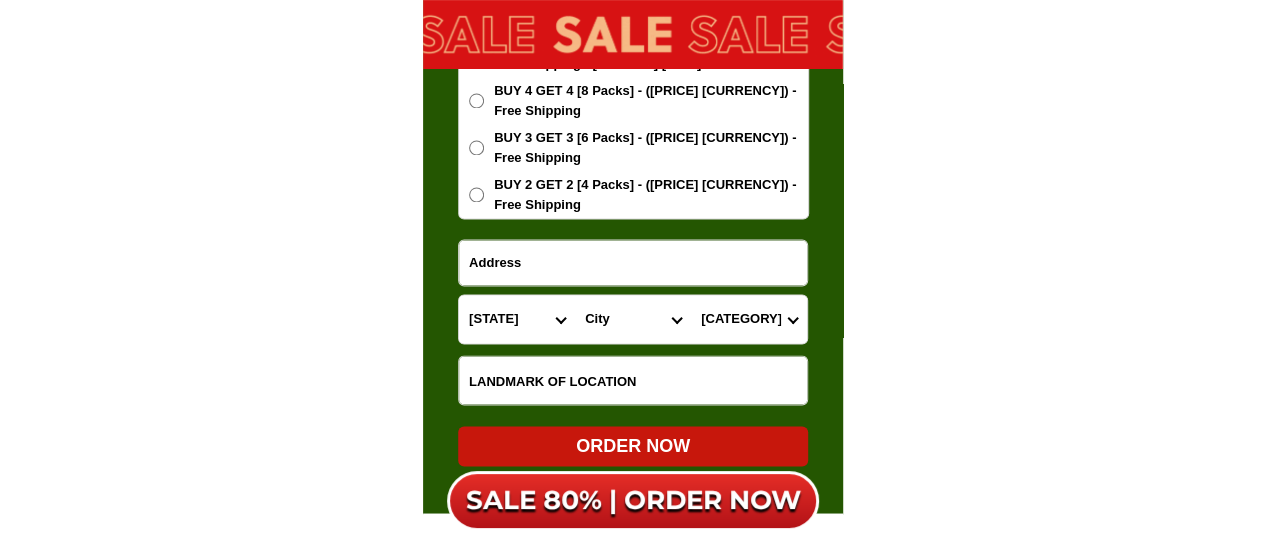 select on "63_[PHONE]" 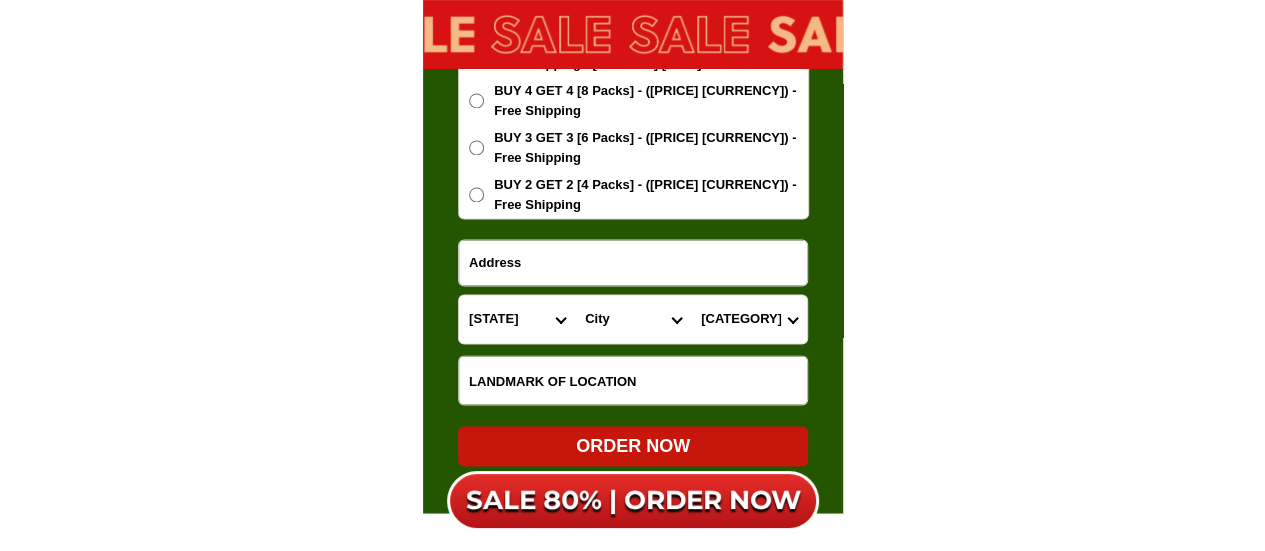 click on "City Agno Aguilar Alaminos-city Asingan Balungao Bani Basista Bautista Bayambang Binalonan Binmaley Bolinao Bugallon Calasiao Dagupan-city Dasol Labrador Laoac Lingayen Malasiqui Manaoag Mangaldan Mangatarem Mapandan Natividad Pangasinan-alcala Pangasinan-anda Pangasinan-burgos Pangasinan-infanta Pangasinan-mabini Pangasinan-san-carlos-city Pangasinan-san-jacinto Pangasinan-san-manuel Pangasinan-san-nicolas Pangasinan-san-quintin Pangasinan-santa-barbara Pangasinan-santa-maria Pangasinan-santo-tomas Pangasinan-sison Pozorrubio Rosales San-fabian Sual Tayug Umingan Urbiztondo Urdaneta-city Villasis" at bounding box center [633, 319] 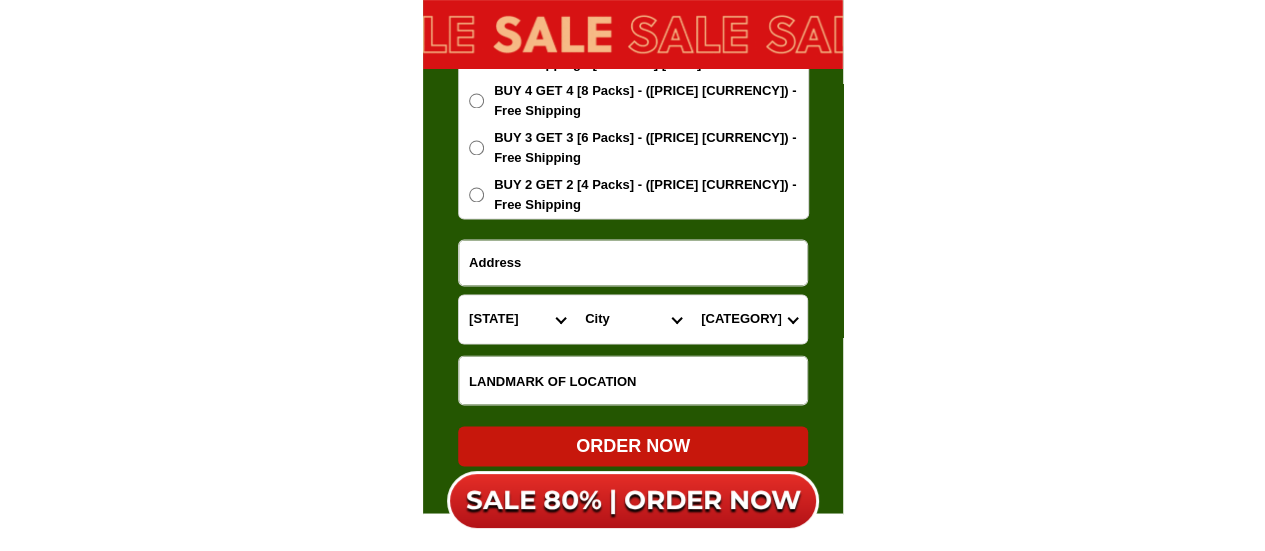 click on "Barangay Alitaya Amansabina Anolid Banaoang Bantayan Bari Bateng Buenlag David Embarcadero Gueguesangen Guesang Guiguilonen Guilig Inlambo Lanas Landas Maasin Macayug Malabago Navaluan Nibaliw Osiem Palua Poblacion Pogo Salaan Salay Talogtog Tebag" at bounding box center (749, 319) 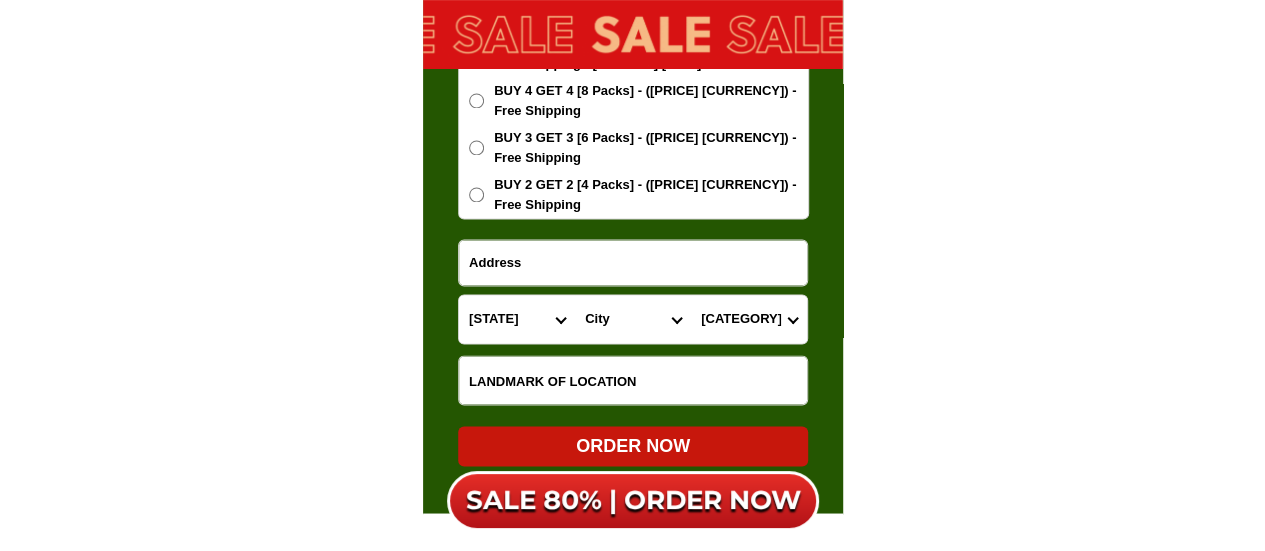 select on "63_[PHONE]" 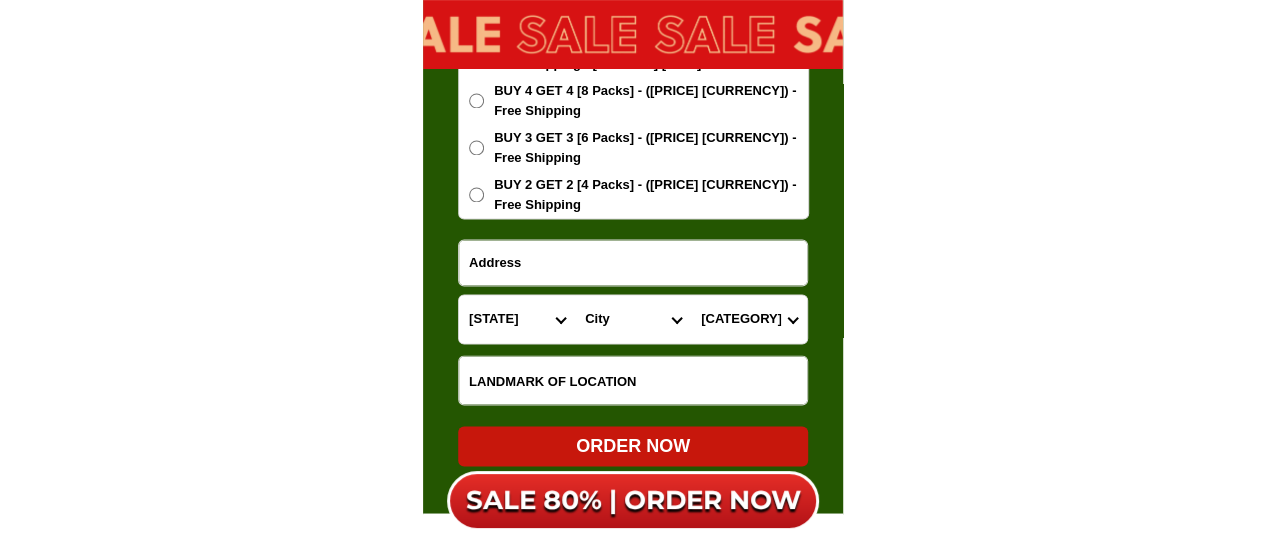 click on "Barangay Alitaya Amansabina Anolid Banaoang Bantayan Bari Bateng Buenlag David Embarcadero Gueguesangen Guesang Guiguilonen Guilig Inlambo Lanas Landas Maasin Macayug Malabago Navaluan Nibaliw Osiem Palua Poblacion Pogo Salaan Salay Talogtog Tebag" at bounding box center [749, 319] 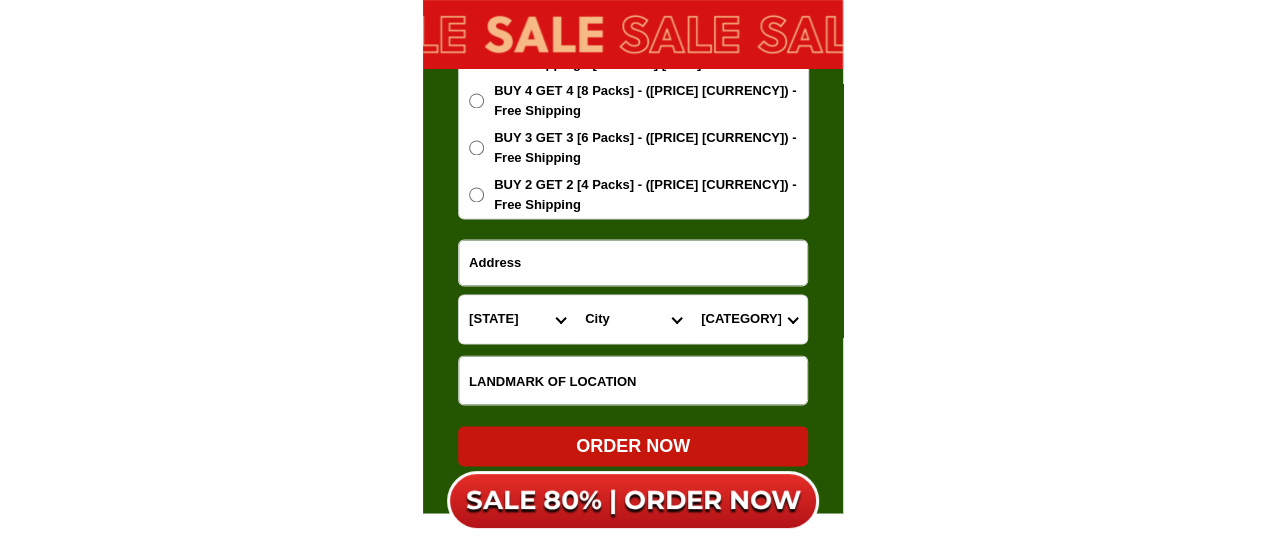 click on "City Agno Aguilar Alaminos-city Asingan Balungao Bani Basista Bautista Bayambang Binalonan Binmaley Bolinao Bugallon Calasiao Dagupan-city Dasol Labrador Laoac Lingayen Malasiqui Manaoag Mangaldan Mangatarem Mapandan Natividad Pangasinan-alcala Pangasinan-anda Pangasinan-burgos Pangasinan-infanta Pangasinan-mabini Pangasinan-san-carlos-city Pangasinan-san-jacinto Pangasinan-san-manuel Pangasinan-san-nicolas Pangasinan-san-quintin Pangasinan-santa-barbara Pangasinan-santa-maria Pangasinan-santo-tomas Pangasinan-sison Pozorrubio Rosales San-fabian Sual Tayug Umingan Urbiztondo Urdaneta-city Villasis" at bounding box center (633, 319) 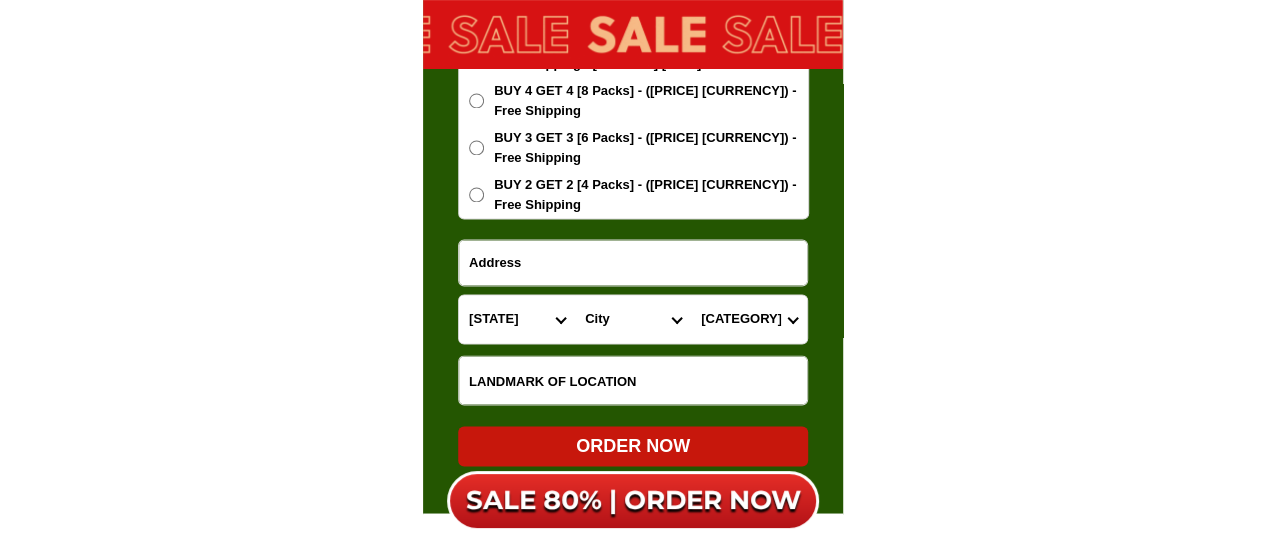 select on "63_[PHONE]" 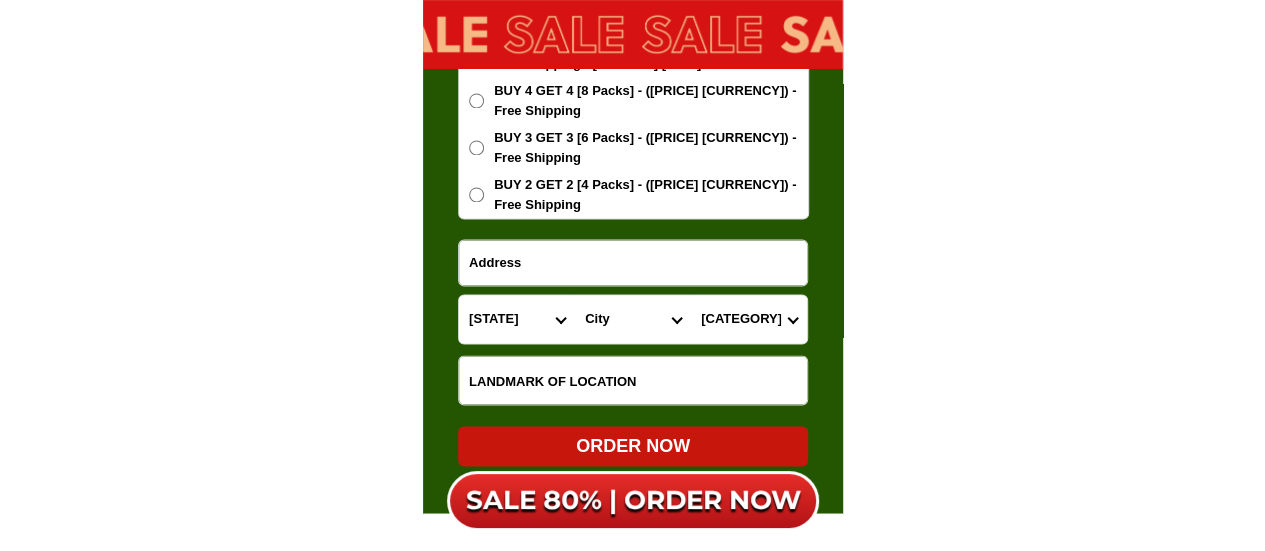 click on "City Agno Aguilar Alaminos-city Asingan Balungao Bani Basista Bautista Bayambang Binalonan Binmaley Bolinao Bugallon Calasiao Dagupan-city Dasol Labrador Laoac Lingayen Malasiqui Manaoag Mangaldan Mangatarem Mapandan Natividad Pangasinan-alcala Pangasinan-anda Pangasinan-burgos Pangasinan-infanta Pangasinan-mabini Pangasinan-san-carlos-city Pangasinan-san-jacinto Pangasinan-san-manuel Pangasinan-san-nicolas Pangasinan-san-quintin Pangasinan-santa-barbara Pangasinan-santa-maria Pangasinan-santo-tomas Pangasinan-sison Pozorrubio Rosales San-fabian Sual Tayug Umingan Urbiztondo Urdaneta-city Villasis" at bounding box center (633, 319) 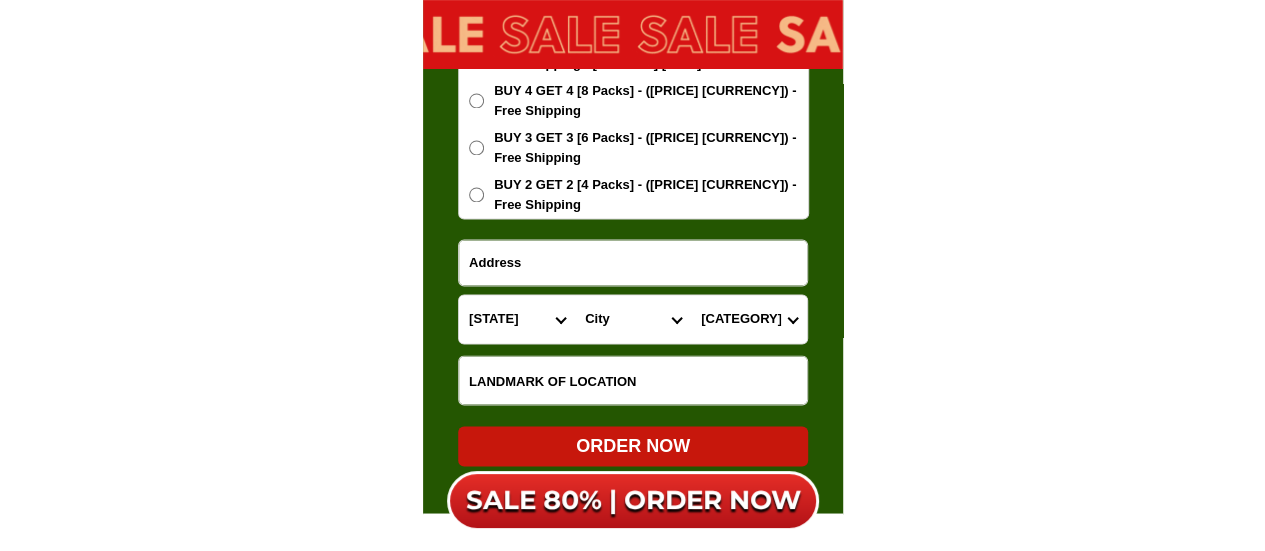 click on "[BARANGAY] [BARANGAY] [BARANGAY] [BARANGAY] [BARANGAY] [BARANGAY] [BARANGAY] [BARANGAY] [BARANGAY] [BARANGAY] [BARANGAY] [BARANGAY] [BARANGAY] [BARANGAY] [BARANGAY]" at bounding box center (749, 319) 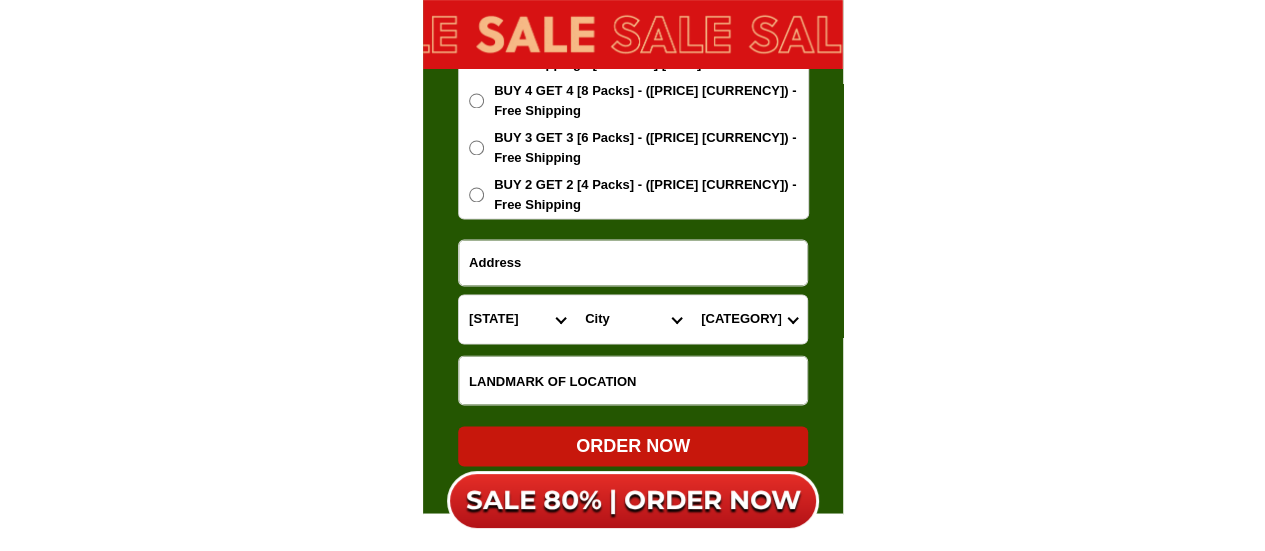 select on "[PHONE]" 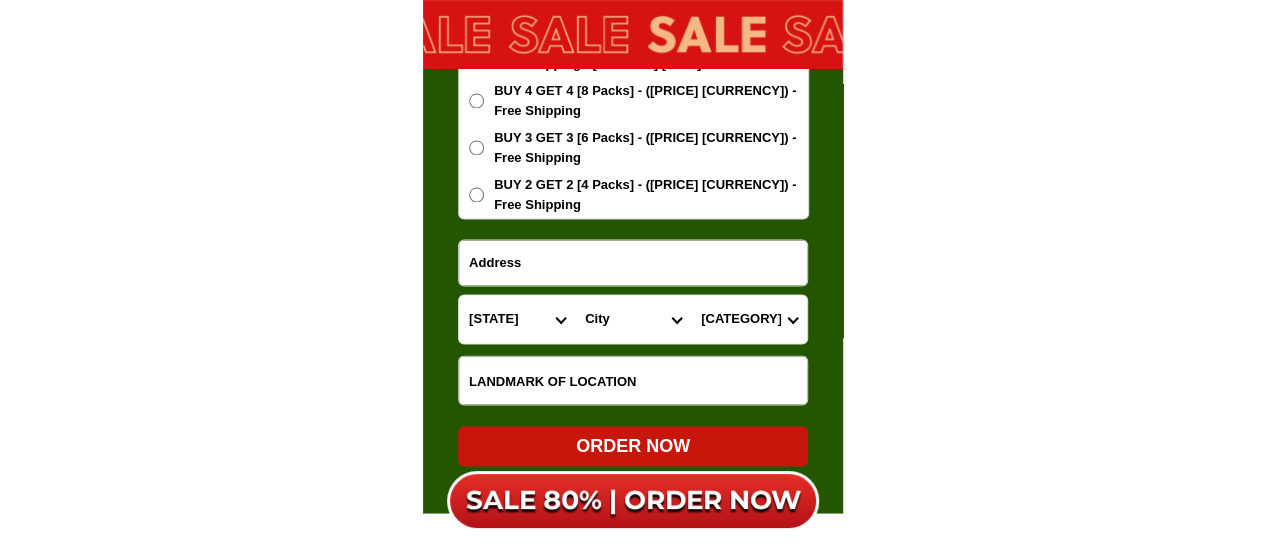 click on "[BARANGAY] [BARANGAY] [BARANGAY] [BARANGAY] [BARANGAY] [BARANGAY] [BARANGAY] [BARANGAY] [BARANGAY] [BARANGAY] [BARANGAY] [BARANGAY] [BARANGAY] [BARANGAY] [BARANGAY]" at bounding box center [749, 319] 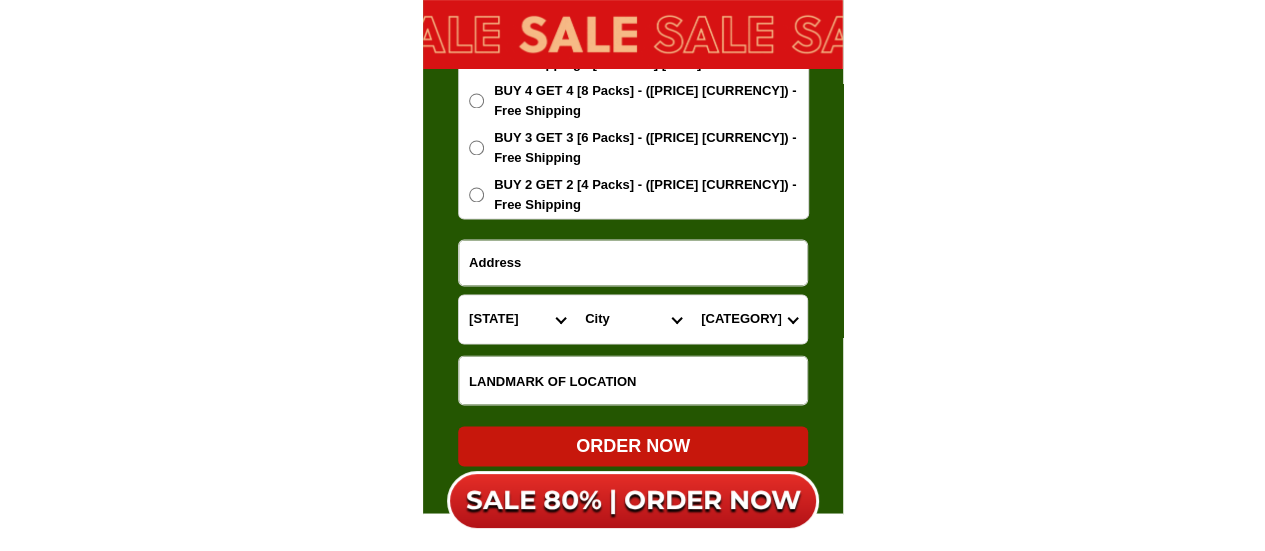 click on "[BARANGAY] [BARANGAY] [BARANGAY] [BARANGAY] [BARANGAY] [BARANGAY] [BARANGAY] [BARANGAY] [BARANGAY] [BARANGAY] [BARANGAY] [BARANGAY] [BARANGAY] [BARANGAY] [BARANGAY]" at bounding box center (749, 319) 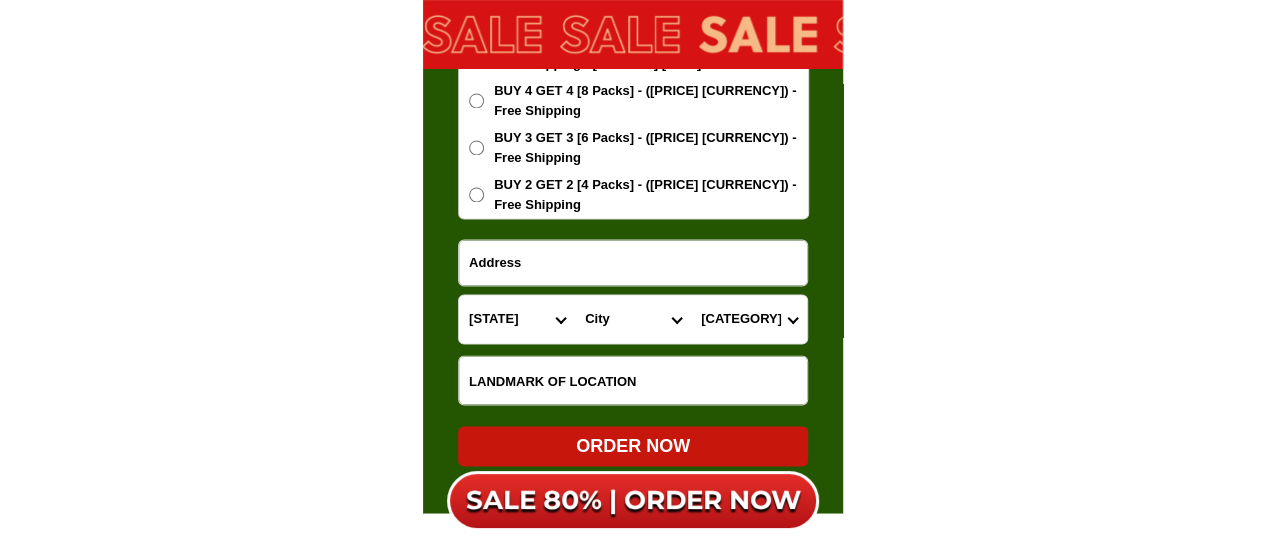 click at bounding box center [633, 262] 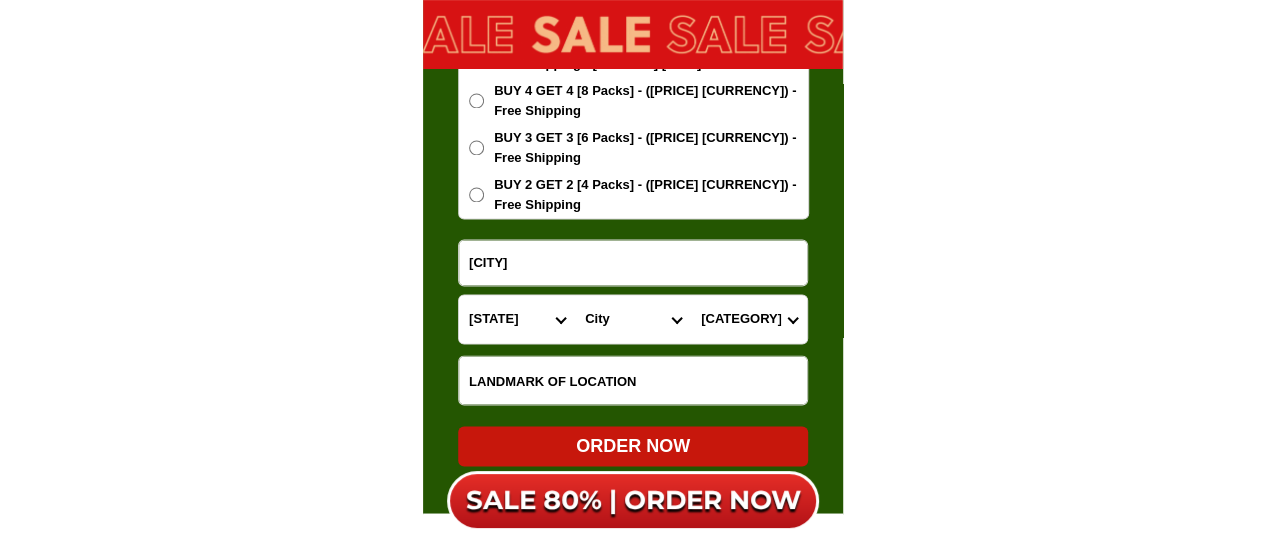 click on "[BARANGAY] [BARANGAY] [BARANGAY] [BARANGAY] [BARANGAY] [BARANGAY] [BARANGAY] [BARANGAY] [BARANGAY] [BARANGAY] [BARANGAY] [BARANGAY] [BARANGAY] [BARANGAY] [BARANGAY]" at bounding box center (749, 319) 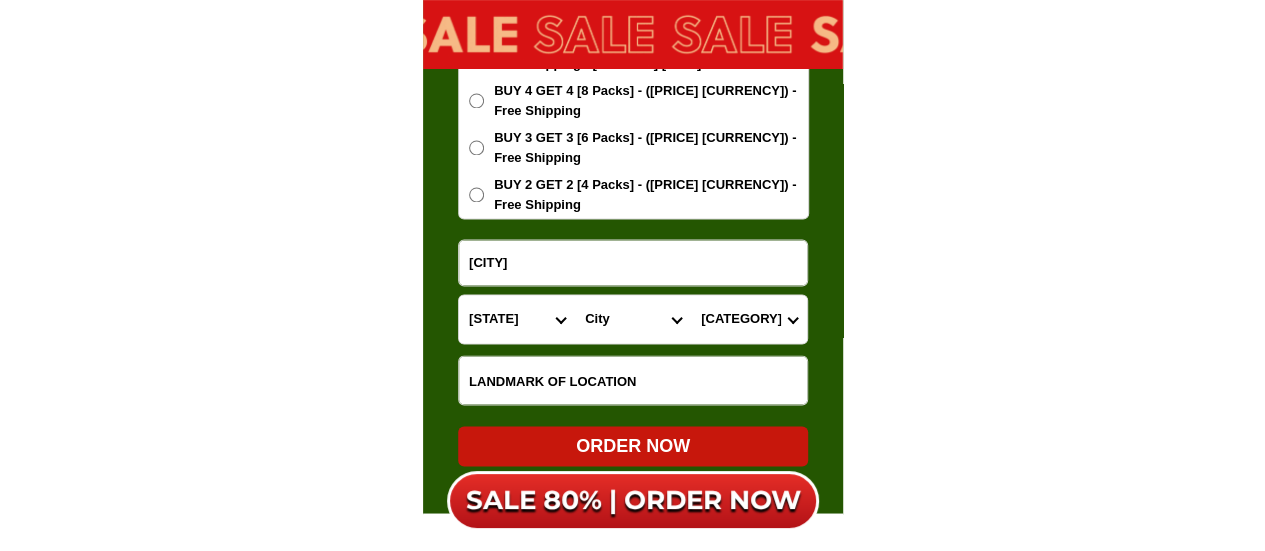 click on "[CITY]" at bounding box center (633, 262) 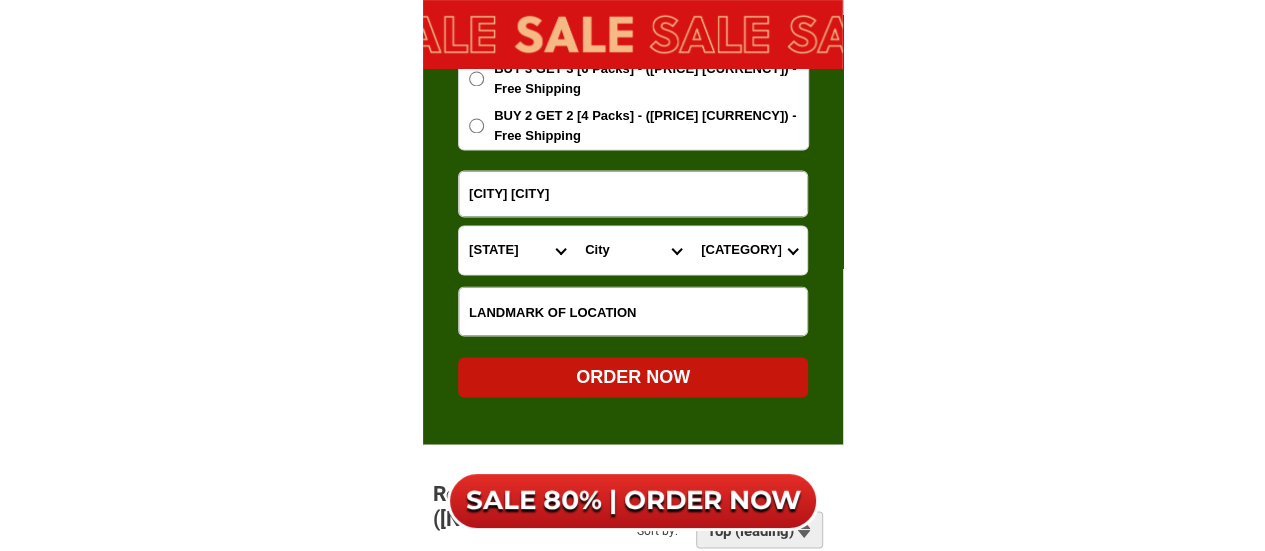 scroll, scrollTop: 13014, scrollLeft: 0, axis: vertical 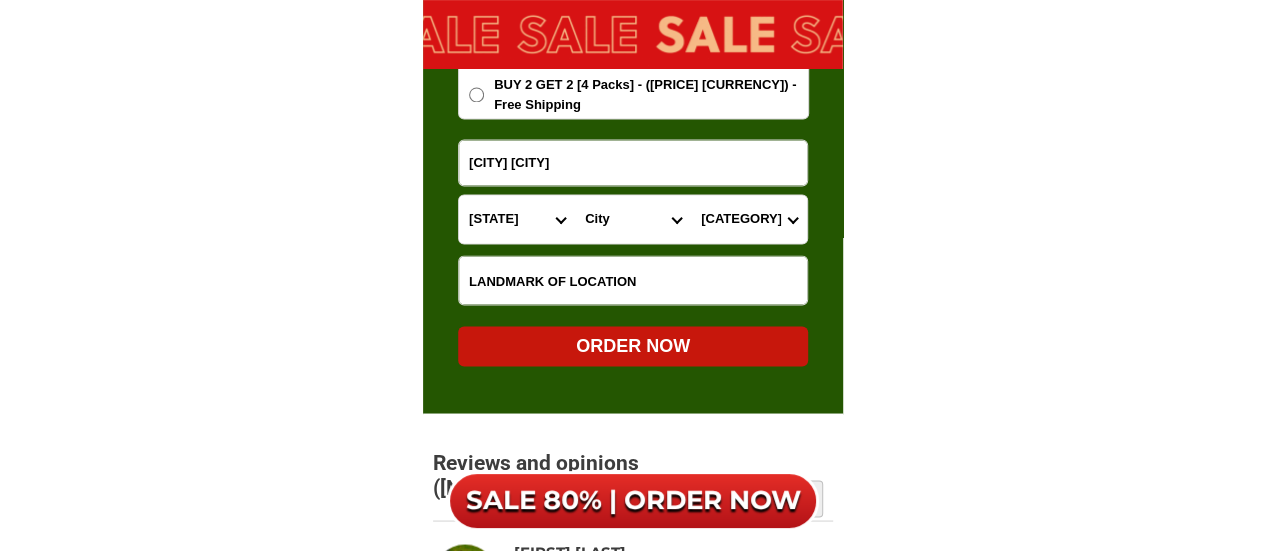 type on "[CITY] [CITY]" 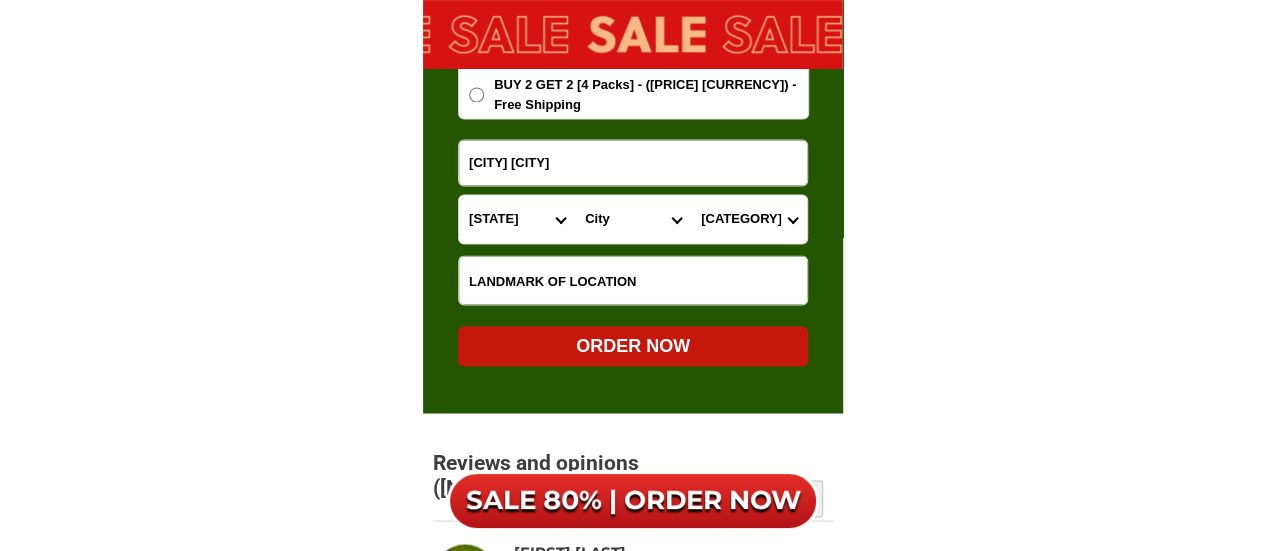 click on "ORDER NOW" at bounding box center [633, 345] 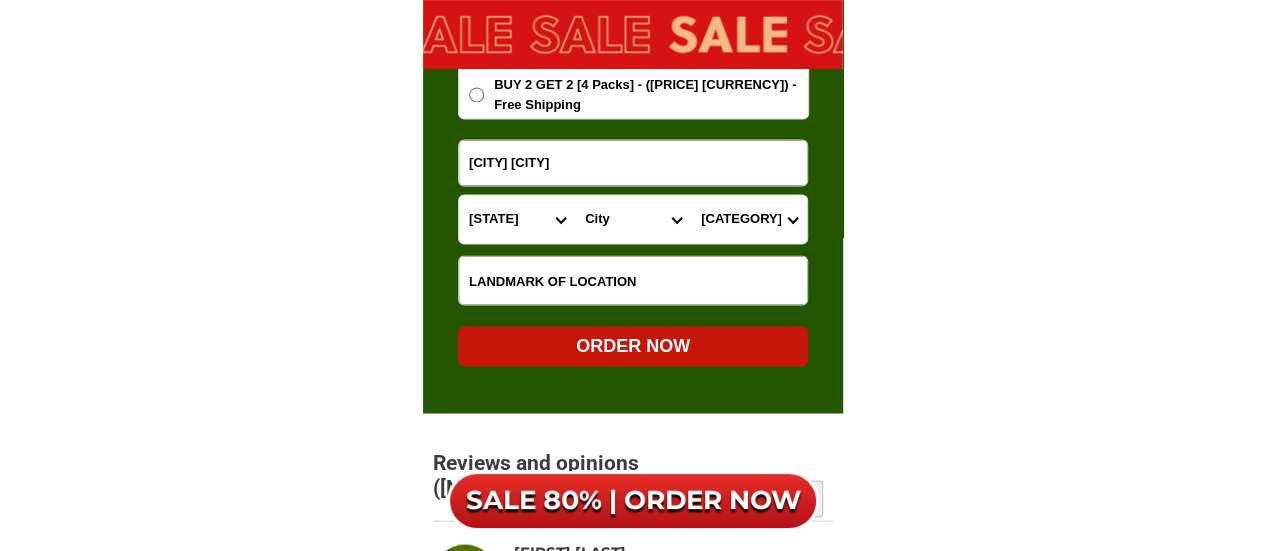 radio on "true" 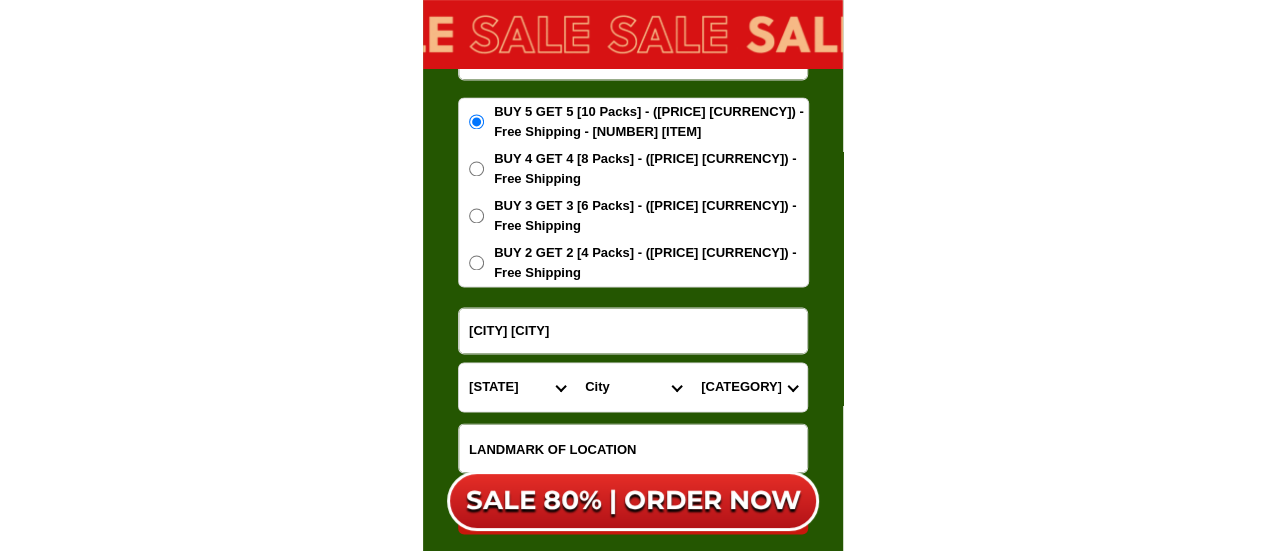 scroll, scrollTop: 12614, scrollLeft: 0, axis: vertical 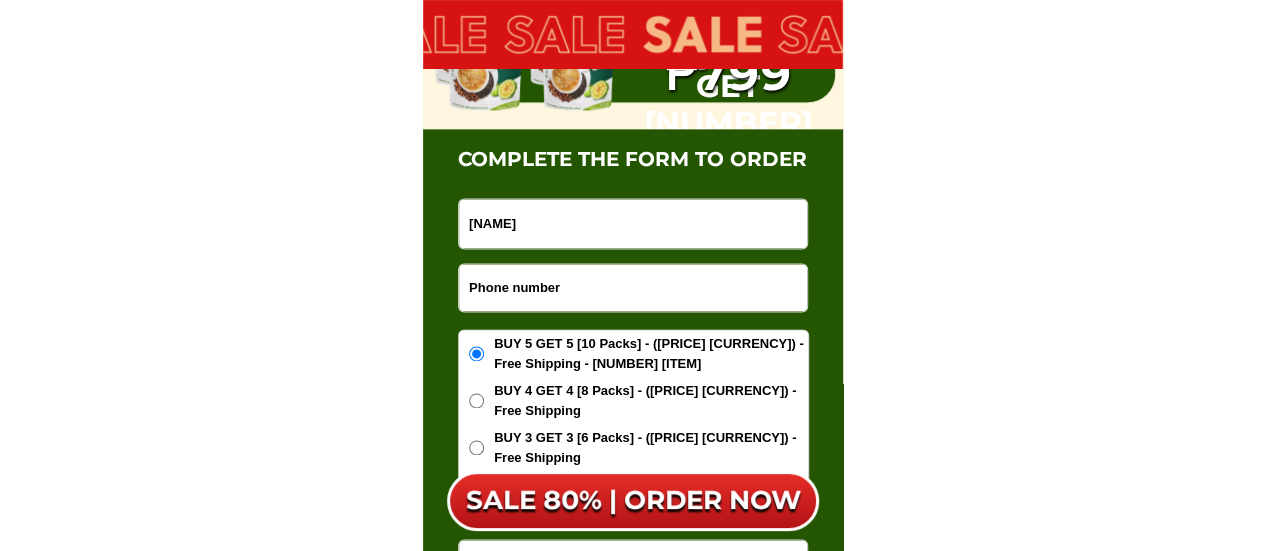 click at bounding box center (633, 287) 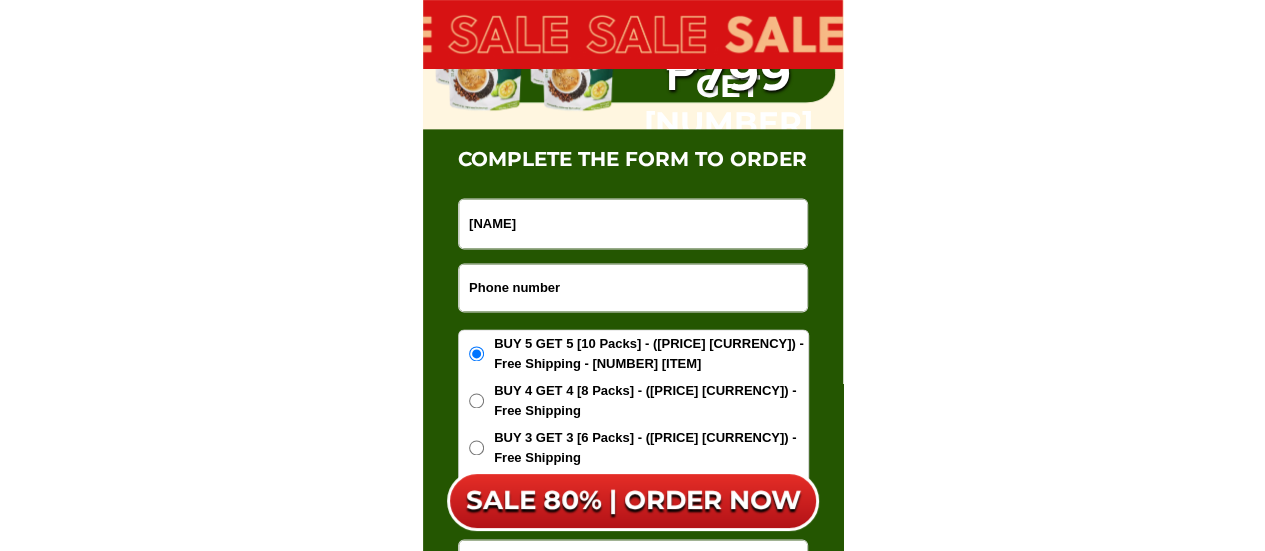 paste on "[PHONE]" 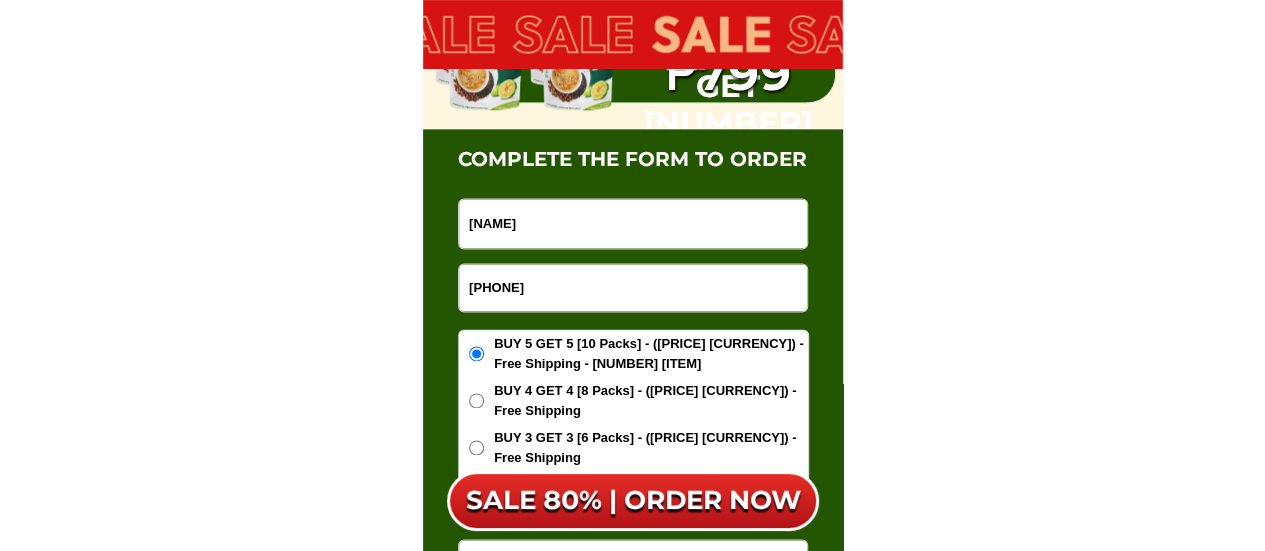 click on "[PHONE]" at bounding box center [633, 287] 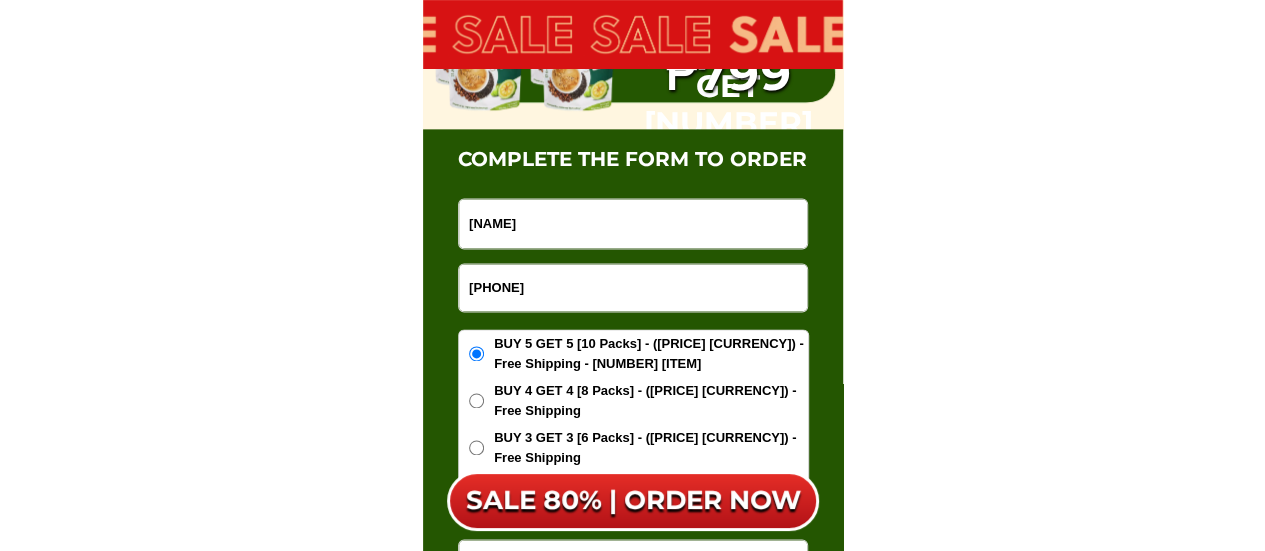 type on "[PHONE]" 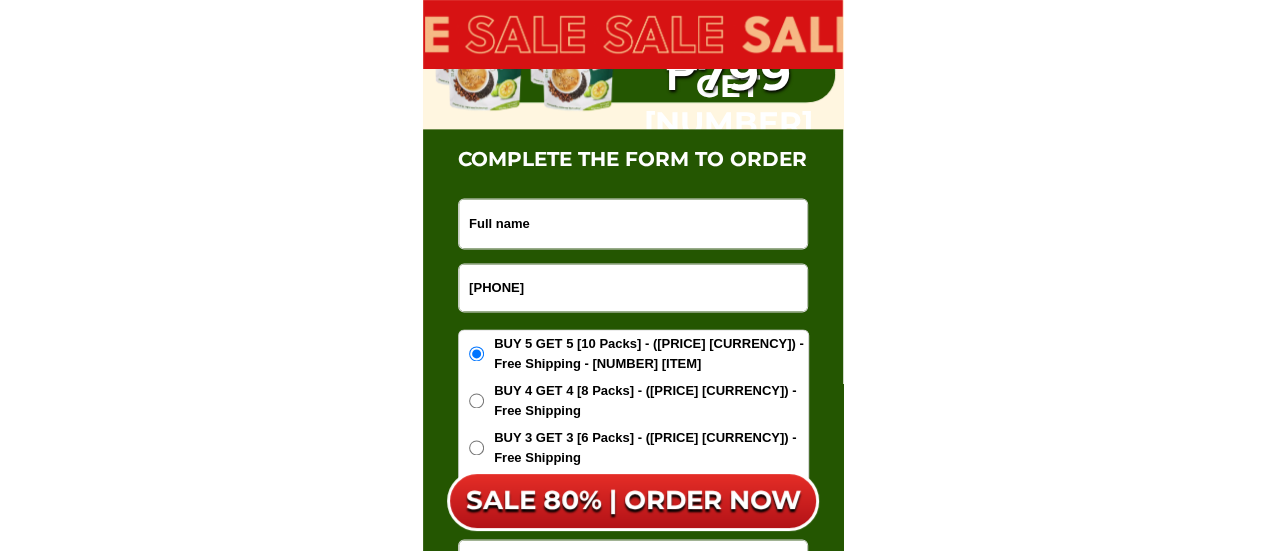 click at bounding box center (633, 223) 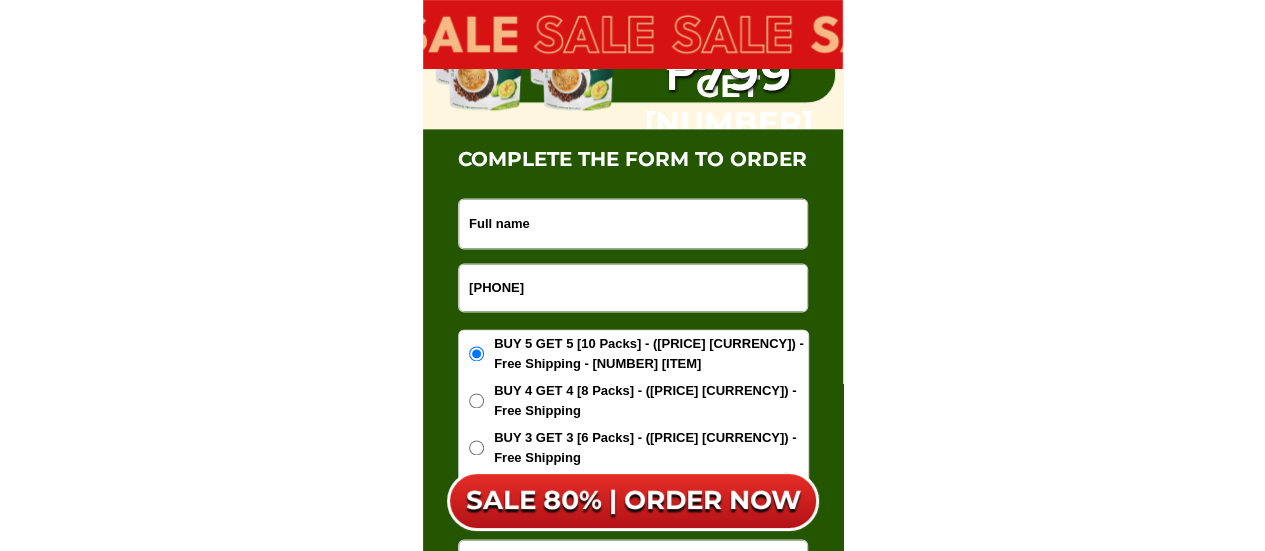 paste on "[NAME]" 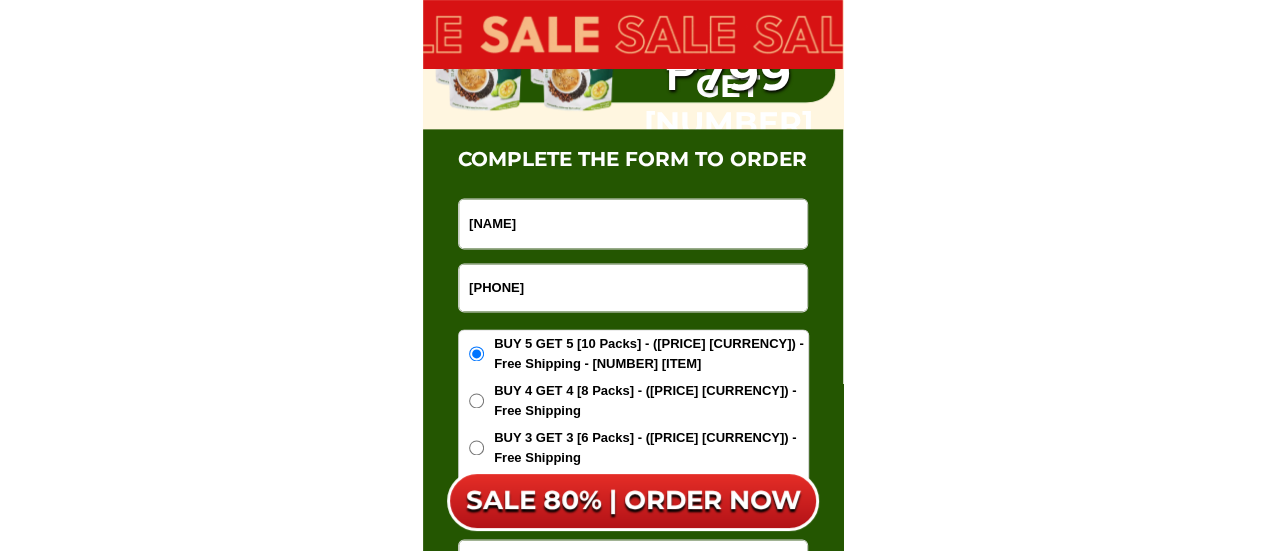 type on "[NAME]" 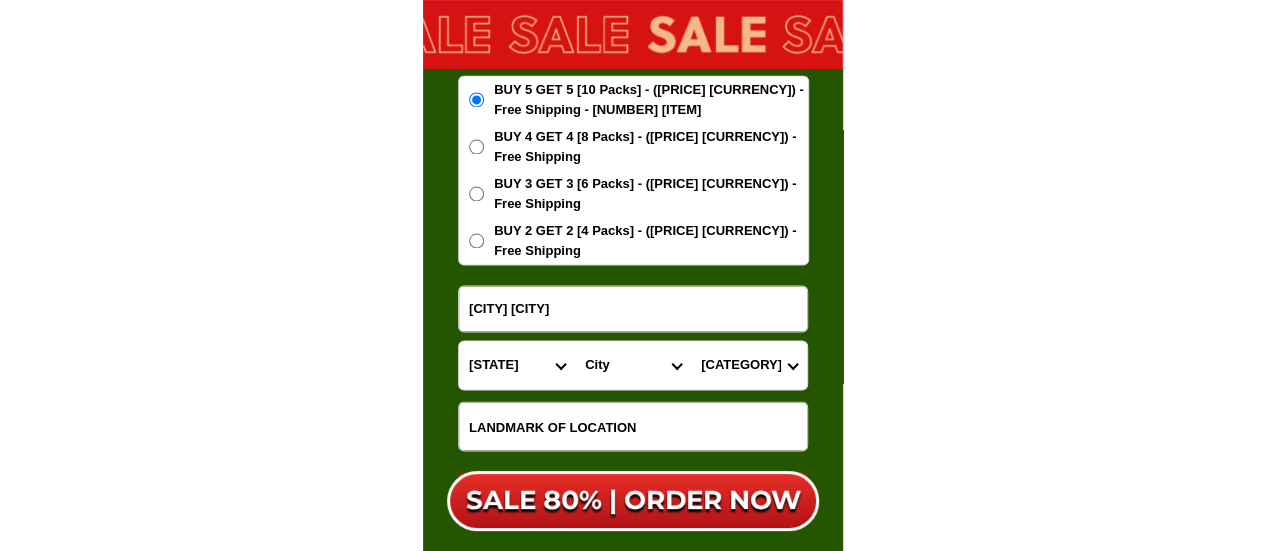 scroll, scrollTop: 13014, scrollLeft: 0, axis: vertical 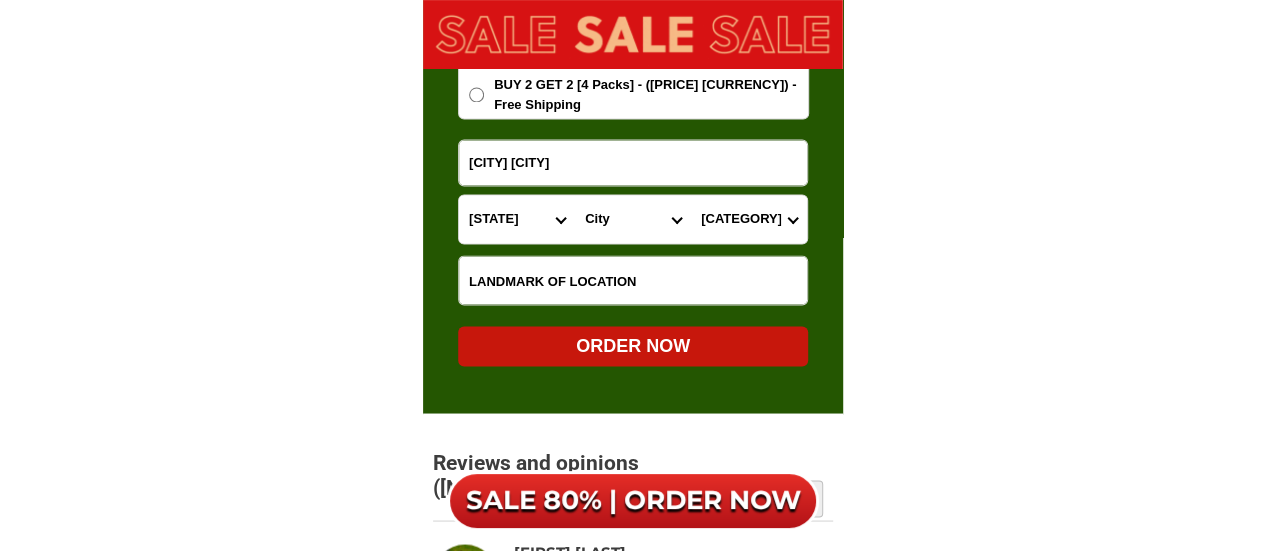 click at bounding box center [633, 280] 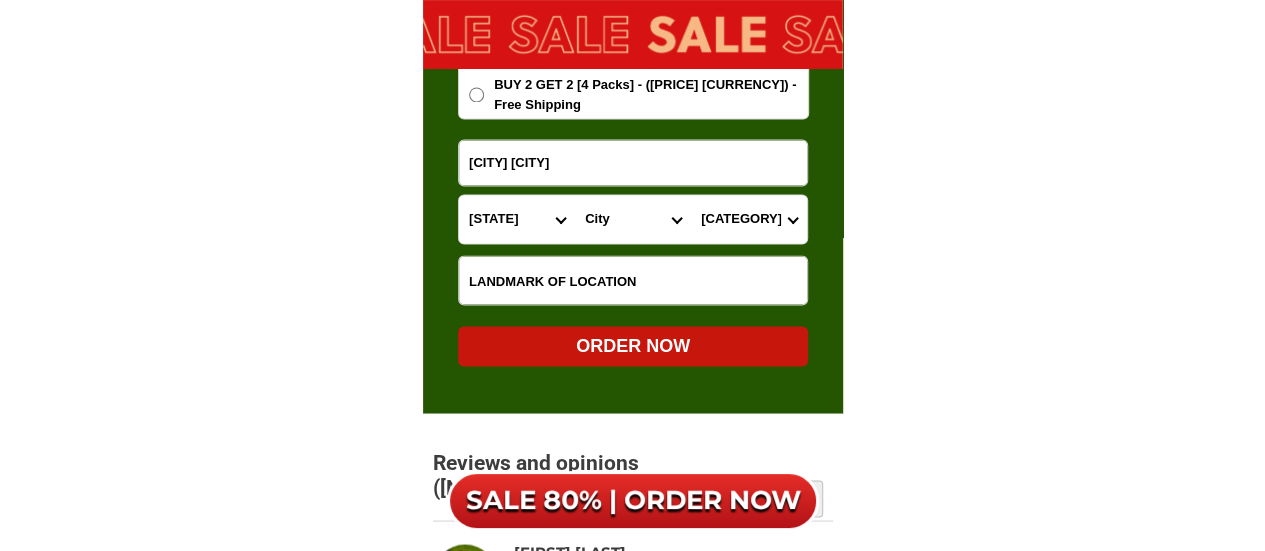 paste on "Near plaza near dymr tower beside God's new creation Christian fellowship" 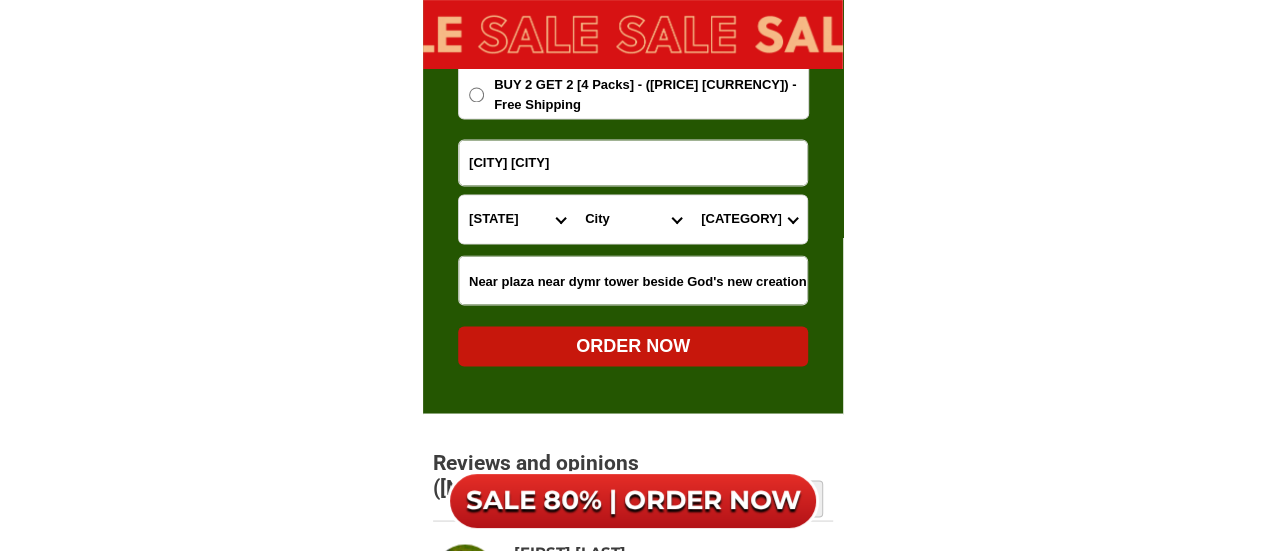 scroll, scrollTop: 0, scrollLeft: 144, axis: horizontal 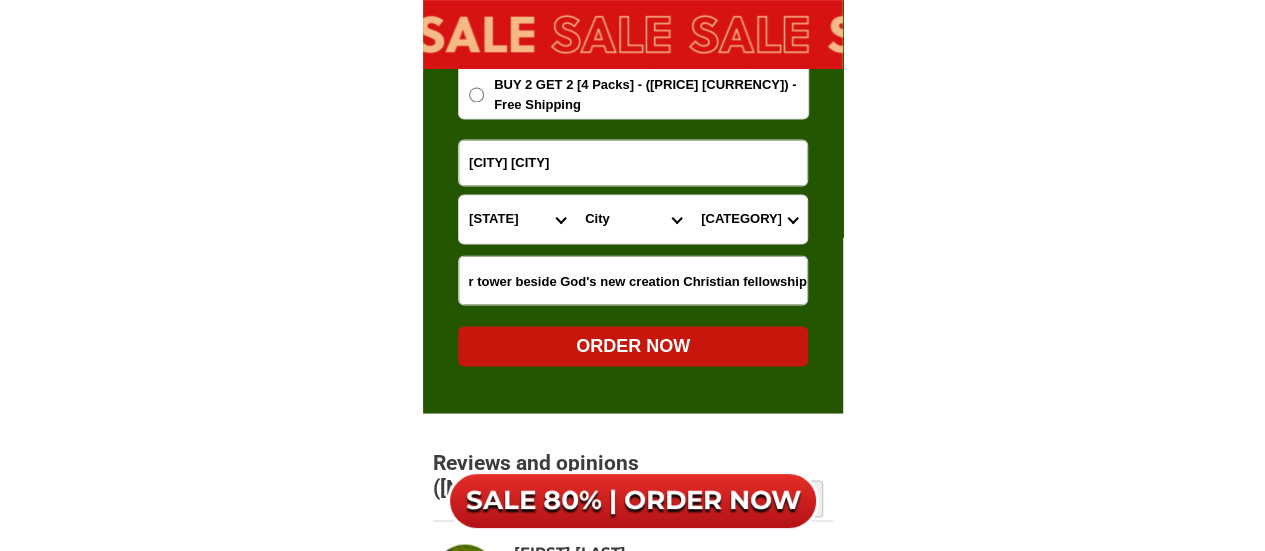 type on "Near plaza near dymr tower beside God's new creation Christian fellowship" 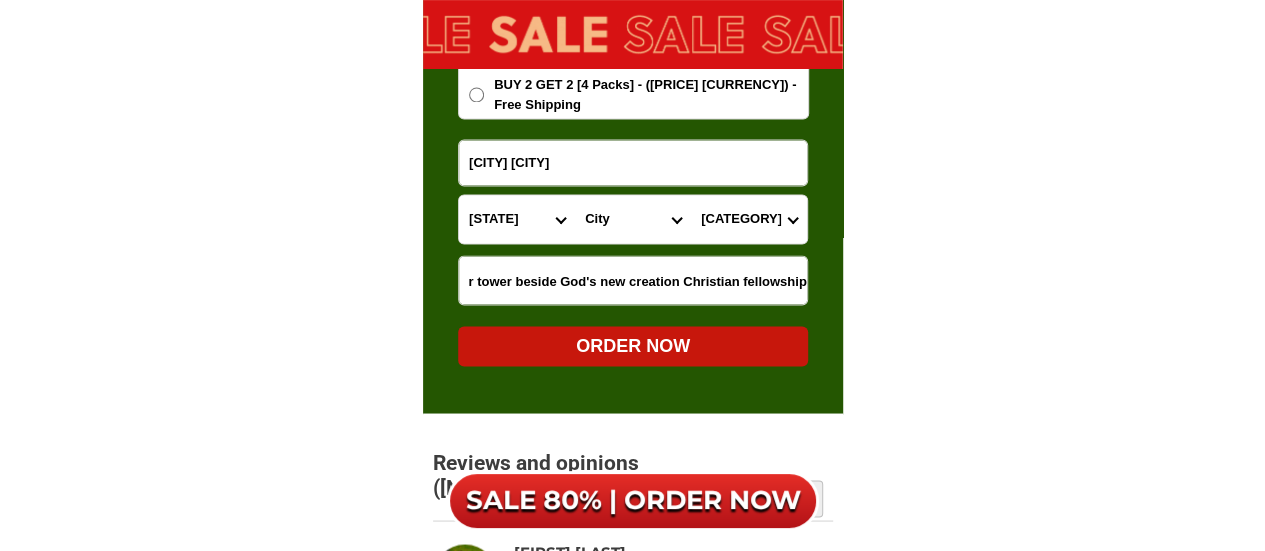 scroll, scrollTop: 0, scrollLeft: 0, axis: both 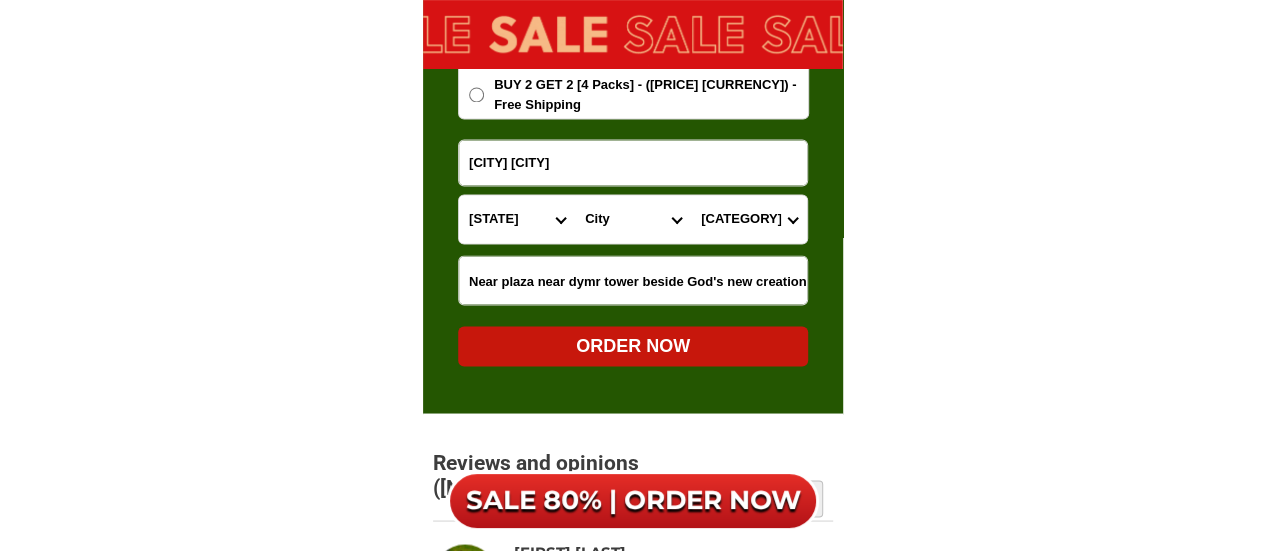 click on "Province Abra Agusan-del-norte Agusan-del-sur Aklan Albay Antique Apayao Aurora Basilan Bataan Batanes Batangas Benguet Biliran Bohol Bukidnon Bulacan Cagayan Camarines-norte Camarines-sur Camiguin Capiz Catanduanes Cavite Cebu Cotabato Davao-de-oro Davao-del-norte Davao-del-sur Davao-occidental Davao-oriental Dinagat-islands Eastern-samar Guimaras Ifugao Ilocos-norte Ilocos-sur Iloilo Isabela Kalinga La-union Laguna Lanao-del-norte Lanao-del-sur Leyte Maguindanao Marinduque Masbate Metro-manila Misamis-occidental Misamis-oriental Mountain-province Negros-occidental Negros-oriental Northern-samar Nueva-ecija Nueva-vizcaya Occidental-mindoro Oriental-mindoro Palawan Pampanga Pangasinan Quezon Quirino Rizal Romblon Sarangani Siquijor Sorsogon South-cotabato Southern-leyte Sultan-kudarat Sulu Surigao-del-norte Surigao-del-sur Tarlac Tawi-tawi Western-samar Zambales Zamboanga-del-norte Zamboanga-del-sur Zamboanga-sibugay" at bounding box center [517, 219] 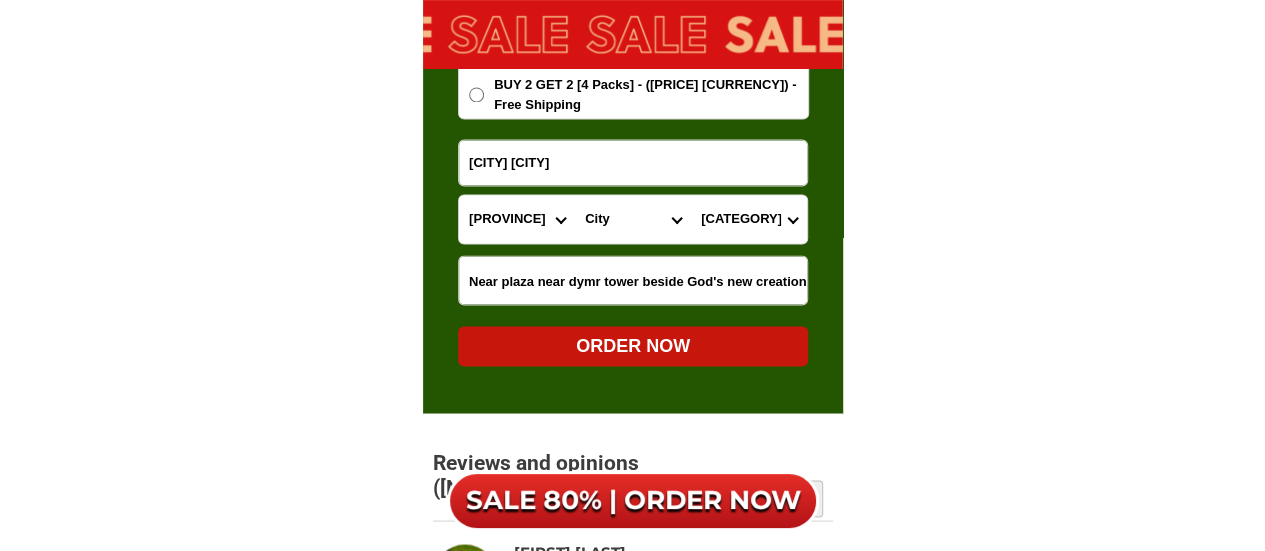 click on "Province Abra Agusan-del-norte Agusan-del-sur Aklan Albay Antique Apayao Aurora Basilan Bataan Batanes Batangas Benguet Biliran Bohol Bukidnon Bulacan Cagayan Camarines-norte Camarines-sur Camiguin Capiz Catanduanes Cavite Cebu Cotabato Davao-de-oro Davao-del-norte Davao-del-sur Davao-occidental Davao-oriental Dinagat-islands Eastern-samar Guimaras Ifugao Ilocos-norte Ilocos-sur Iloilo Isabela Kalinga La-union Laguna Lanao-del-norte Lanao-del-sur Leyte Maguindanao Marinduque Masbate Metro-manila Misamis-occidental Misamis-oriental Mountain-province Negros-occidental Negros-oriental Northern-samar Nueva-ecija Nueva-vizcaya Occidental-mindoro Oriental-mindoro Palawan Pampanga Pangasinan Quezon Quirino Rizal Romblon Sarangani Siquijor Sorsogon South-cotabato Southern-leyte Sultan-kudarat Sulu Surigao-del-norte Surigao-del-sur Tarlac Tawi-tawi Western-samar Zambales Zamboanga-del-norte Zamboanga-del-sur Zamboanga-sibugay" at bounding box center [517, 219] 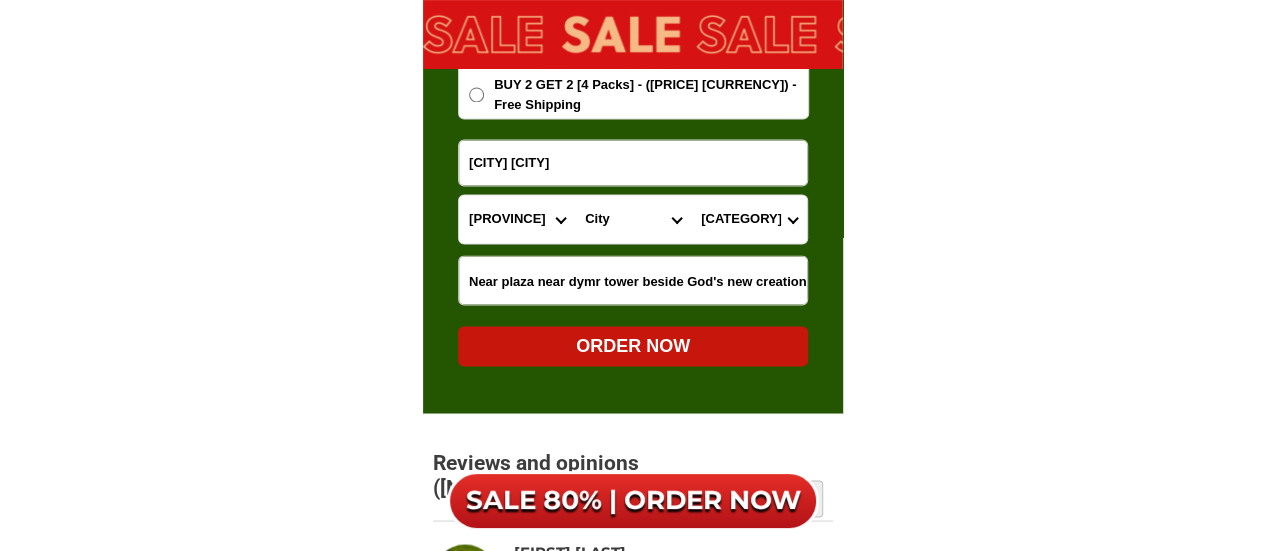 click on "Province Abra Agusan-del-norte Agusan-del-sur Aklan Albay Antique Apayao Aurora Basilan Bataan Batanes Batangas Benguet Biliran Bohol Bukidnon Bulacan Cagayan Camarines-norte Camarines-sur Camiguin Capiz Catanduanes Cavite Cebu Cotabato Davao-de-oro Davao-del-norte Davao-del-sur Davao-occidental Davao-oriental Dinagat-islands Eastern-samar Guimaras Ifugao Ilocos-norte Ilocos-sur Iloilo Isabela Kalinga La-union Laguna Lanao-del-norte Lanao-del-sur Leyte Maguindanao Marinduque Masbate Metro-manila Misamis-occidental Misamis-oriental Mountain-province Negros-occidental Negros-oriental Northern-samar Nueva-ecija Nueva-vizcaya Occidental-mindoro Oriental-mindoro Palawan Pampanga Pangasinan Quezon Quirino Rizal Romblon Sarangani Siquijor Sorsogon South-cotabato Southern-leyte Sultan-kudarat Sulu Surigao-del-norte Surigao-del-sur Tarlac Tawi-tawi Western-samar Zambales Zamboanga-del-norte Zamboanga-del-sur Zamboanga-sibugay" at bounding box center [517, 219] 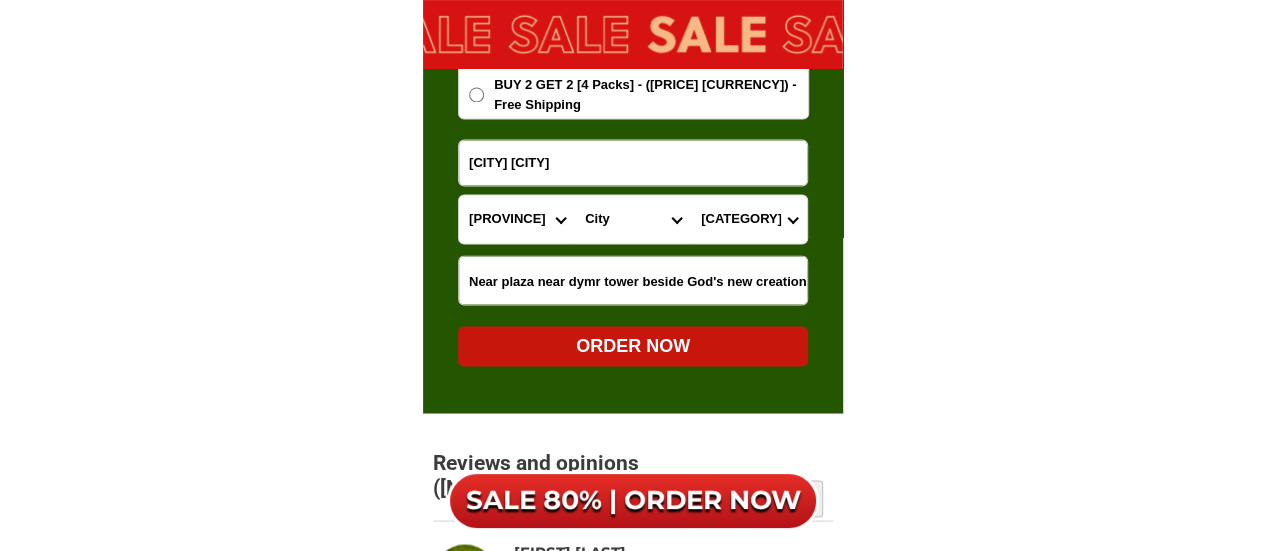 select on "[PHONE]" 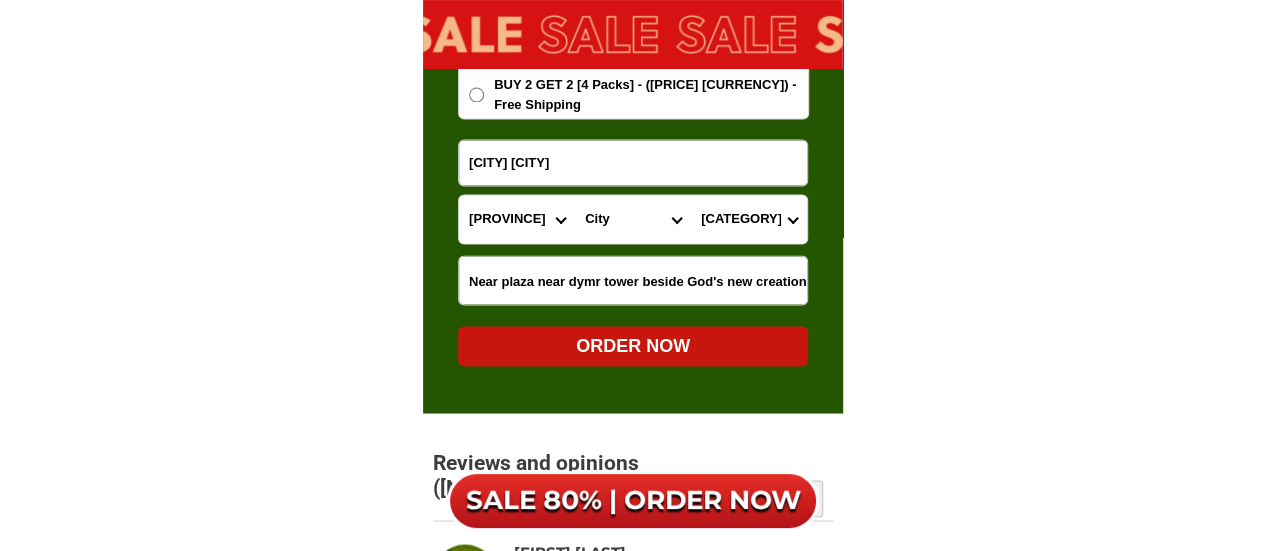 click on "Province Abra Agusan-del-norte Agusan-del-sur Aklan Albay Antique Apayao Aurora Basilan Bataan Batanes Batangas Benguet Biliran Bohol Bukidnon Bulacan Cagayan Camarines-norte Camarines-sur Camiguin Capiz Catanduanes Cavite Cebu Cotabato Davao-de-oro Davao-del-norte Davao-del-sur Davao-occidental Davao-oriental Dinagat-islands Eastern-samar Guimaras Ifugao Ilocos-norte Ilocos-sur Iloilo Isabela Kalinga La-union Laguna Lanao-del-norte Lanao-del-sur Leyte Maguindanao Marinduque Masbate Metro-manila Misamis-occidental Misamis-oriental Mountain-province Negros-occidental Negros-oriental Northern-samar Nueva-ecija Nueva-vizcaya Occidental-mindoro Oriental-mindoro Palawan Pampanga Pangasinan Quezon Quirino Rizal Romblon Sarangani Siquijor Sorsogon South-cotabato Southern-leyte Sultan-kudarat Sulu Surigao-del-norte Surigao-del-sur Tarlac Tawi-tawi Western-samar Zambales Zamboanga-del-norte Zamboanga-del-sur Zamboanga-sibugay" at bounding box center [517, 219] 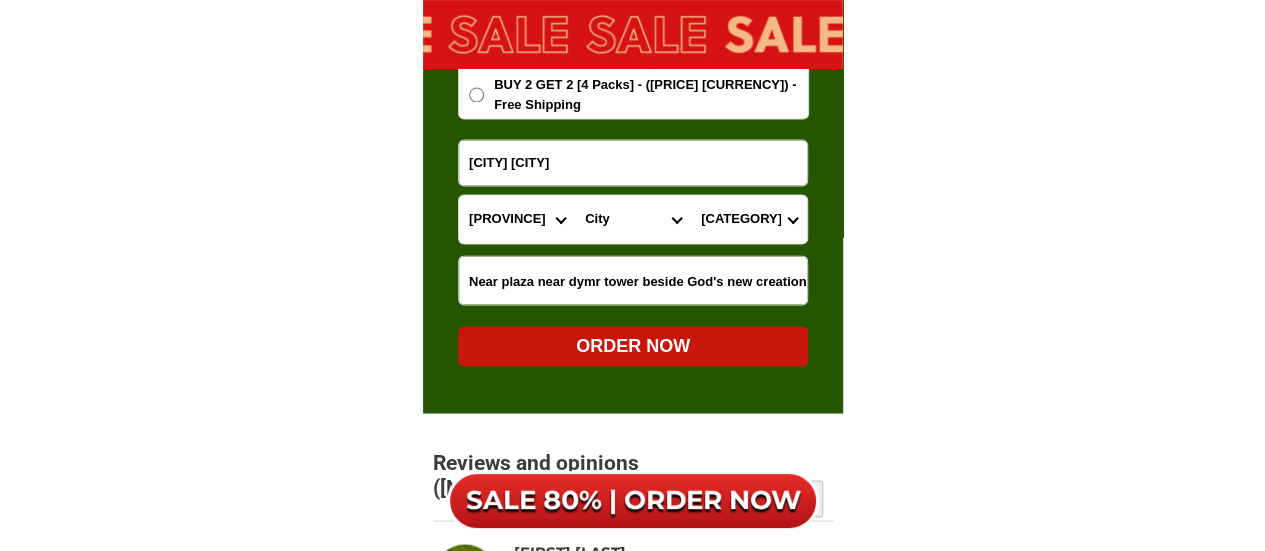 click on "City Alcoy Aloguinsan Argao Asturias Badian Balamban Bantayan Barili Bogo-city Boljoon Borbon Carcar-city Catmon Cebu-alcantara Cebu-alegria Cebu-carmen Cebu-city Cebu-compostela Cebu-liloan Cebu-naga-city Cebu-pilar Cebu-san-fernando Cebu-san-francisco Cebu-san-remigio Cebu-santa-fe Cebu-sogod Cebu-talisay-city Cebu-tuburan Cebu-tudela Consolacion CORDOVA Daanbantayan Dalaguete Danao-city Dumanjug Ginatilan Lapu-lapu-city Madridejos Malabuyoc Mandaue-city Medellin Minglanilla Moalboal Oslob Pinamungahan Poro Ronda Samboan Santander Sibonga Tabogon Tabuelan Toledo-city" at bounding box center [633, 219] 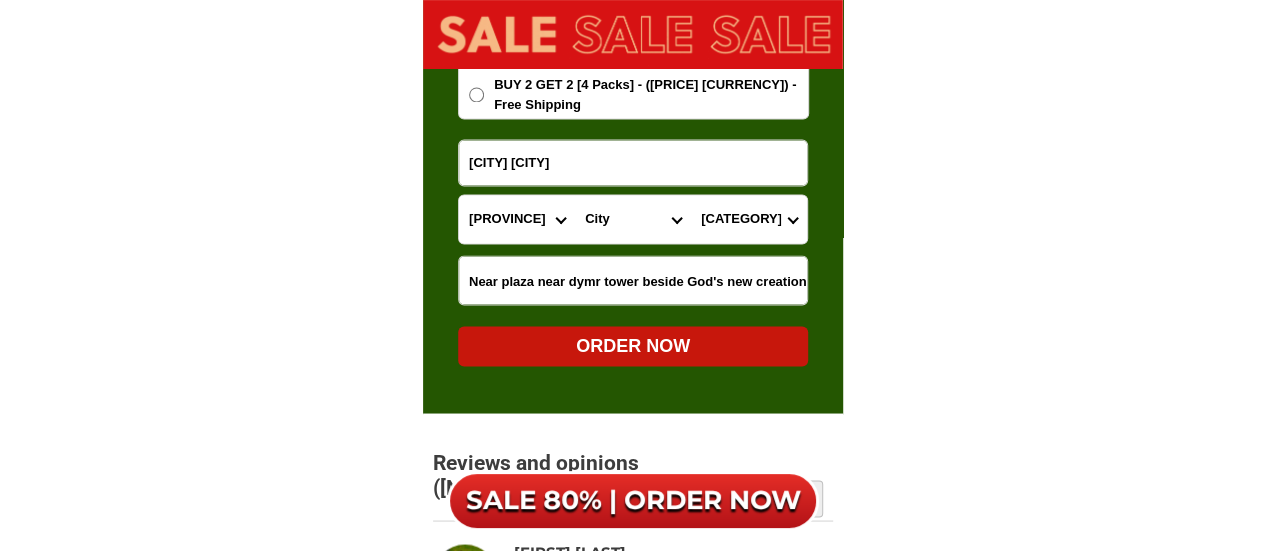 select on "[PHONE]" 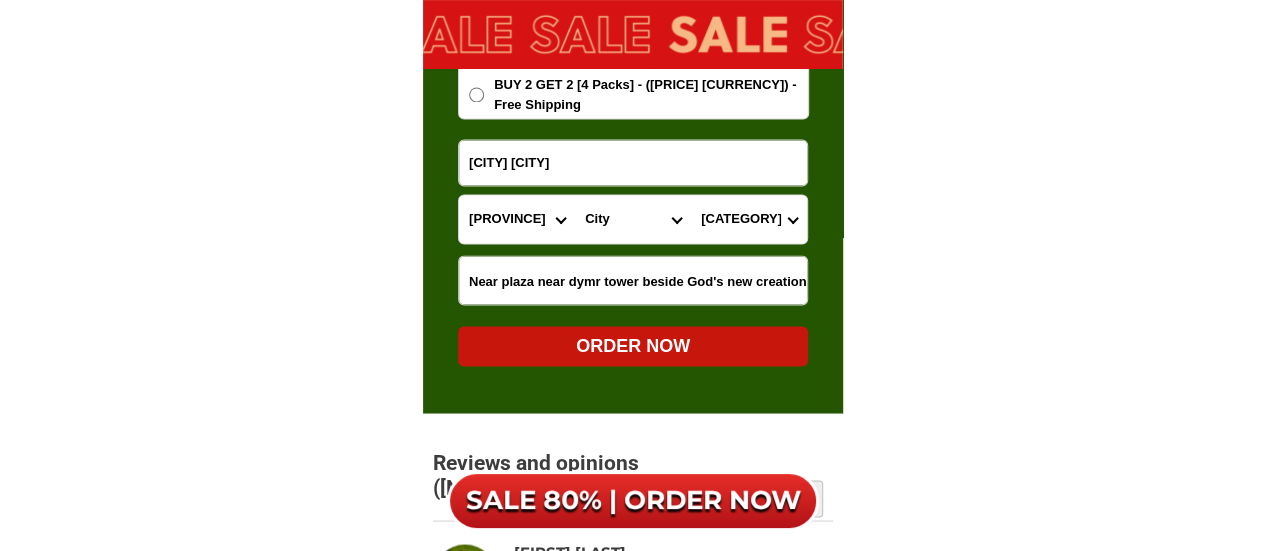 click on "City Alcoy Aloguinsan Argao Asturias Badian Balamban Bantayan Barili Bogo-city Boljoon Borbon Carcar-city Catmon Cebu-alcantara Cebu-alegria Cebu-carmen Cebu-city Cebu-compostela Cebu-liloan Cebu-naga-city Cebu-pilar Cebu-san-fernando Cebu-san-francisco Cebu-san-remigio Cebu-santa-fe Cebu-sogod Cebu-talisay-city Cebu-tuburan Cebu-tudela Consolacion CORDOVA Daanbantayan Dalaguete Danao-city Dumanjug Ginatilan Lapu-lapu-city Madridejos Malabuyoc Mandaue-city Medellin Minglanilla Moalboal Oslob Pinamungahan Poro Ronda Samboan Santander Sibonga Tabogon Tabuelan Toledo-city" at bounding box center (633, 219) 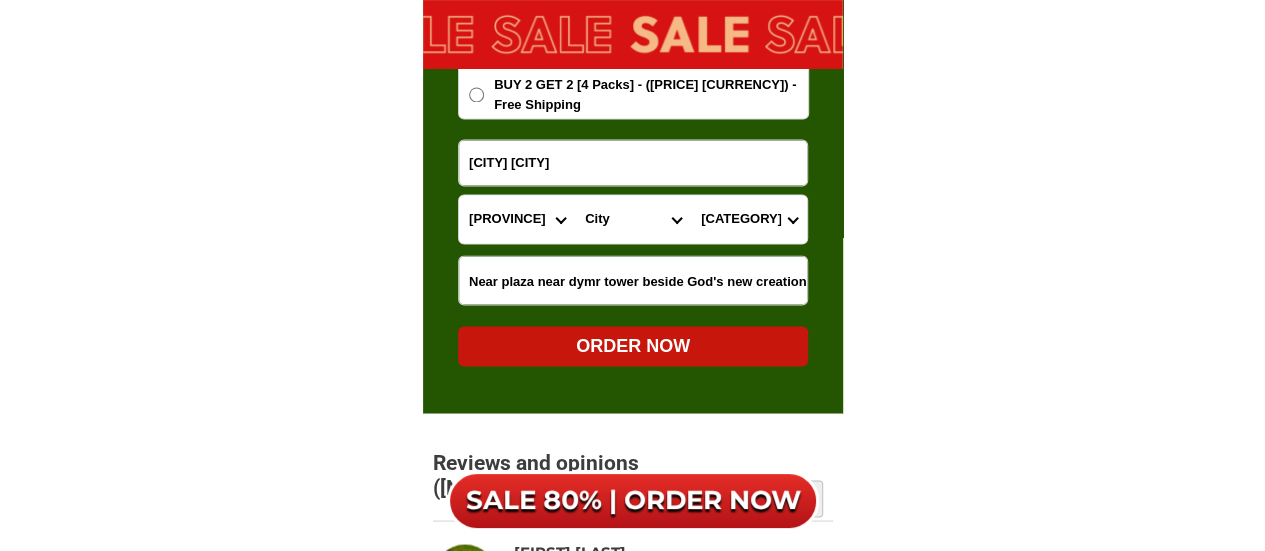 click on "Barangay Bolinawan Buenavista Calidngan Can-asujan Guadalupe Liburon Napo Ocana Perrelos Poblacion i Poblacion ii Poblacion iii Tuyom Valencia Valladolid" at bounding box center [749, 219] 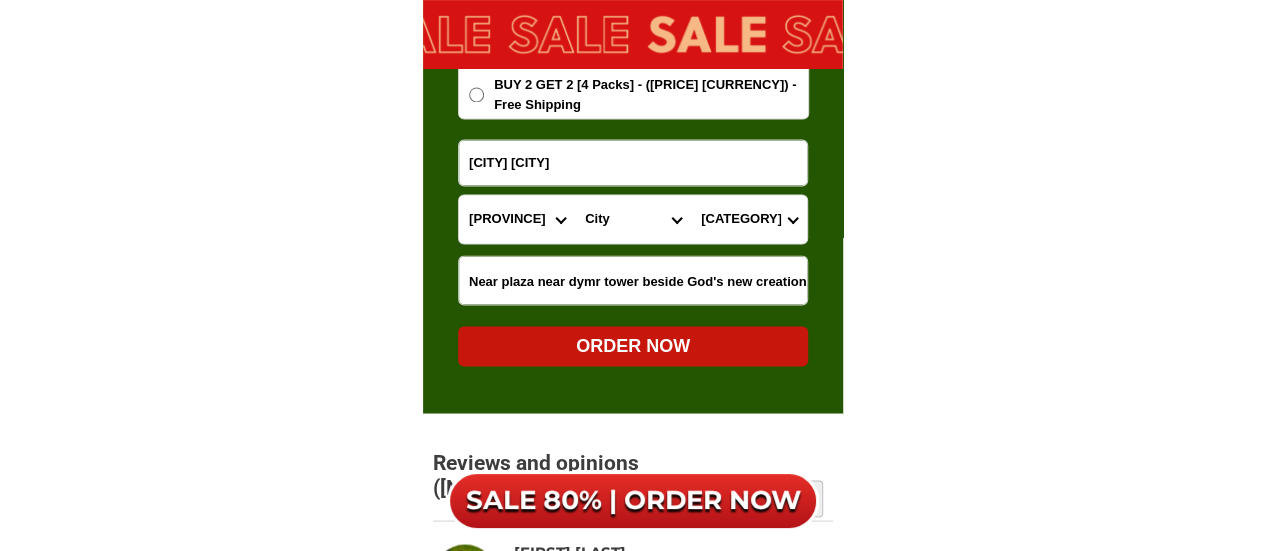 click on "Barangay Bolinawan Buenavista Calidngan Can-asujan Guadalupe Liburon Napo Ocana Perrelos Poblacion i Poblacion ii Poblacion iii Tuyom Valencia Valladolid" at bounding box center (749, 219) 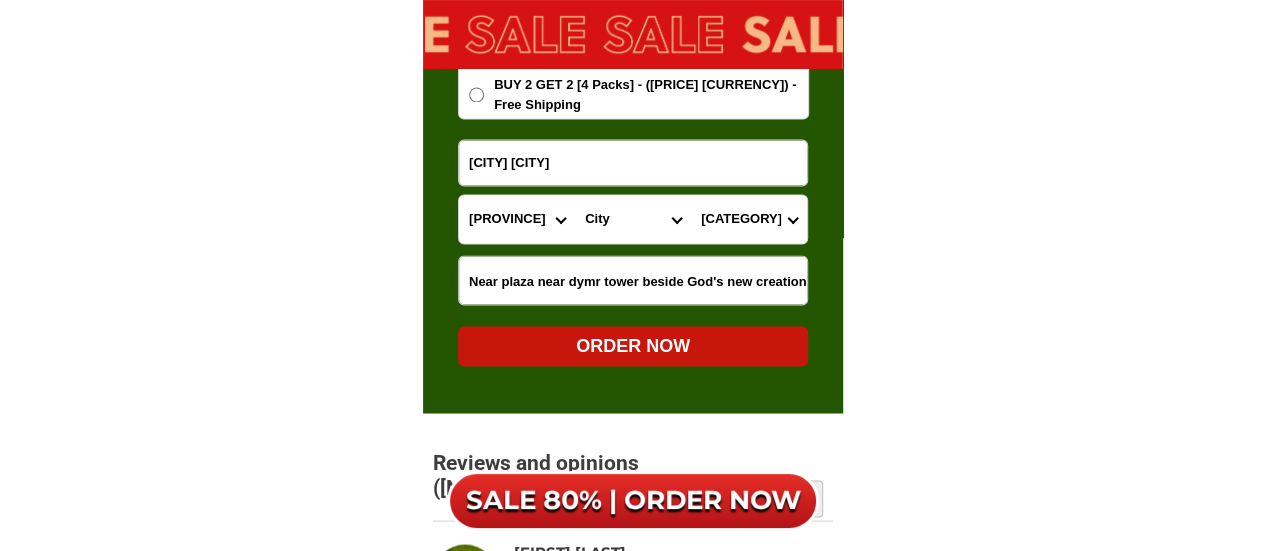 select on "63_[PHONE]" 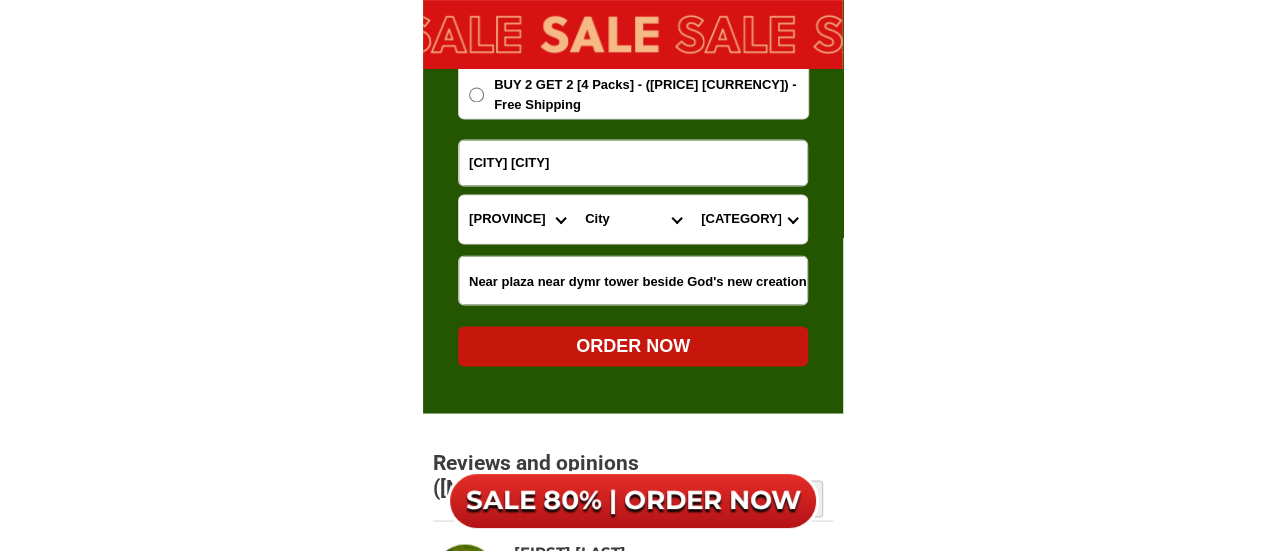 click on "Barangay Bolinawan Buenavista Calidngan Can-asujan Guadalupe Liburon Napo Ocana Perrelos Poblacion i Poblacion ii Poblacion iii Tuyom Valencia Valladolid" at bounding box center [749, 219] 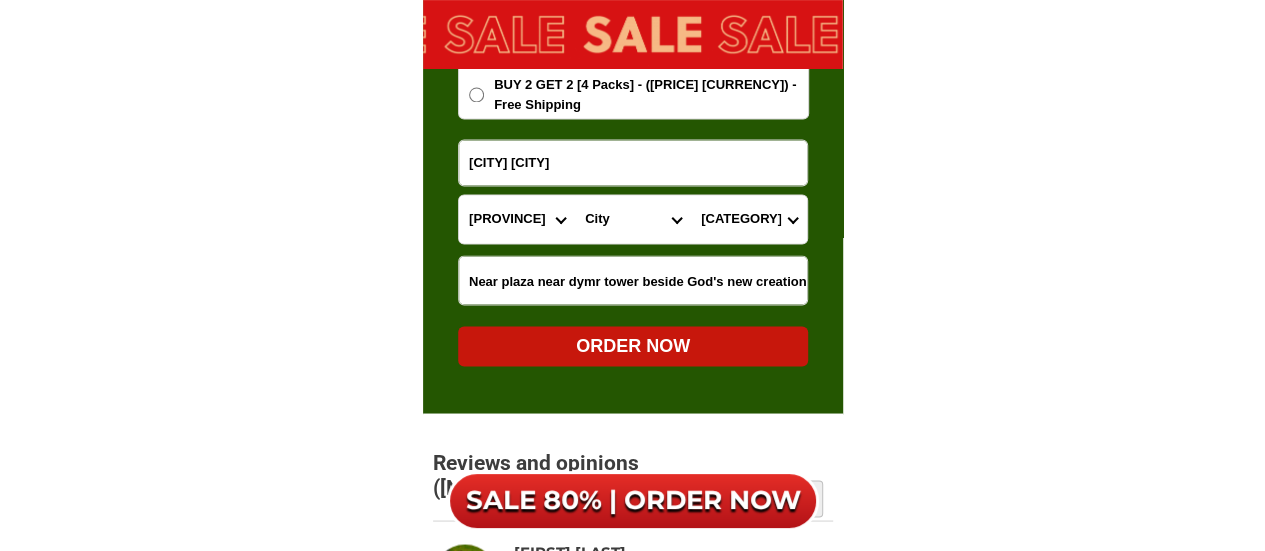 click on "[CITY] [CITY]" at bounding box center [633, 162] 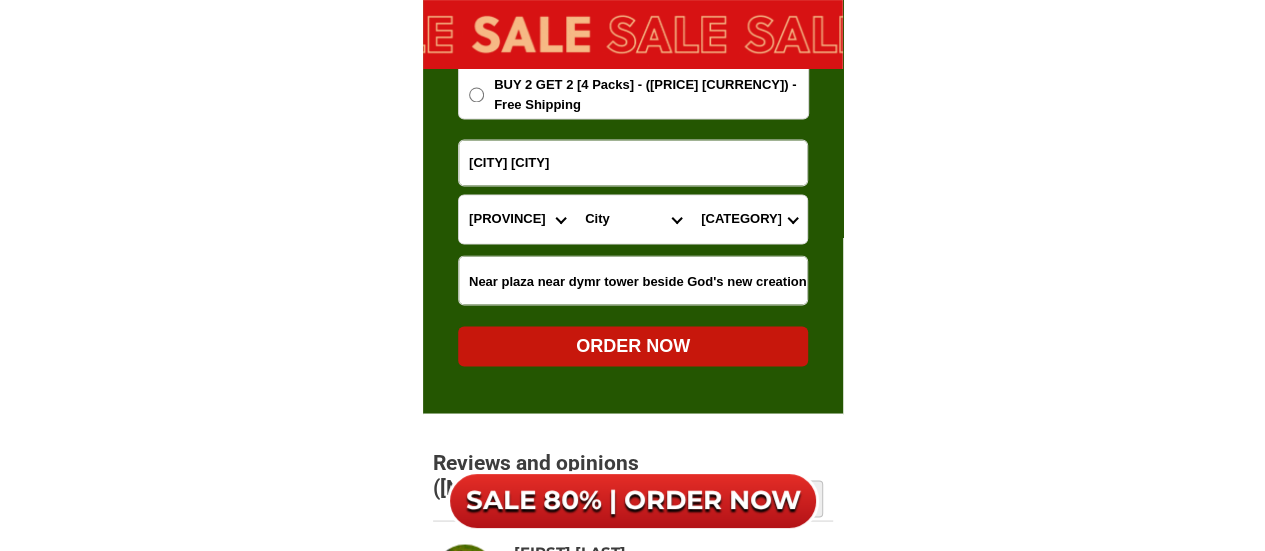 click on "[CITY] [CITY]" at bounding box center (633, 162) 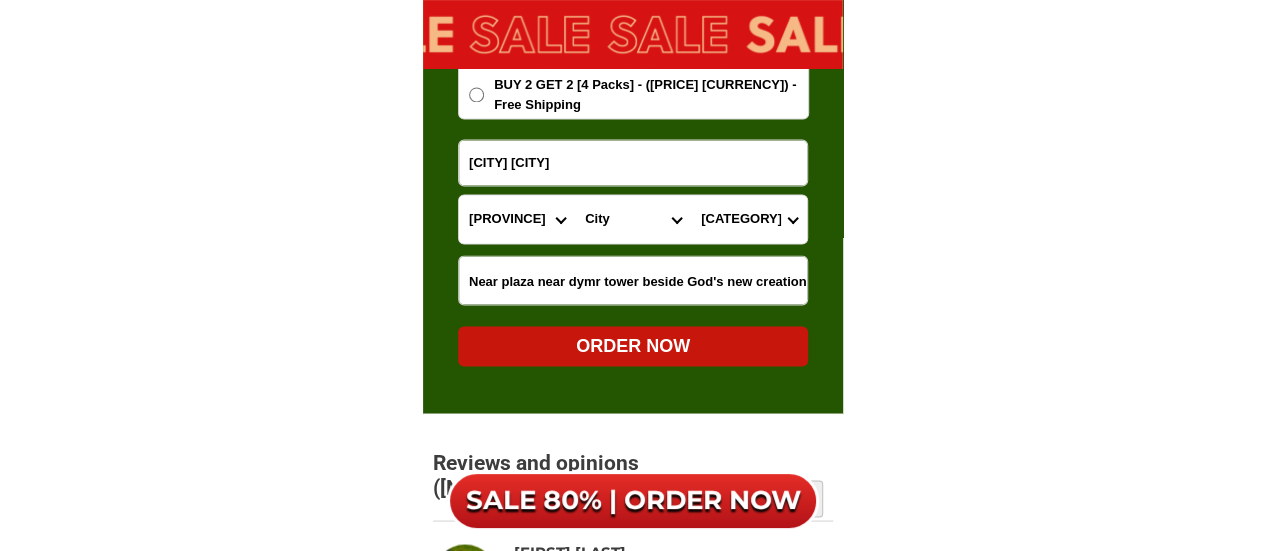 click on "[CITY] [CITY]" at bounding box center [633, 162] 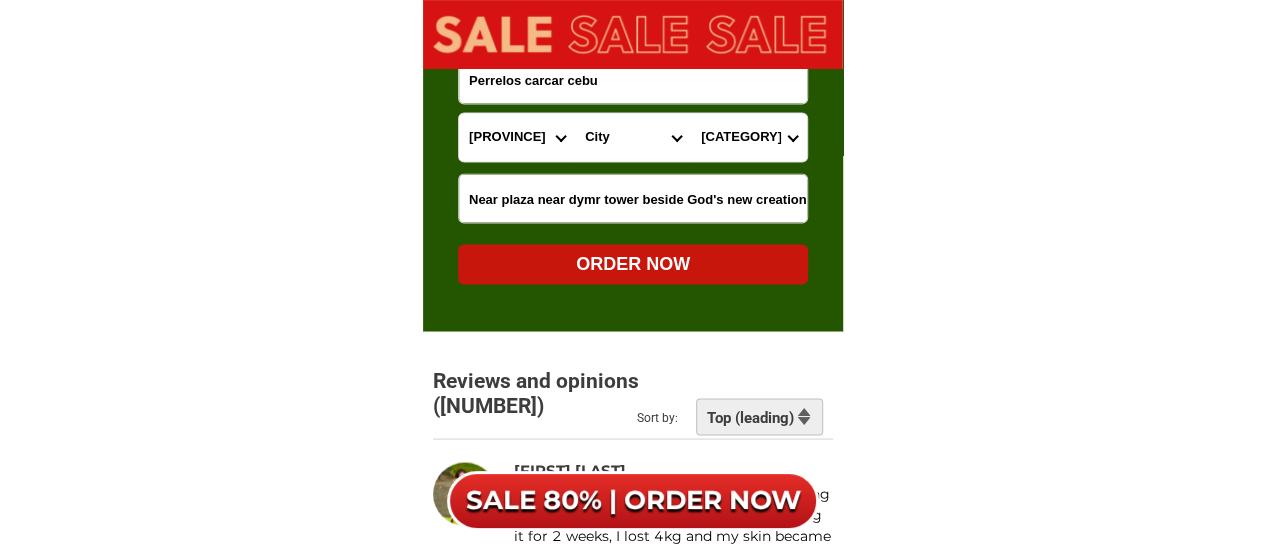 scroll, scrollTop: 13114, scrollLeft: 0, axis: vertical 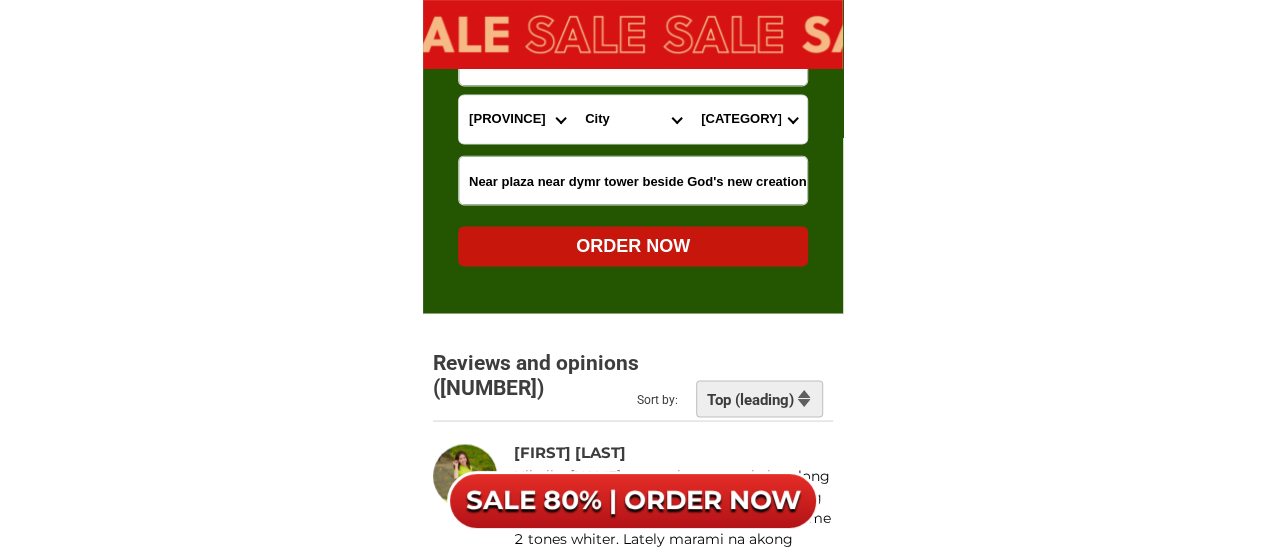 type on "Perrelos carcar cebu" 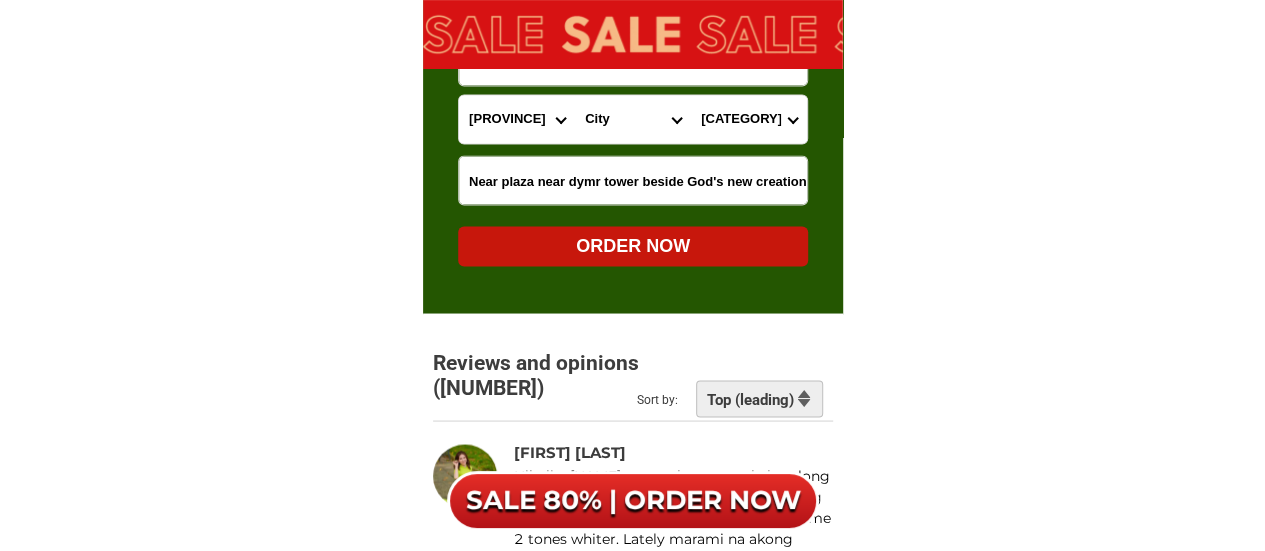 click on "ORDER NOW" at bounding box center [633, 245] 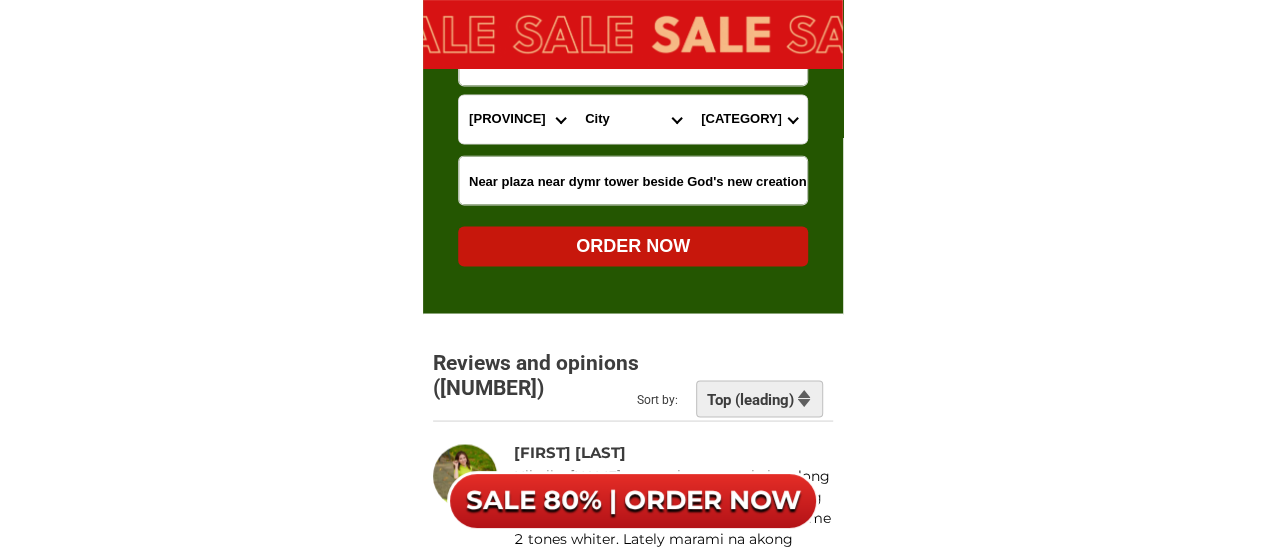 radio on "true" 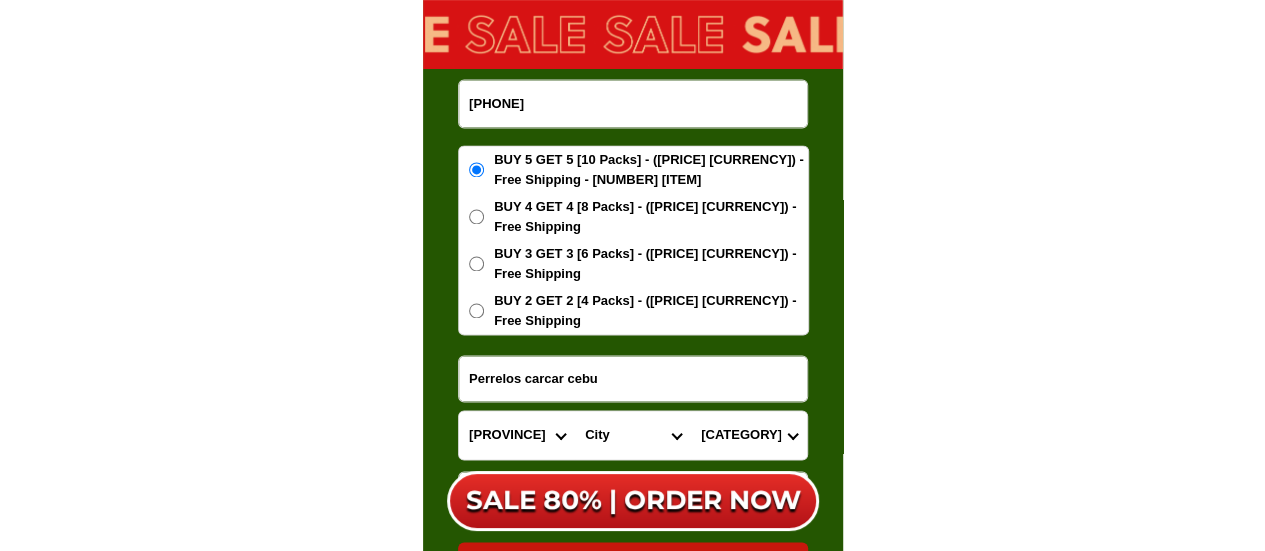 scroll, scrollTop: 12714, scrollLeft: 0, axis: vertical 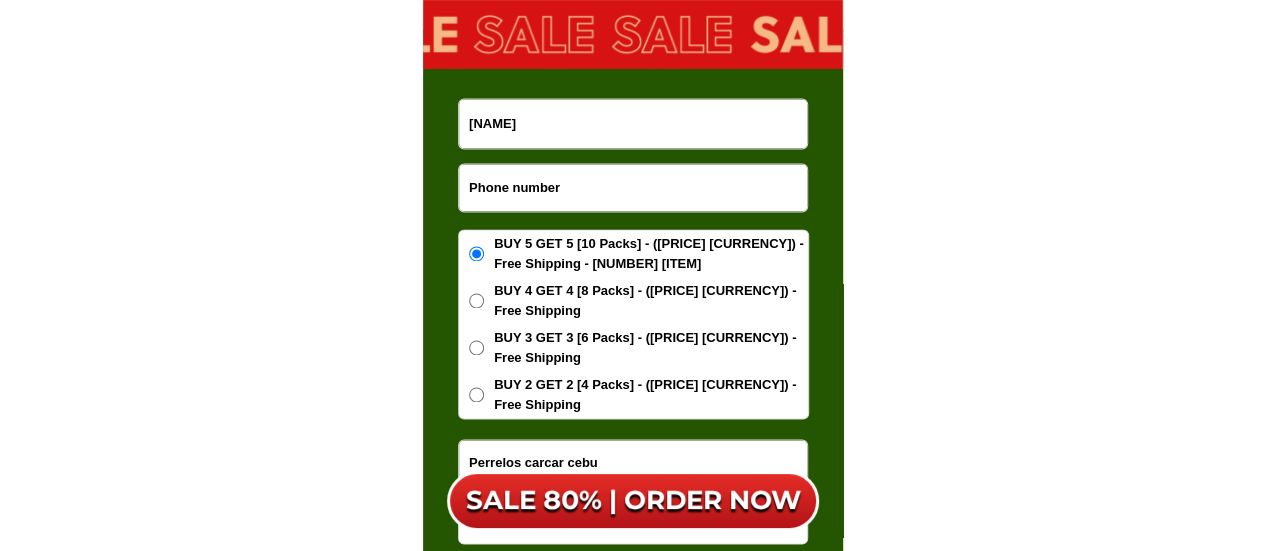 click at bounding box center [633, 187] 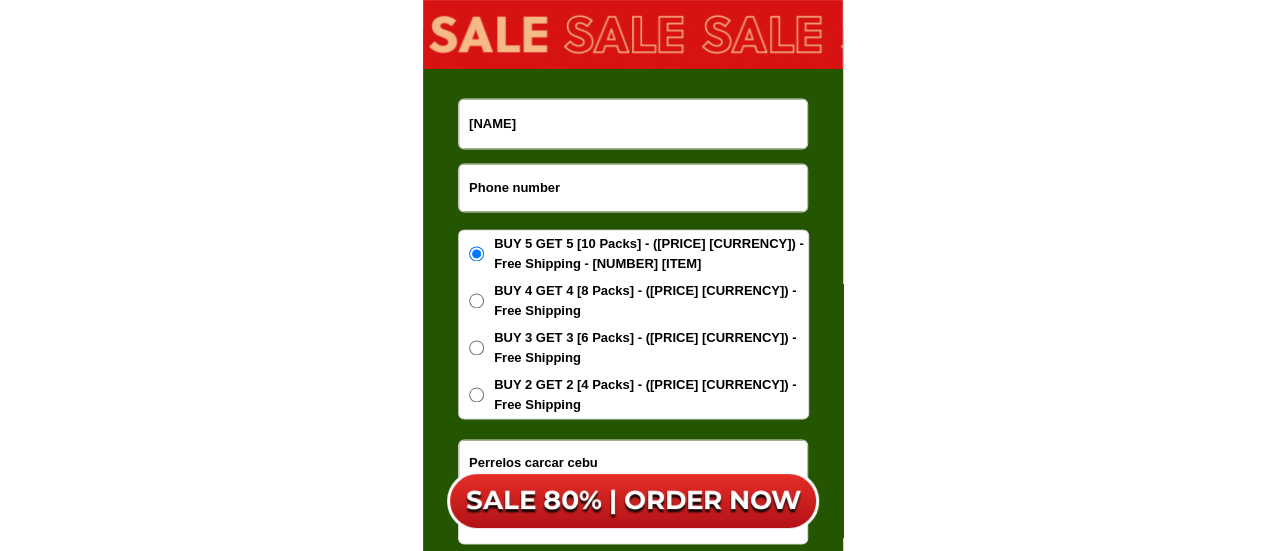paste on "[PHONE]" 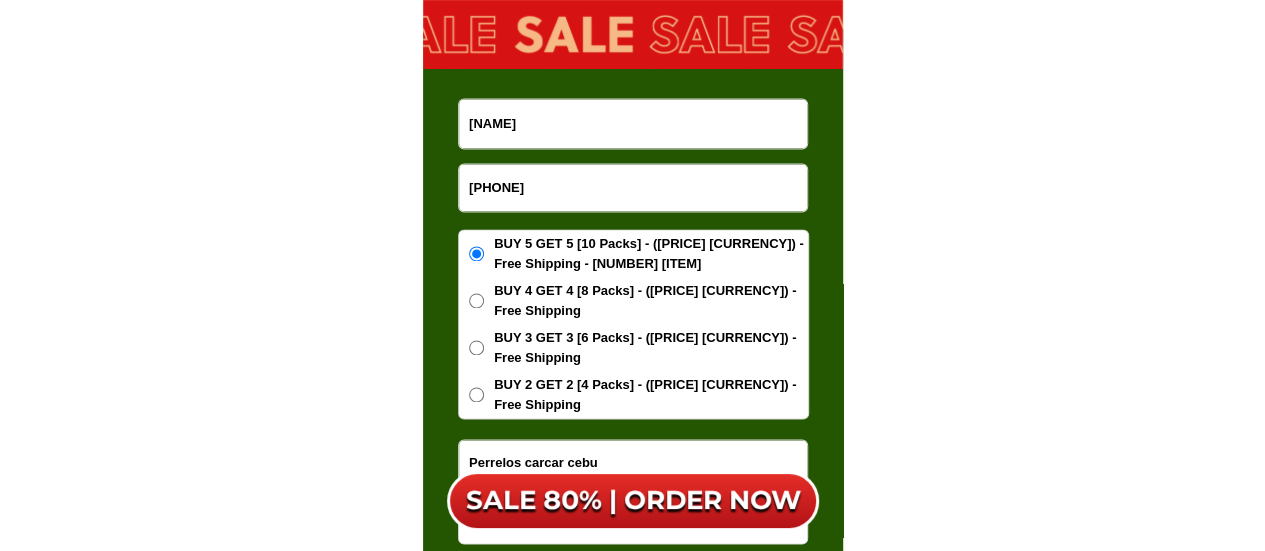 type on "[PHONE]" 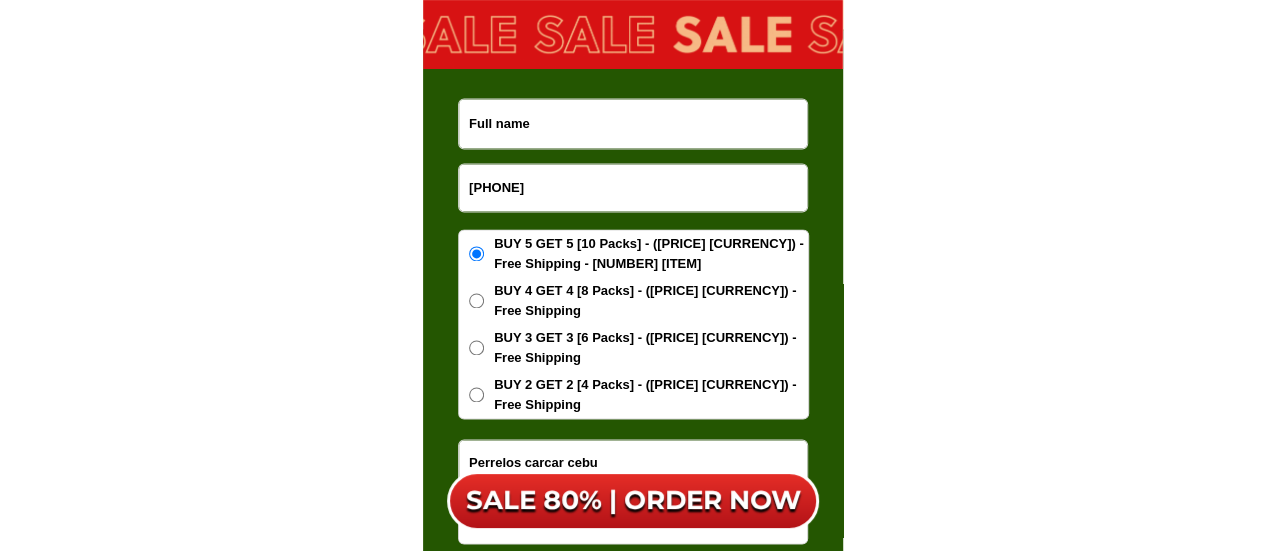 click at bounding box center (633, 123) 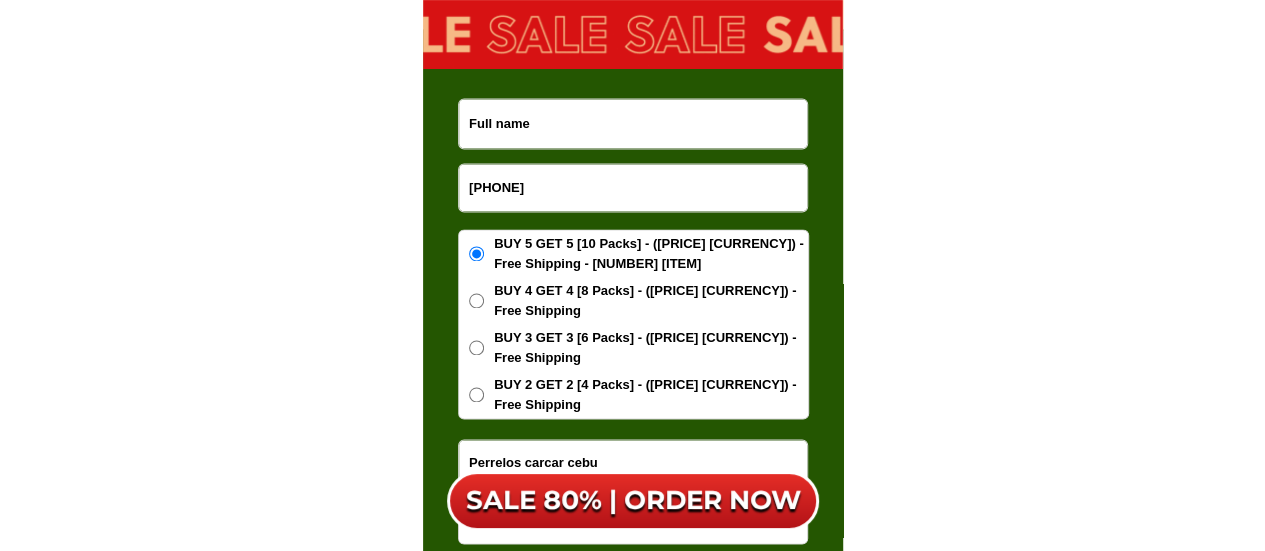 paste on "[NAME]" 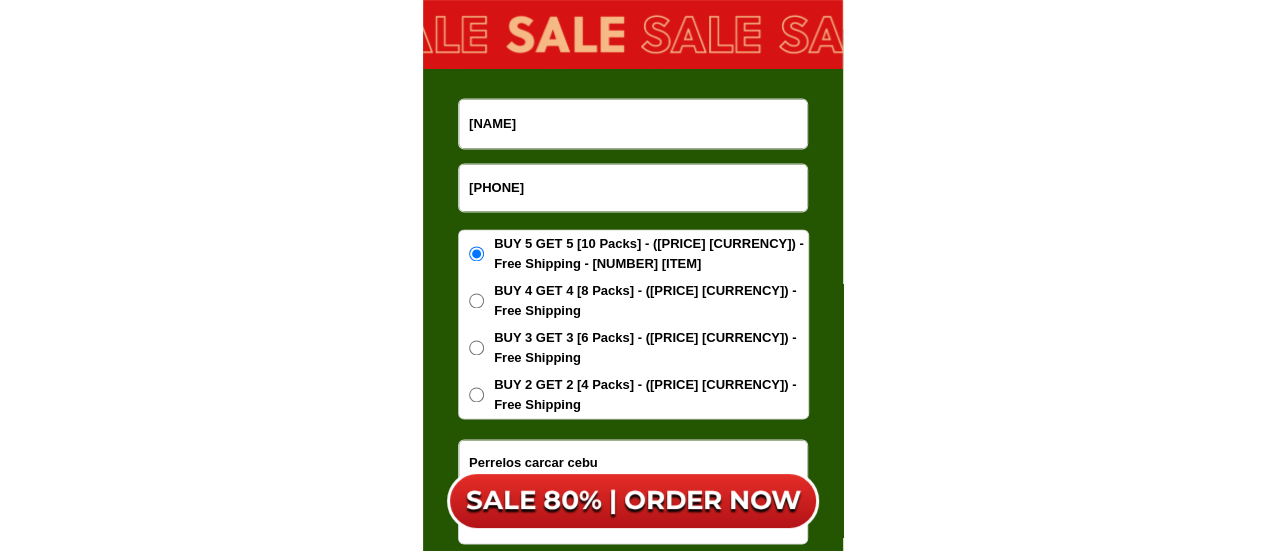 type on "[NAME]" 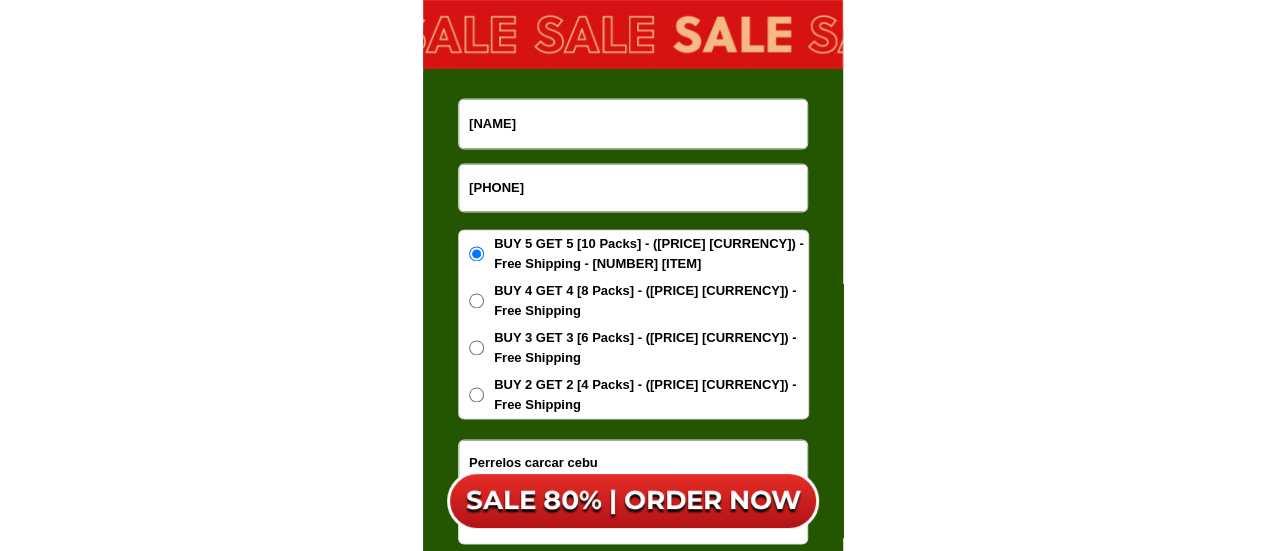 click on "BUY 2 GET 2 [4 Packs] - ([PRICE] [CURRENCY]) - Free Shipping" at bounding box center [651, 394] 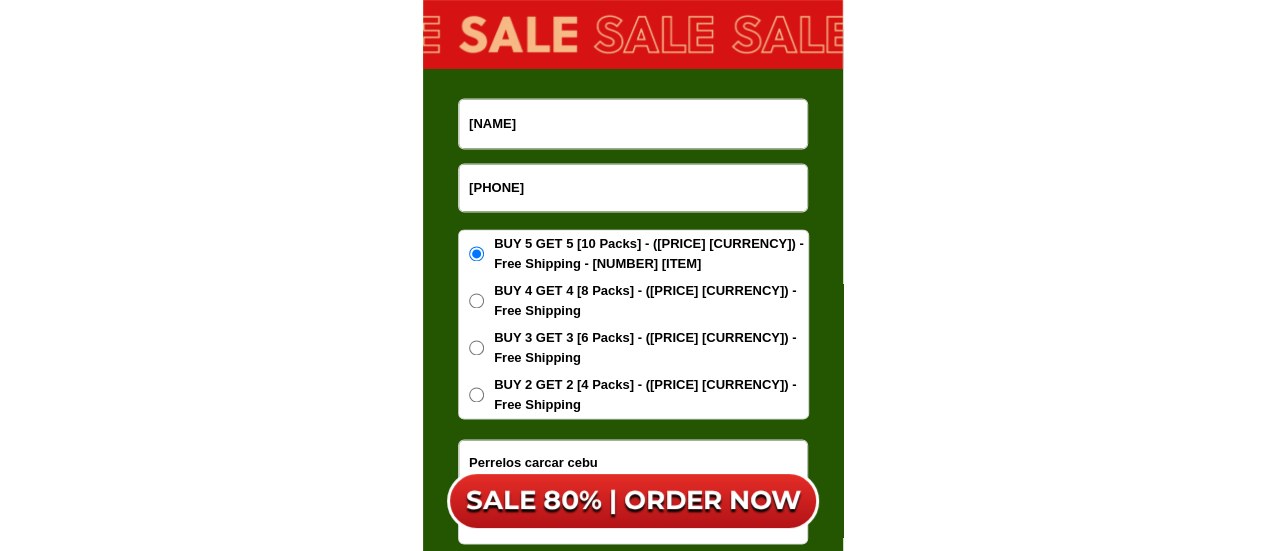 click on "BUY 2 GET 2 [4 Packs] - ([PRICE] [CURRENCY]) - Free Shipping" at bounding box center [476, 394] 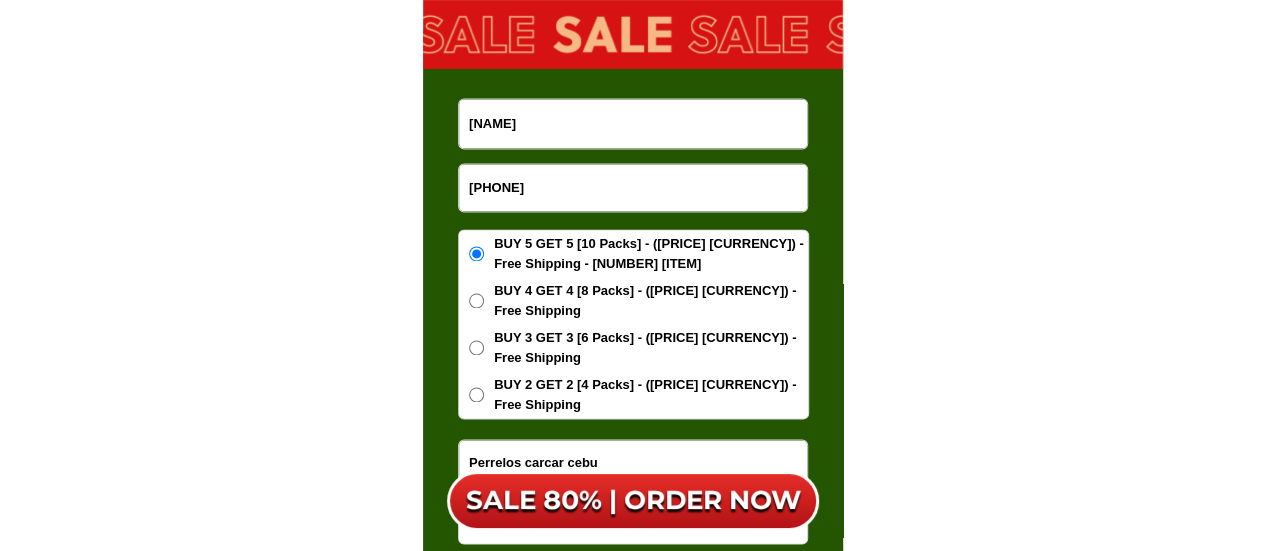 radio on "true" 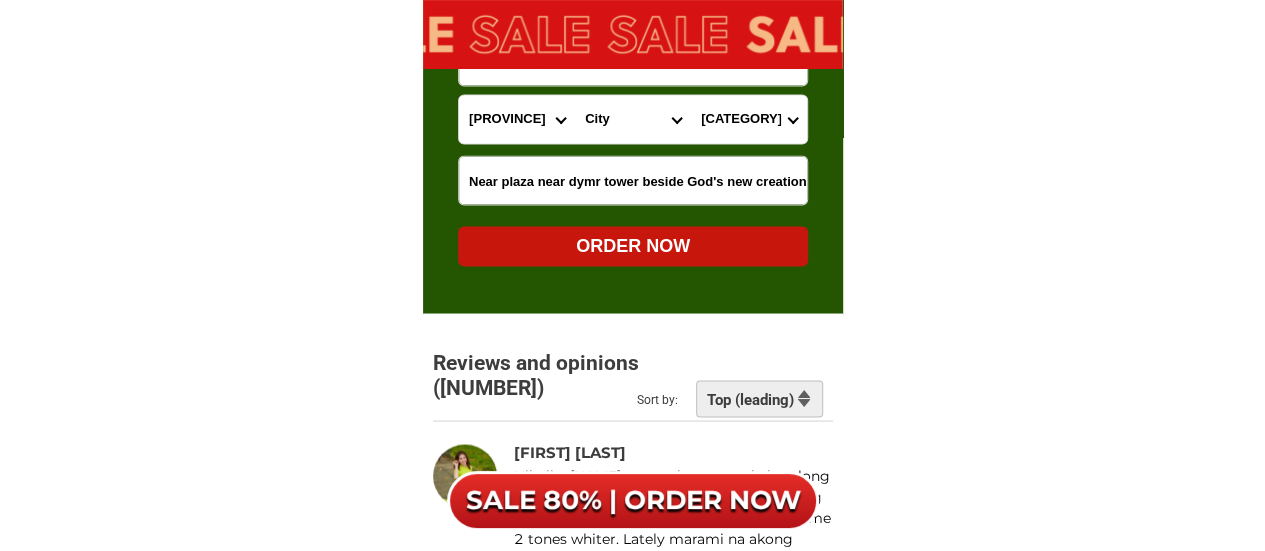 scroll, scrollTop: 13014, scrollLeft: 0, axis: vertical 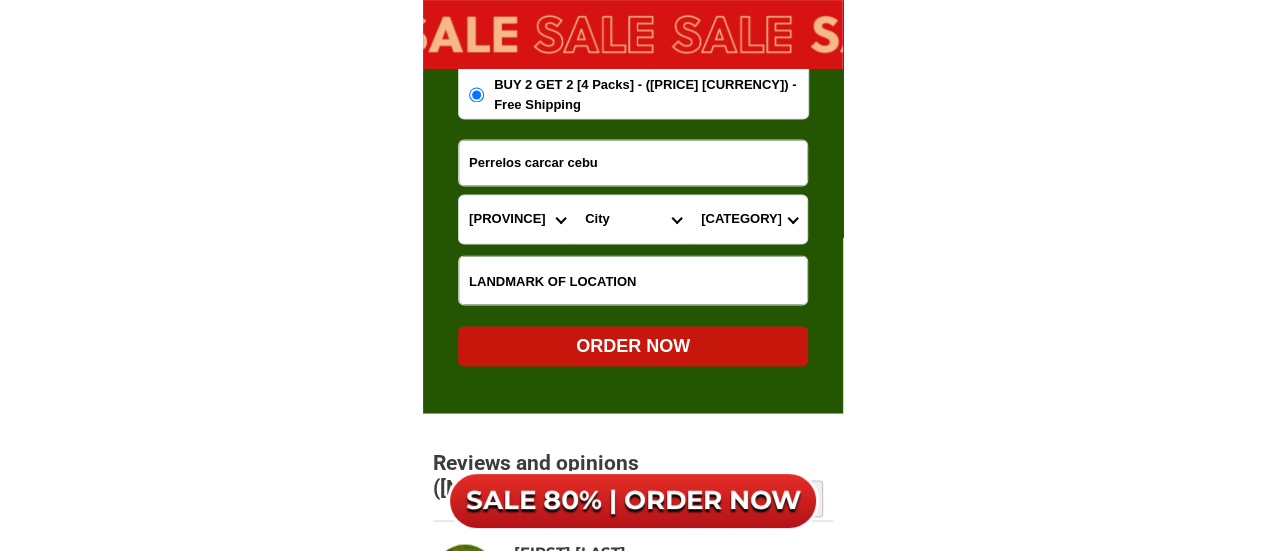 click at bounding box center (633, 280) 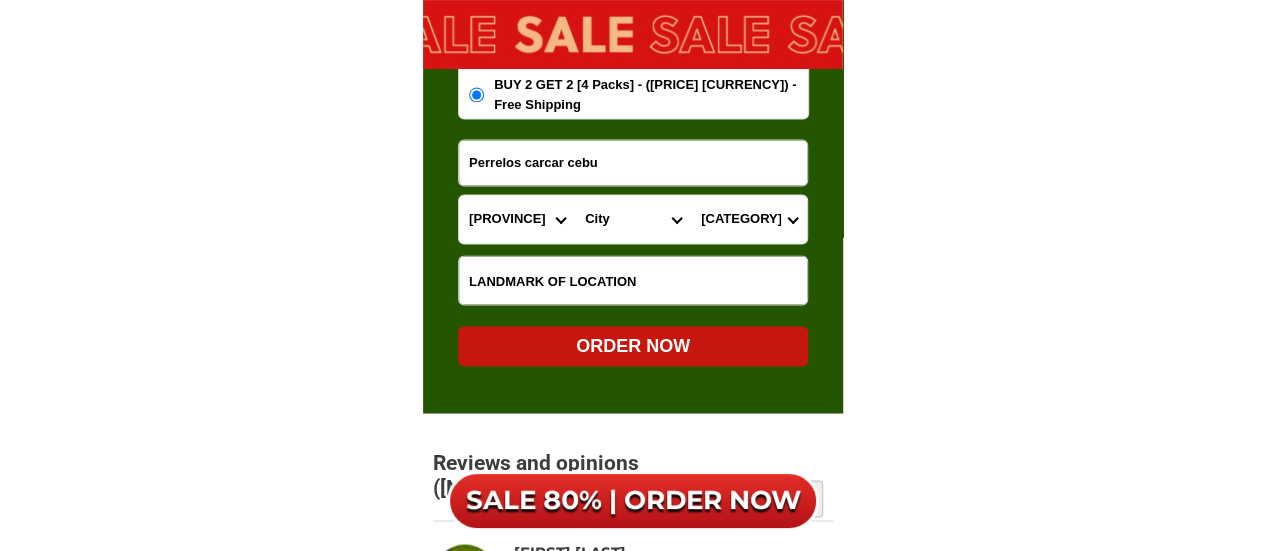 paste on "Near plaza" 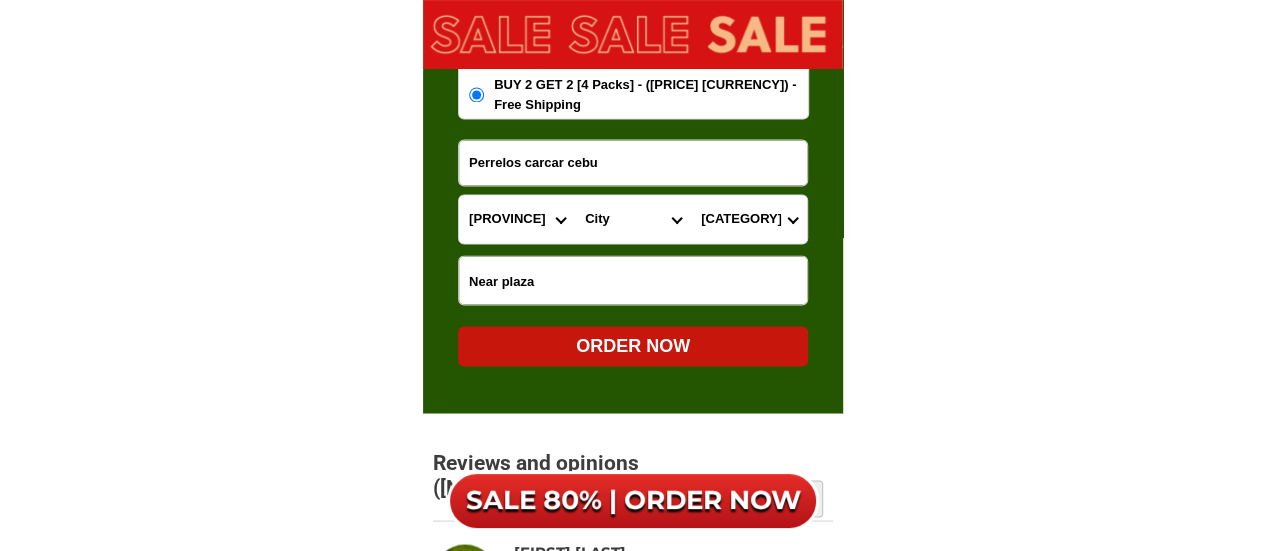 type on "Near plaza" 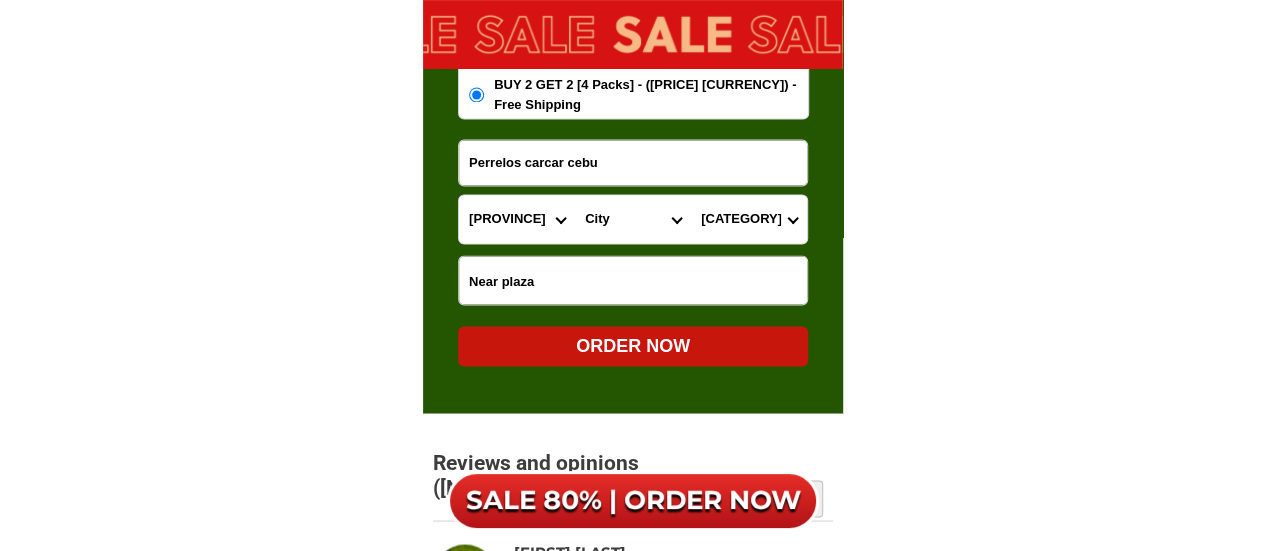 click on "Province Abra Agusan-del-norte Agusan-del-sur Aklan Albay Antique Apayao Aurora Basilan Bataan Batanes Batangas Benguet Biliran Bohol Bukidnon Bulacan Cagayan Camarines-norte Camarines-sur Camiguin Capiz Catanduanes Cavite Cebu Cotabato Davao-de-oro Davao-del-norte Davao-del-sur Davao-occidental Davao-oriental Dinagat-islands Eastern-samar Guimaras Ifugao Ilocos-norte Ilocos-sur Iloilo Isabela Kalinga La-union Laguna Lanao-del-norte Lanao-del-sur Leyte Maguindanao Marinduque Masbate Metro-manila Misamis-occidental Misamis-oriental Mountain-province Negros-occidental Negros-oriental Northern-samar Nueva-ecija Nueva-vizcaya Occidental-mindoro Oriental-mindoro Palawan Pampanga Pangasinan Quezon Quirino Rizal Romblon Sarangani Siquijor Sorsogon South-cotabato Southern-leyte Sultan-kudarat Sulu Surigao-del-norte Surigao-del-sur Tarlac Tawi-tawi Western-samar Zambales Zamboanga-del-norte Zamboanga-del-sur Zamboanga-sibugay" at bounding box center (517, 219) 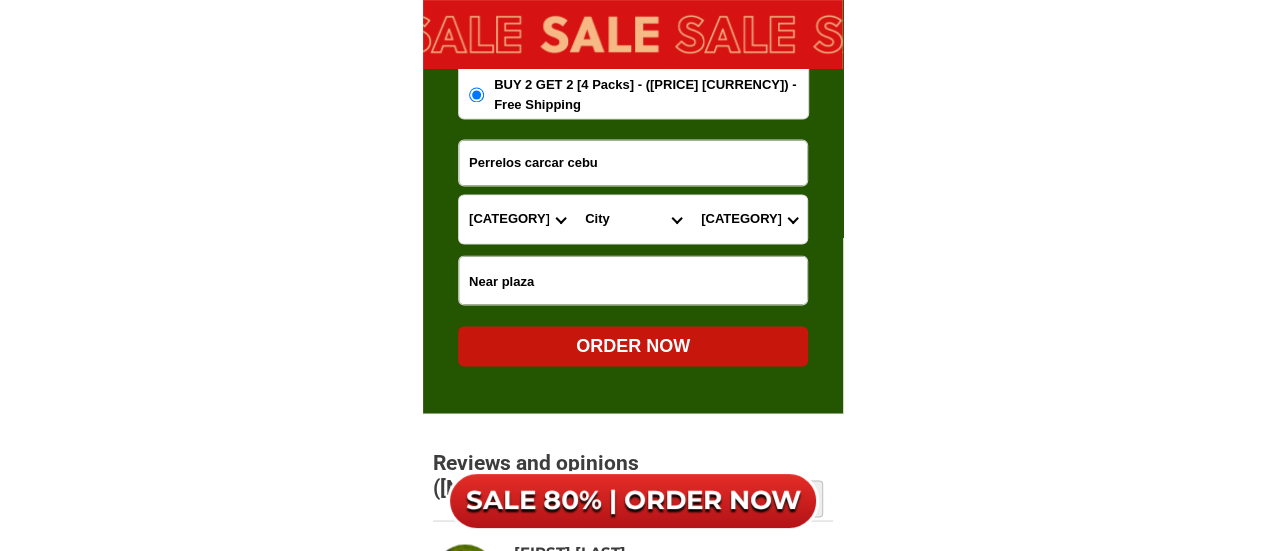 click on "Province Abra Agusan-del-norte Agusan-del-sur Aklan Albay Antique Apayao Aurora Basilan Bataan Batanes Batangas Benguet Biliran Bohol Bukidnon Bulacan Cagayan Camarines-norte Camarines-sur Camiguin Capiz Catanduanes Cavite Cebu Cotabato Davao-de-oro Davao-del-norte Davao-del-sur Davao-occidental Davao-oriental Dinagat-islands Eastern-samar Guimaras Ifugao Ilocos-norte Ilocos-sur Iloilo Isabela Kalinga La-union Laguna Lanao-del-norte Lanao-del-sur Leyte Maguindanao Marinduque Masbate Metro-manila Misamis-occidental Misamis-oriental Mountain-province Negros-occidental Negros-oriental Northern-samar Nueva-ecija Nueva-vizcaya Occidental-mindoro Oriental-mindoro Palawan Pampanga Pangasinan Quezon Quirino Rizal Romblon Sarangani Siquijor Sorsogon South-cotabato Southern-leyte Sultan-kudarat Sulu Surigao-del-norte Surigao-del-sur Tarlac Tawi-tawi Western-samar Zambales Zamboanga-del-norte Zamboanga-del-sur Zamboanga-sibugay" at bounding box center (517, 219) 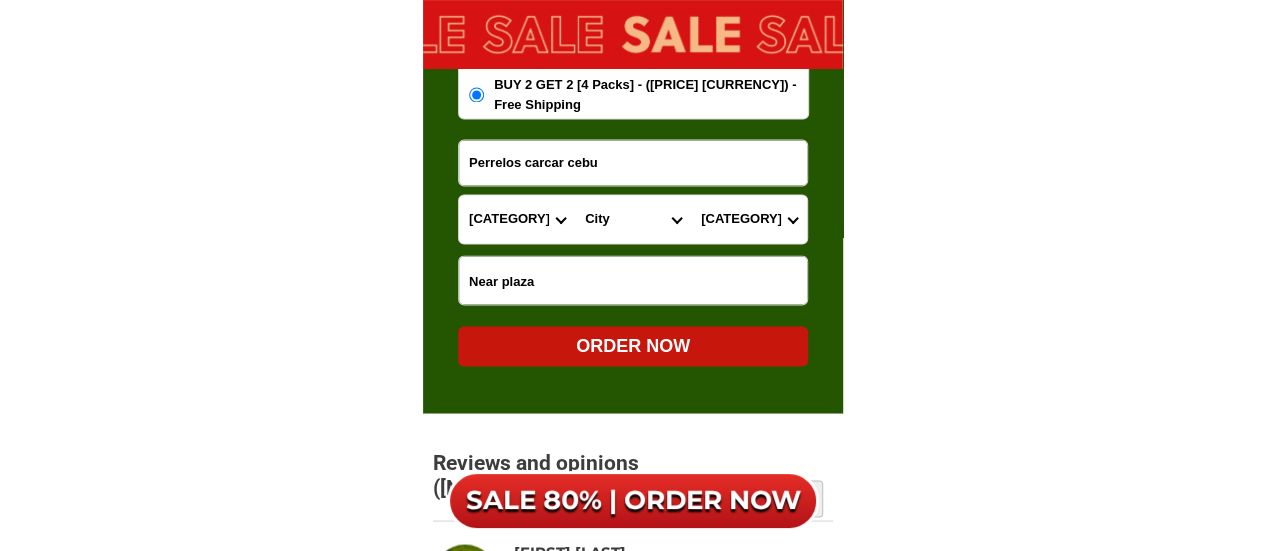 select on "63_247" 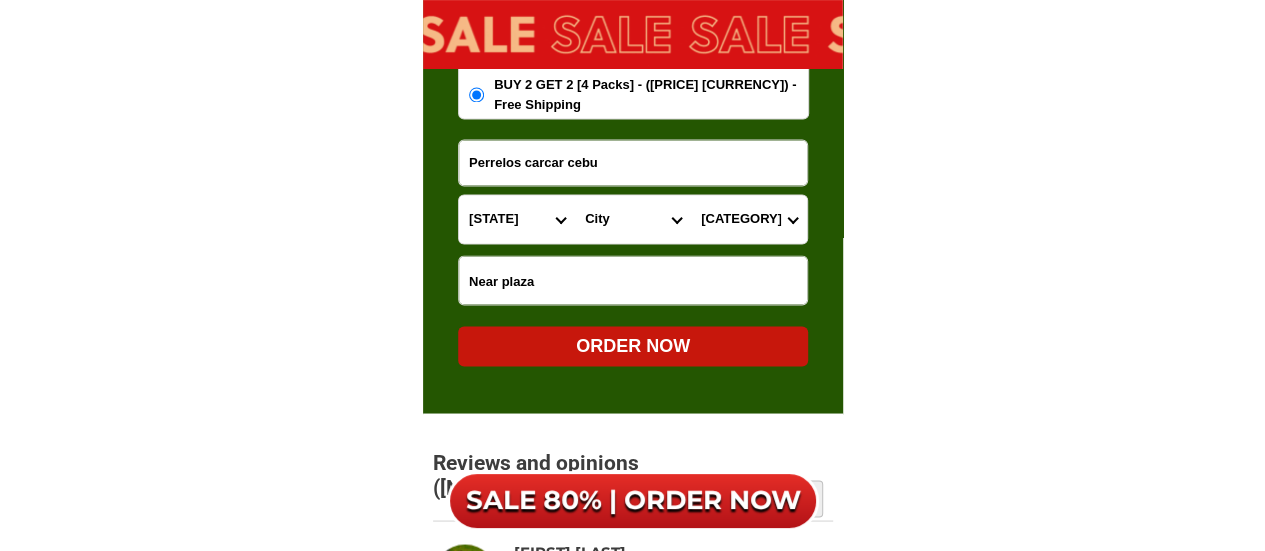 click on "Province Abra Agusan-del-norte Agusan-del-sur Aklan Albay Antique Apayao Aurora Basilan Bataan Batanes Batangas Benguet Biliran Bohol Bukidnon Bulacan Cagayan Camarines-norte Camarines-sur Camiguin Capiz Catanduanes Cavite Cebu Cotabato Davao-de-oro Davao-del-norte Davao-del-sur Davao-occidental Davao-oriental Dinagat-islands Eastern-samar Guimaras Ifugao Ilocos-norte Ilocos-sur Iloilo Isabela Kalinga La-union Laguna Lanao-del-norte Lanao-del-sur Leyte Maguindanao Marinduque Masbate Metro-manila Misamis-occidental Misamis-oriental Mountain-province Negros-occidental Negros-oriental Northern-samar Nueva-ecija Nueva-vizcaya Occidental-mindoro Oriental-mindoro Palawan Pampanga Pangasinan Quezon Quirino Rizal Romblon Sarangani Siquijor Sorsogon South-cotabato Southern-leyte Sultan-kudarat Sulu Surigao-del-norte Surigao-del-sur Tarlac Tawi-tawi Western-samar Zambales Zamboanga-del-norte Zamboanga-del-sur Zamboanga-sibugay" at bounding box center [517, 219] 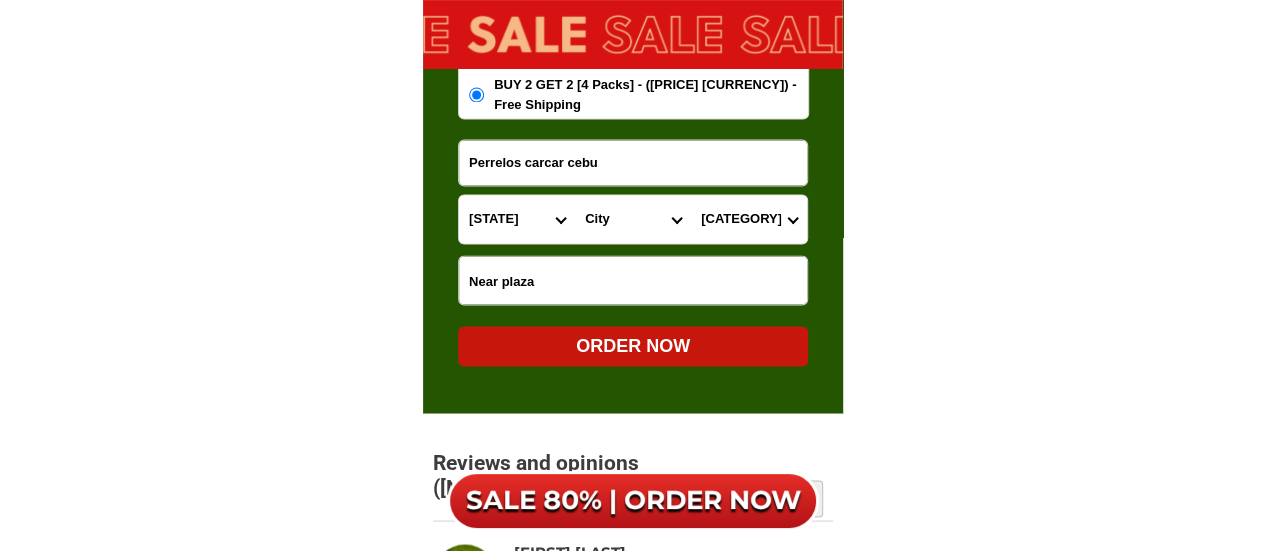 click on "City Agno Aguilar Alaminos-city Asingan Balungao Bani Basista Bautista Bayambang Binalonan Binmaley Bolinao Bugallon Calasiao Dagupan-city Dasol Labrador Laoac Lingayen Malasiqui Manaoag Mangaldan Mangatarem Mapandan Natividad Pangasinan-alcala Pangasinan-anda Pangasinan-burgos Pangasinan-infanta Pangasinan-mabini Pangasinan-san-carlos-city Pangasinan-san-jacinto Pangasinan-san-manuel Pangasinan-san-nicolas Pangasinan-san-quintin Pangasinan-santa-barbara Pangasinan-santa-maria Pangasinan-santo-tomas Pangasinan-sison Pozorrubio Rosales San-fabian Sual Tayug Umingan Urbiztondo Urdaneta-city Villasis" at bounding box center (633, 219) 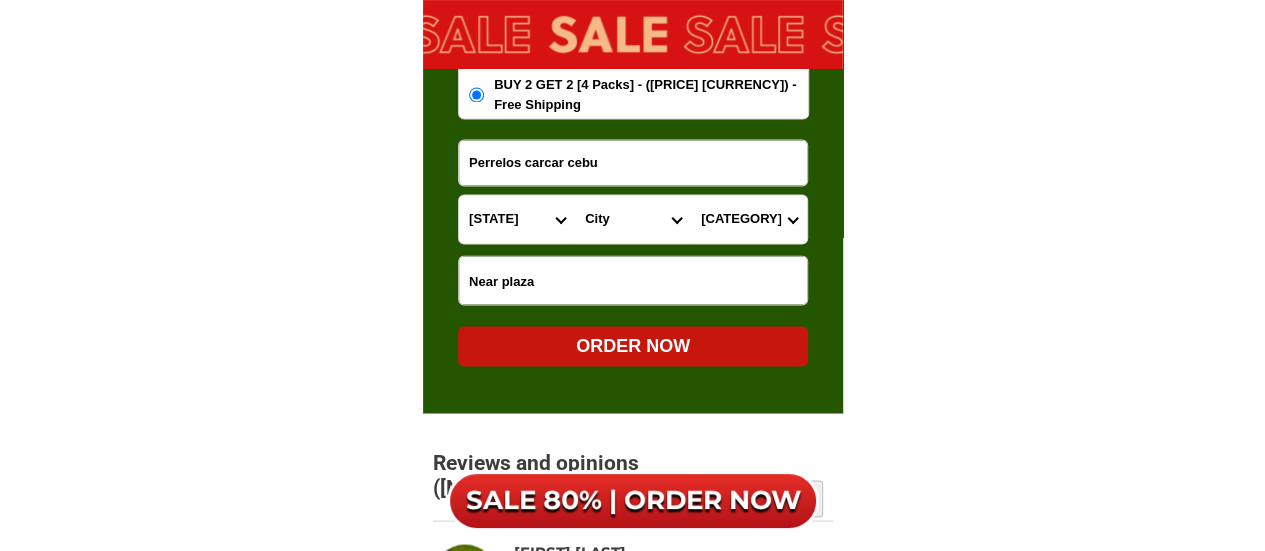 select on "63_[PHONE]" 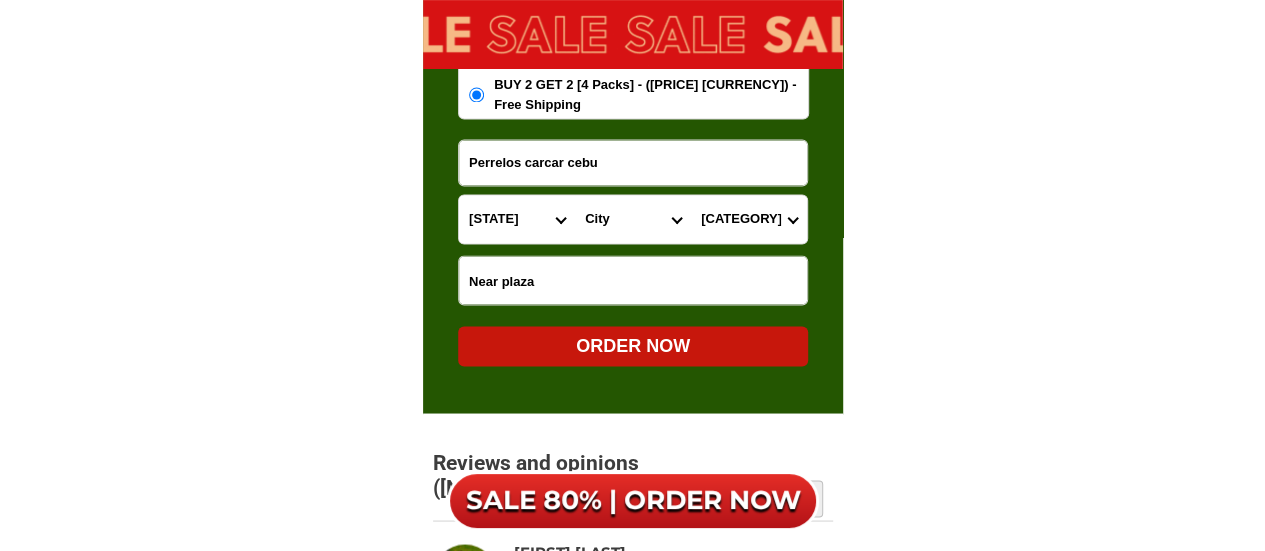 click on "City Agno Aguilar Alaminos-city Asingan Balungao Bani Basista Bautista Bayambang Binalonan Binmaley Bolinao Bugallon Calasiao Dagupan-city Dasol Labrador Laoac Lingayen Malasiqui Manaoag Mangaldan Mangatarem Mapandan Natividad Pangasinan-alcala Pangasinan-anda Pangasinan-burgos Pangasinan-infanta Pangasinan-mabini Pangasinan-san-carlos-city Pangasinan-san-jacinto Pangasinan-san-manuel Pangasinan-san-nicolas Pangasinan-san-quintin Pangasinan-santa-barbara Pangasinan-santa-maria Pangasinan-santo-tomas Pangasinan-sison Pozorrubio Rosales San-fabian Sual Tayug Umingan Urbiztondo Urdaneta-city Villasis" at bounding box center (633, 219) 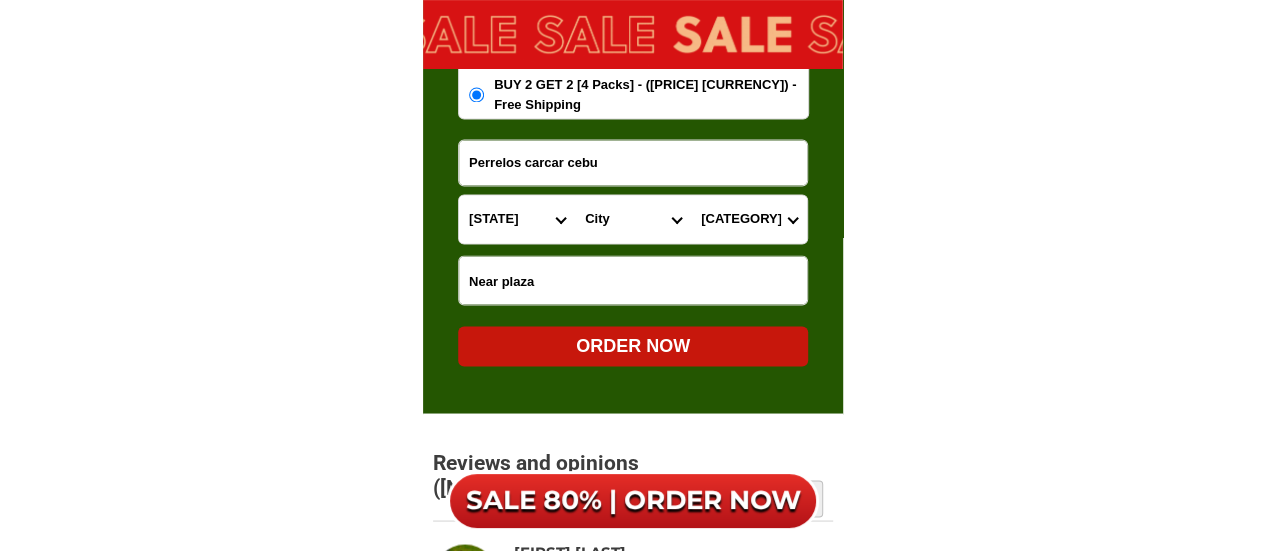 click on "Barangay Anapao (bur anapac) Cacayasen Concordia Don matias Ilio-ilio (iliw-iliw) Papallasen Poblacion Pogoruac Sanmiguel Sanpascual Sanvicente Sapa grande Sapa pequena Tambacan" at bounding box center (749, 219) 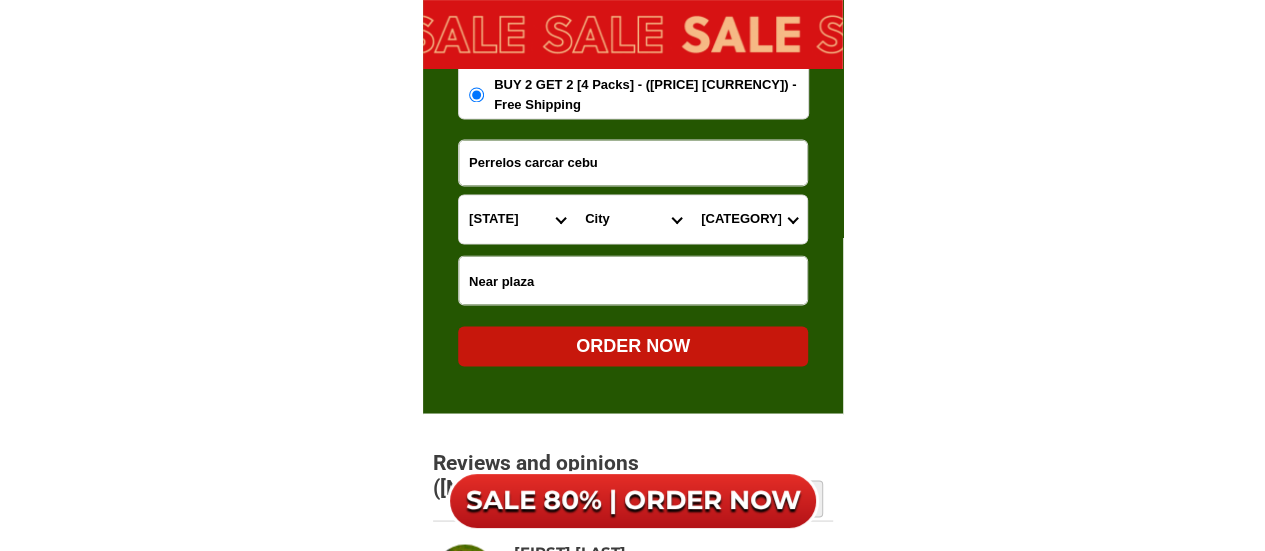 click on "Barangay Anapao (bur anapac) Cacayasen Concordia Don matias Ilio-ilio (iliw-iliw) Papallasen Poblacion Pogoruac Sanmiguel Sanpascual Sanvicente Sapa grande Sapa pequena Tambacan" at bounding box center (749, 219) 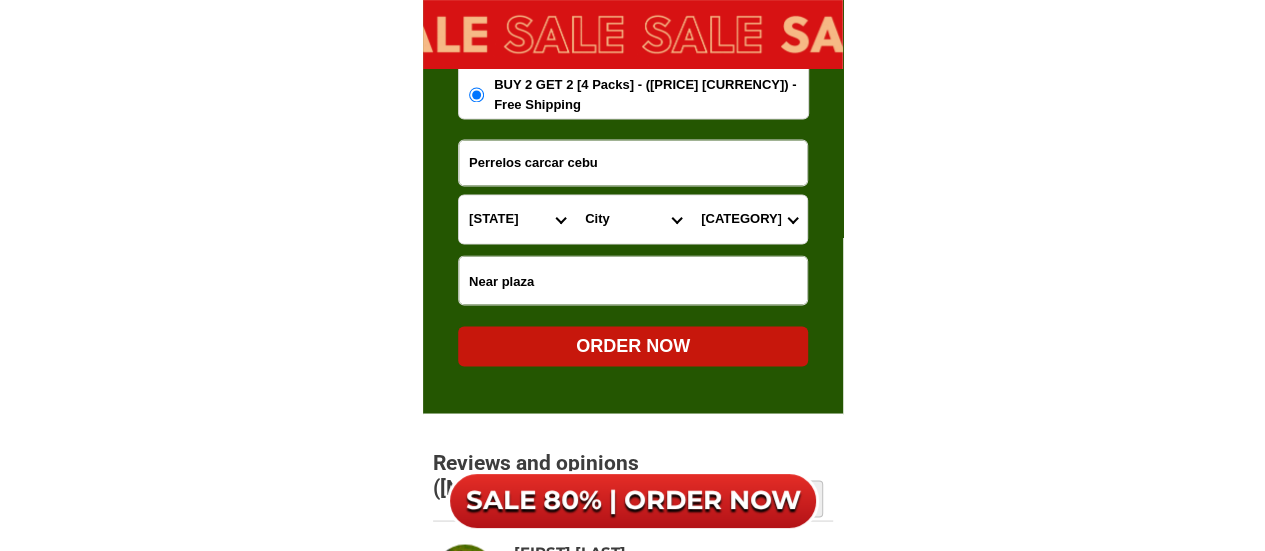 select on "[NUMBER]" 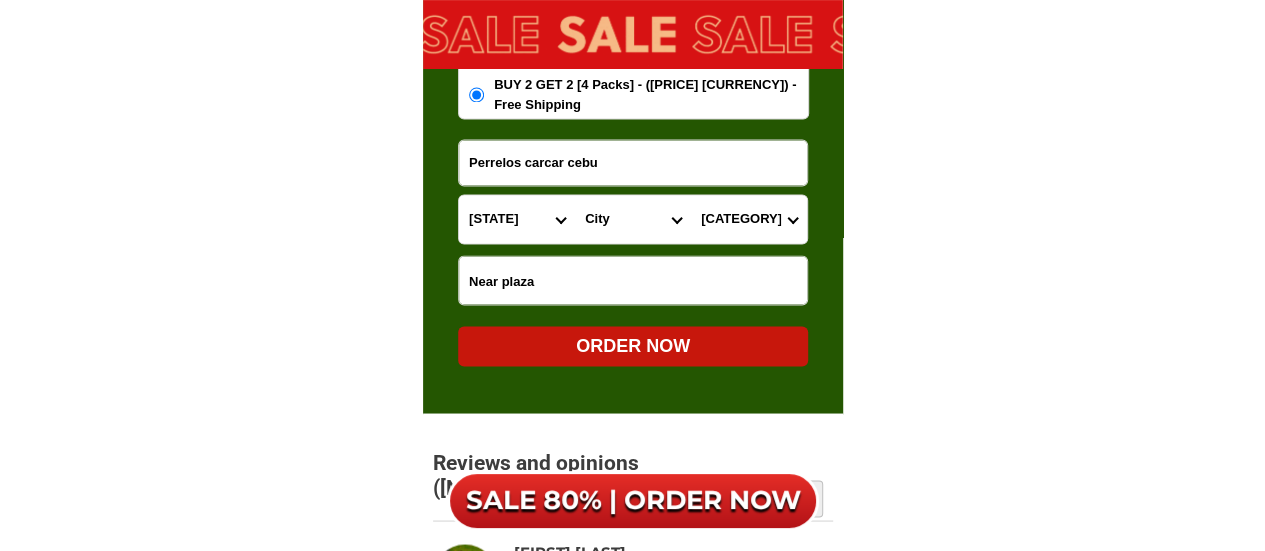 click on "Barangay Anapao (bur anapac) Cacayasen Concordia Don matias Ilio-ilio (iliw-iliw) Papallasen Poblacion Pogoruac Sanmiguel Sanpascual Sanvicente Sapa grande Sapa pequena Tambacan" at bounding box center (749, 219) 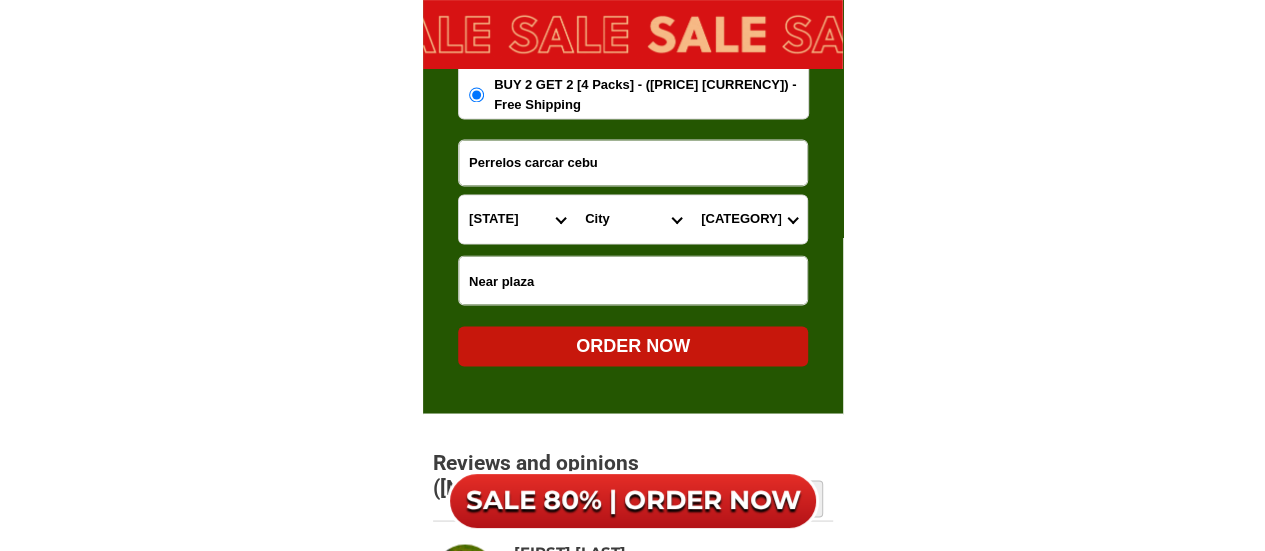 click on "Perrelos carcar cebu" at bounding box center [633, 162] 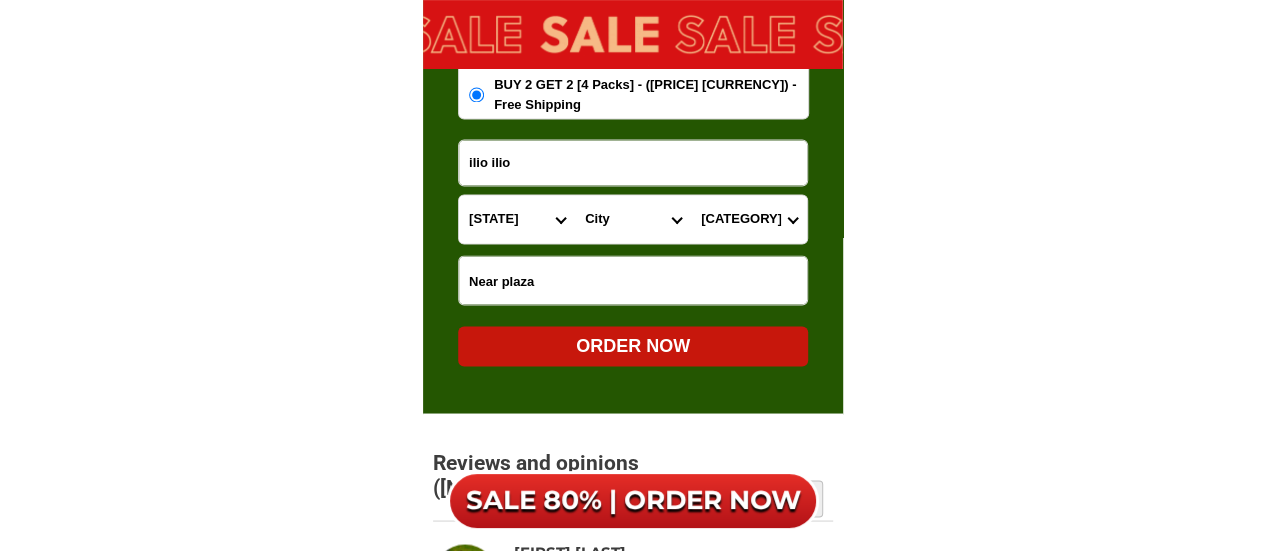 click on "City Agno Aguilar Alaminos-city Asingan Balungao Bani Basista Bautista Bayambang Binalonan Binmaley Bolinao Bugallon Calasiao Dagupan-city Dasol Labrador Laoac Lingayen Malasiqui Manaoag Mangaldan Mangatarem Mapandan Natividad Pangasinan-alcala Pangasinan-anda Pangasinan-burgos Pangasinan-infanta Pangasinan-mabini Pangasinan-san-carlos-city Pangasinan-san-jacinto Pangasinan-san-manuel Pangasinan-san-nicolas Pangasinan-san-quintin Pangasinan-santa-barbara Pangasinan-santa-maria Pangasinan-santo-tomas Pangasinan-sison Pozorrubio Rosales San-fabian Sual Tayug Umingan Urbiztondo Urdaneta-city Villasis" at bounding box center [633, 219] 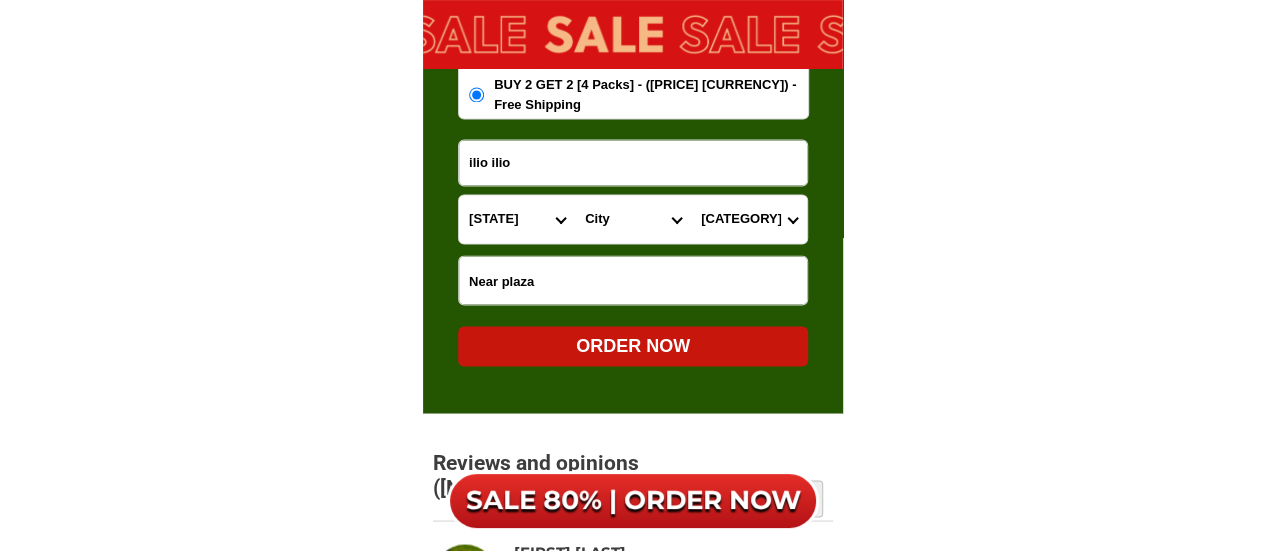 click on "ilio ilio" at bounding box center [633, 162] 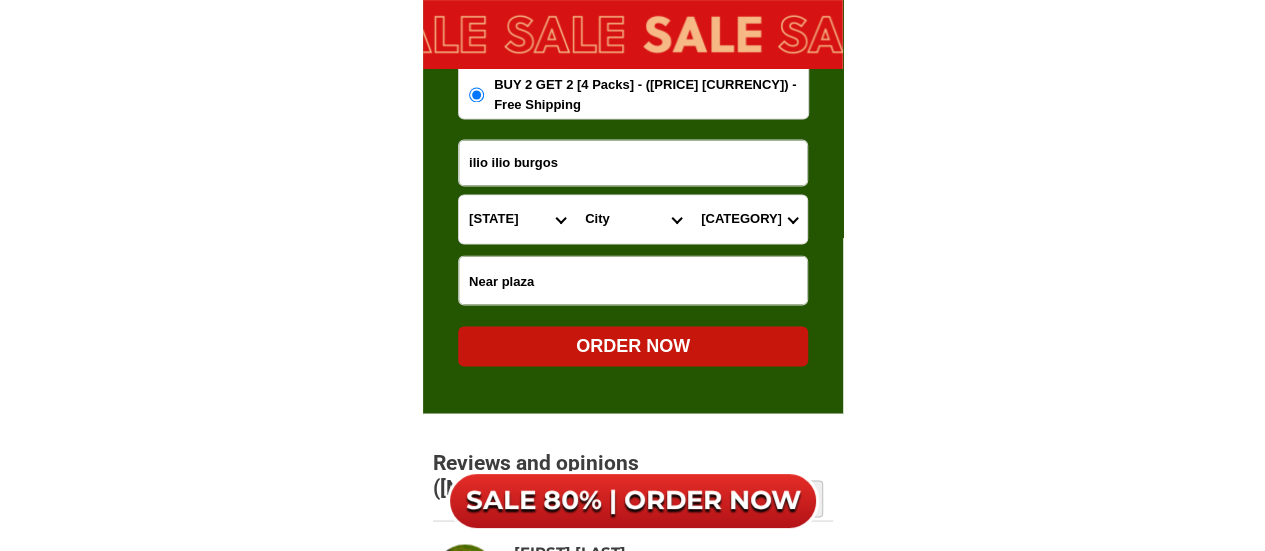 click on "City Agno Aguilar Alaminos-city Asingan Balungao Bani Basista Bautista Bayambang Binalonan Binmaley Bolinao Bugallon Calasiao Dagupan-city Dasol Labrador Laoac Lingayen Malasiqui Manaoag Mangaldan Mangatarem Mapandan Natividad Pangasinan-alcala Pangasinan-anda Pangasinan-burgos Pangasinan-infanta Pangasinan-mabini Pangasinan-san-carlos-city Pangasinan-san-jacinto Pangasinan-san-manuel Pangasinan-san-nicolas Pangasinan-san-quintin Pangasinan-santa-barbara Pangasinan-santa-maria Pangasinan-santo-tomas Pangasinan-sison Pozorrubio Rosales San-fabian Sual Tayug Umingan Urbiztondo Urdaneta-city Villasis" at bounding box center [633, 219] 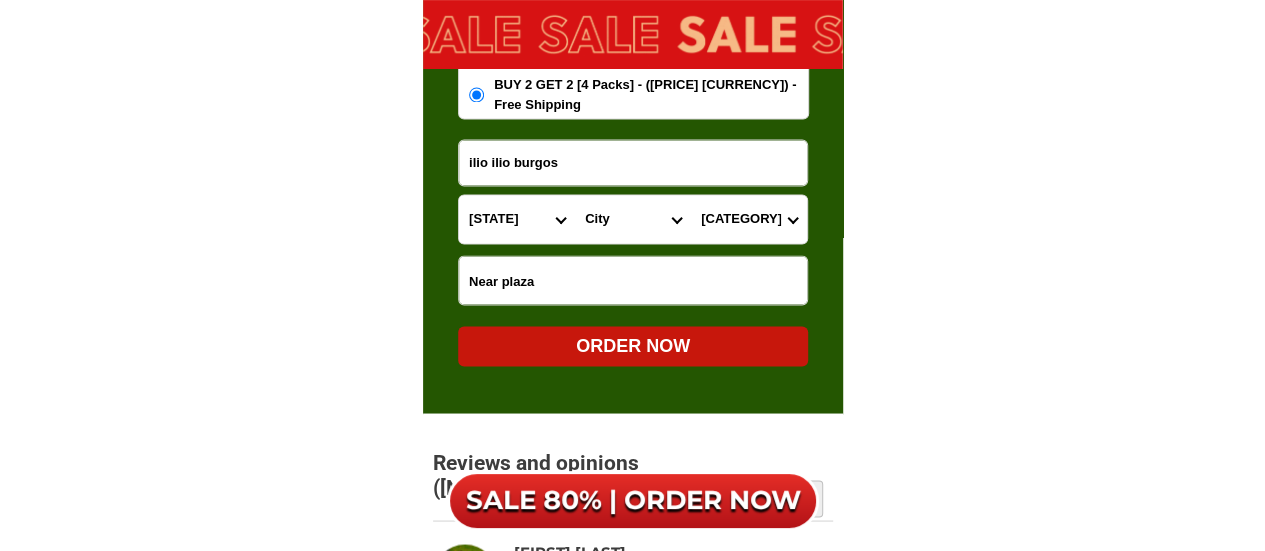click on "ilio ilio burgos" at bounding box center [633, 162] 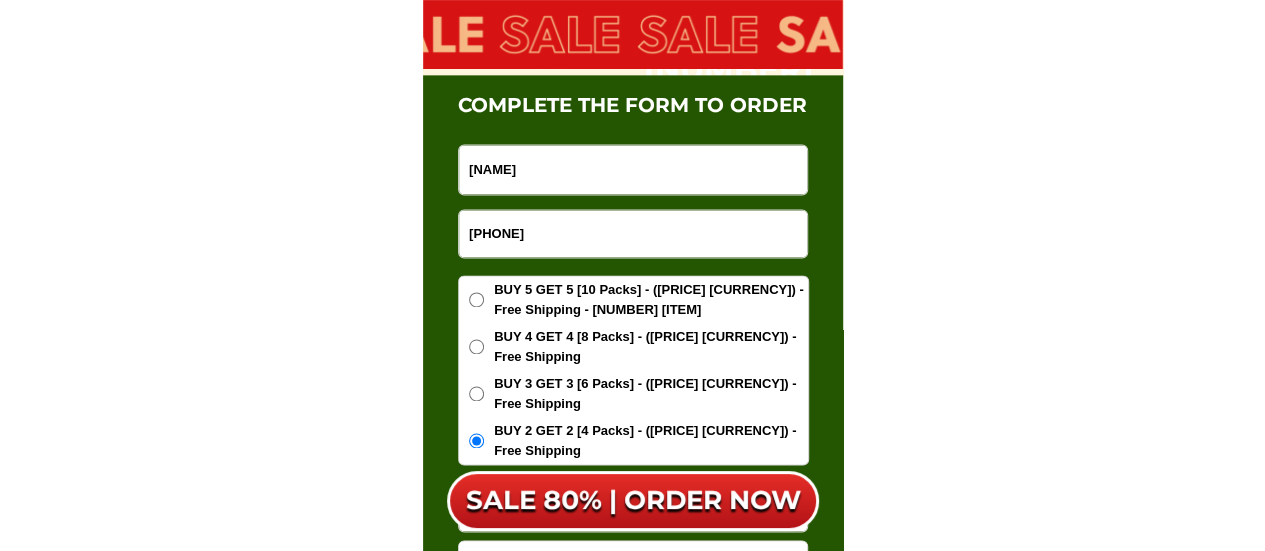 scroll, scrollTop: 12614, scrollLeft: 0, axis: vertical 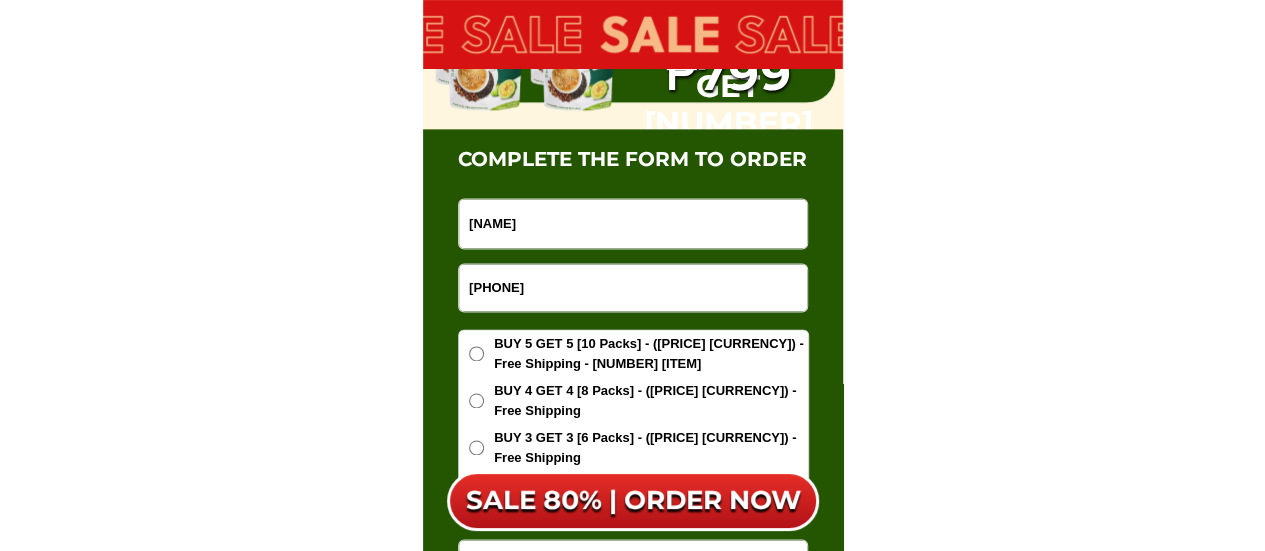 type on "[CITY] [CITY] [PROVINCE]" 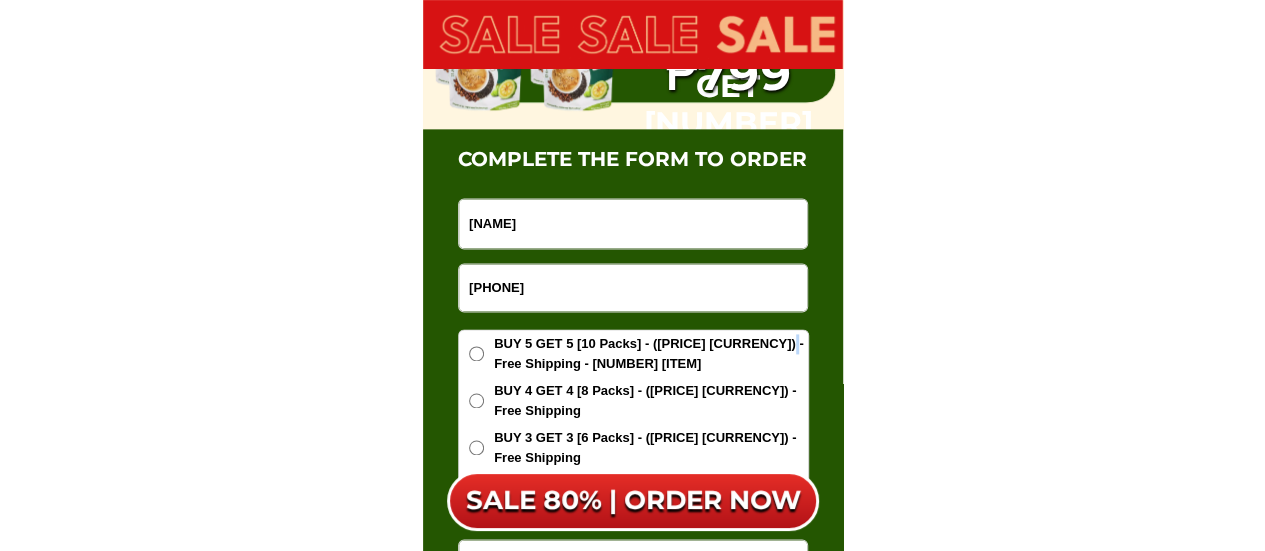 drag, startPoint x: 512, startPoint y: 354, endPoint x: 582, endPoint y: 317, distance: 79.17702 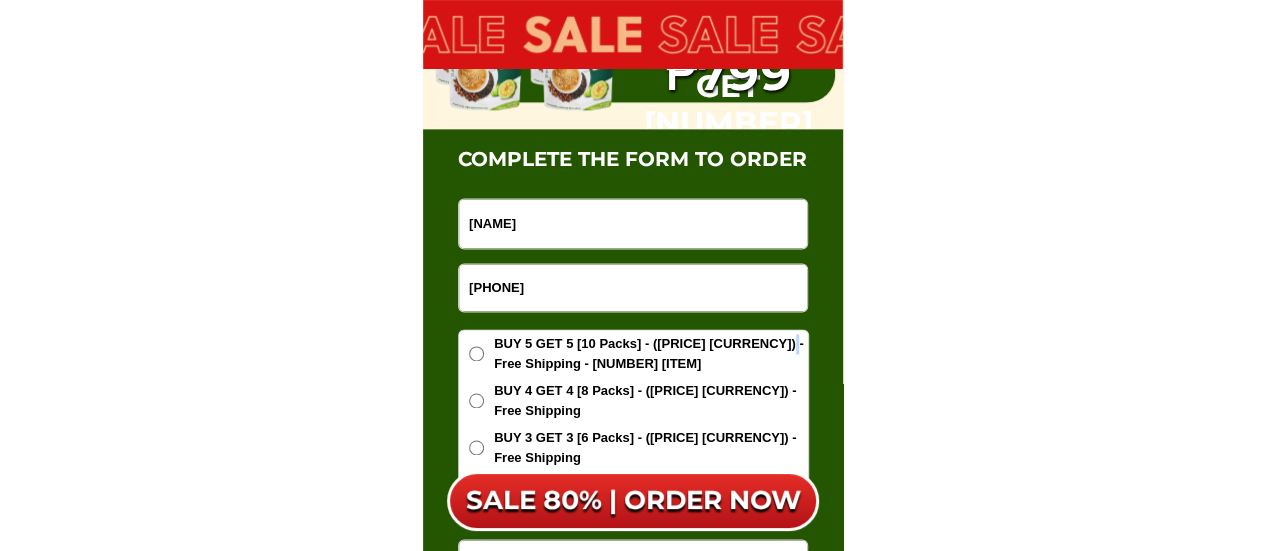 click on "BUY 5 GET 5 [10 Packs] - ([PRICE] [CURRENCY]) - Free Shipping - [NUMBER] [ITEM]" at bounding box center [651, 353] 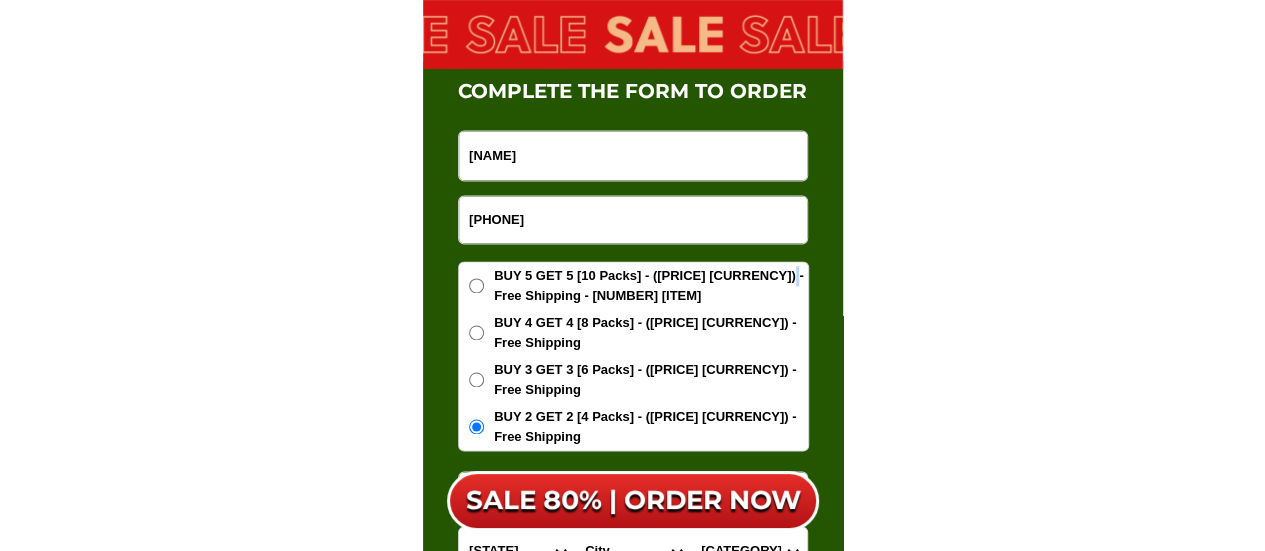 scroll, scrollTop: 12714, scrollLeft: 0, axis: vertical 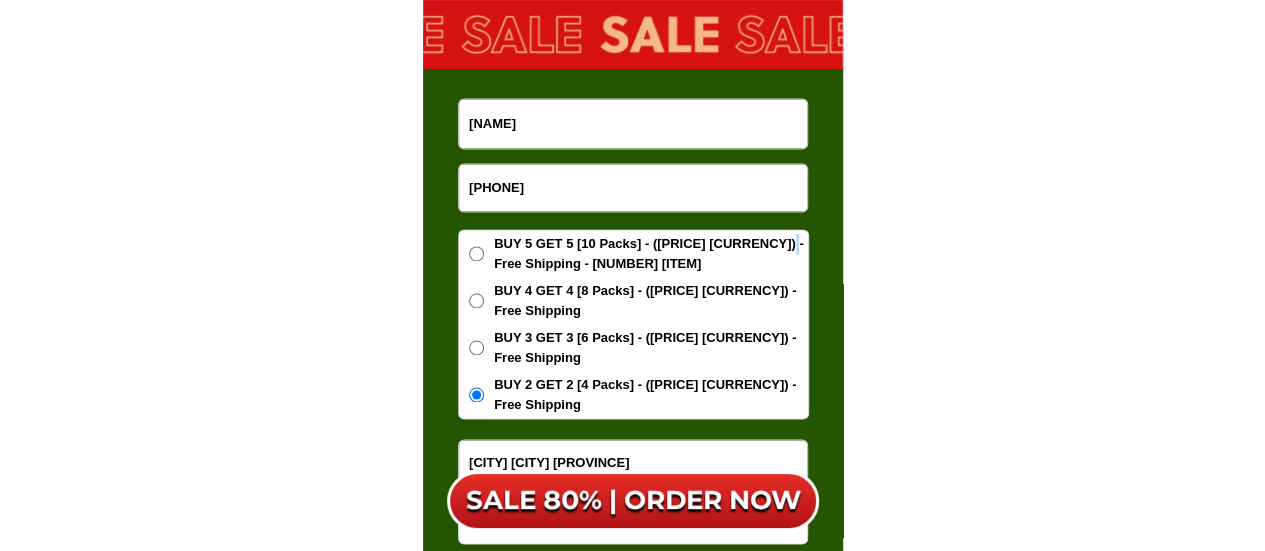 click on "BUY 5 GET 5 [10 Packs] - ([PRICE] [CURRENCY]) - Free Shipping - [NUMBER] [ITEM]" at bounding box center [476, 253] 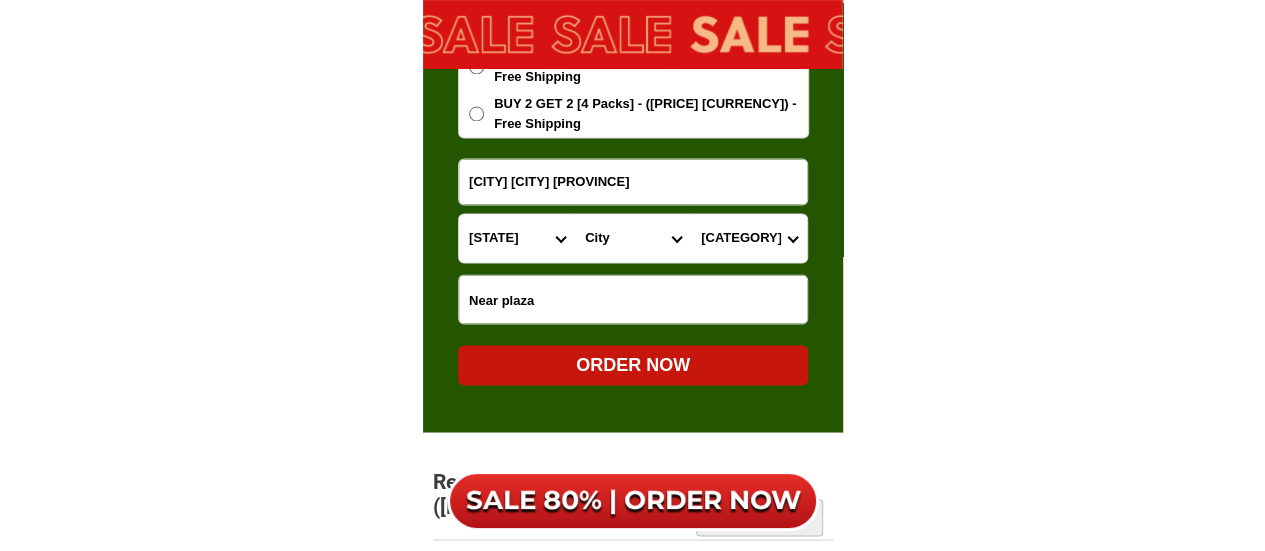 scroll, scrollTop: 13014, scrollLeft: 0, axis: vertical 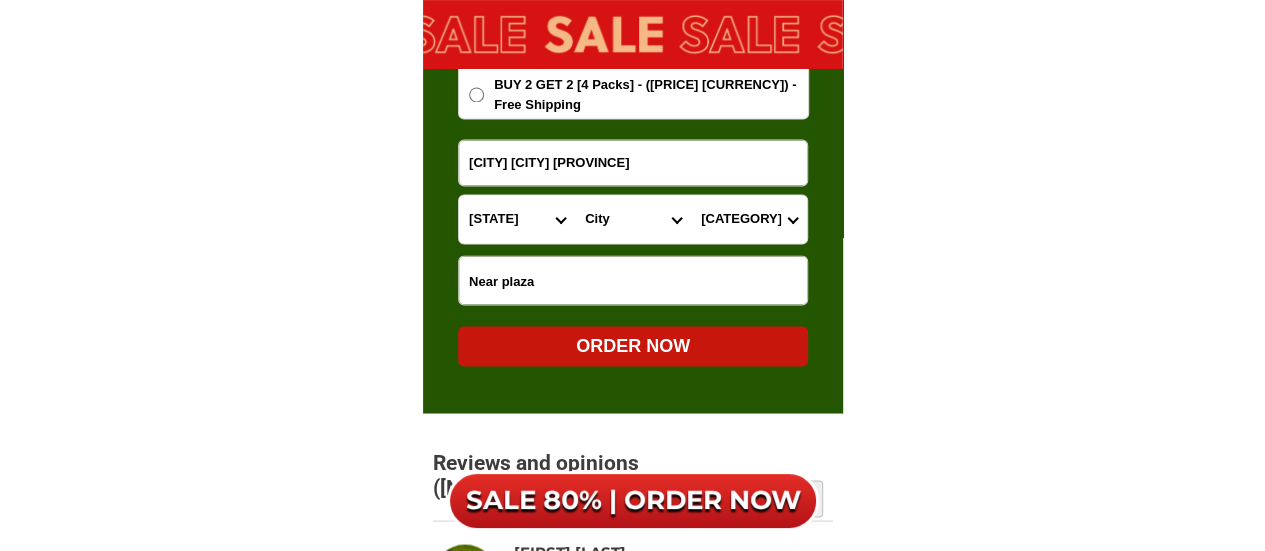 click on "ORDER NOW" at bounding box center [633, 345] 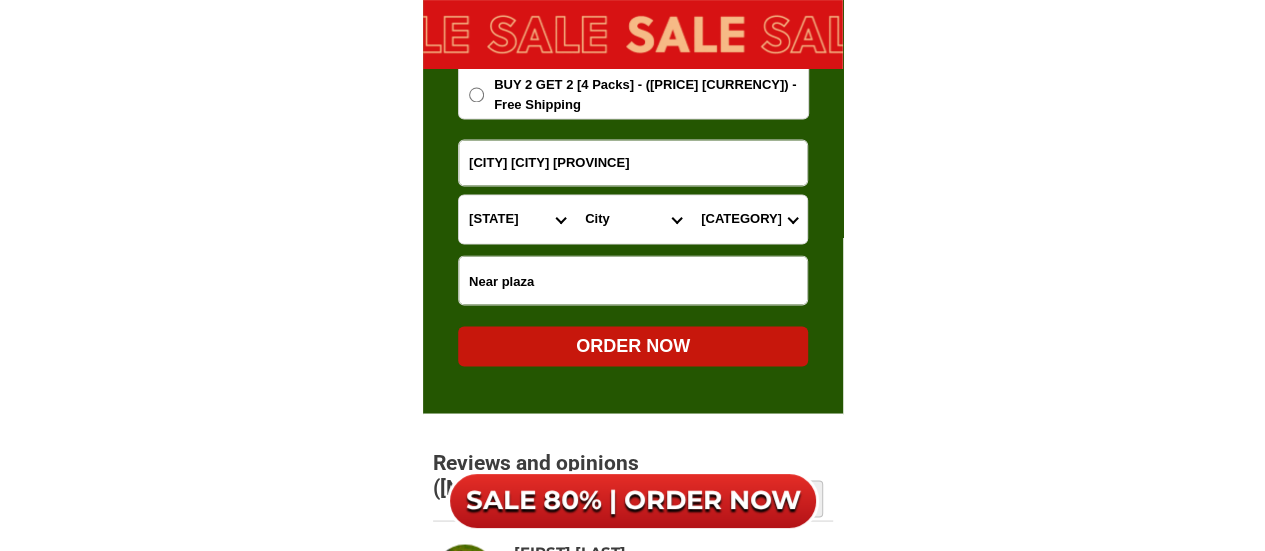 radio on "true" 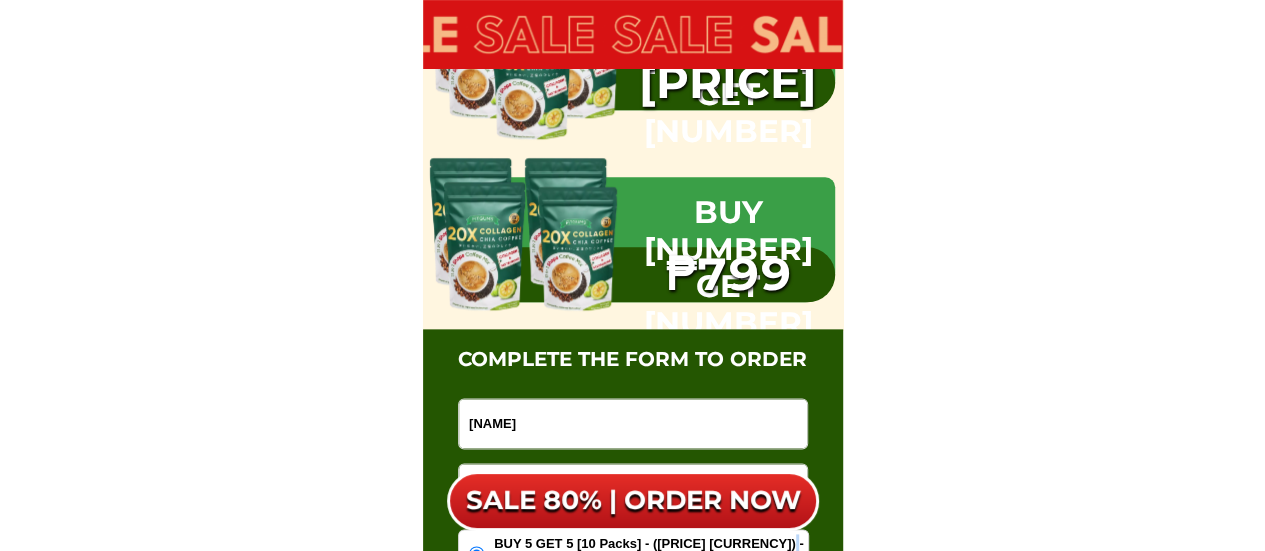 scroll, scrollTop: 12614, scrollLeft: 0, axis: vertical 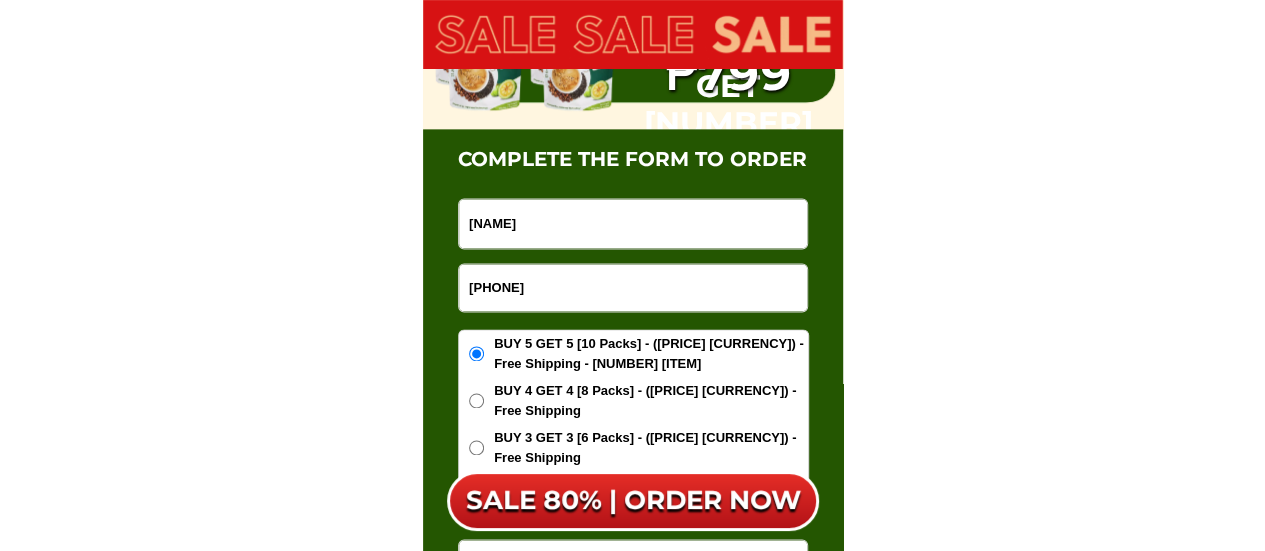 click on "[PHONE]" at bounding box center [633, 287] 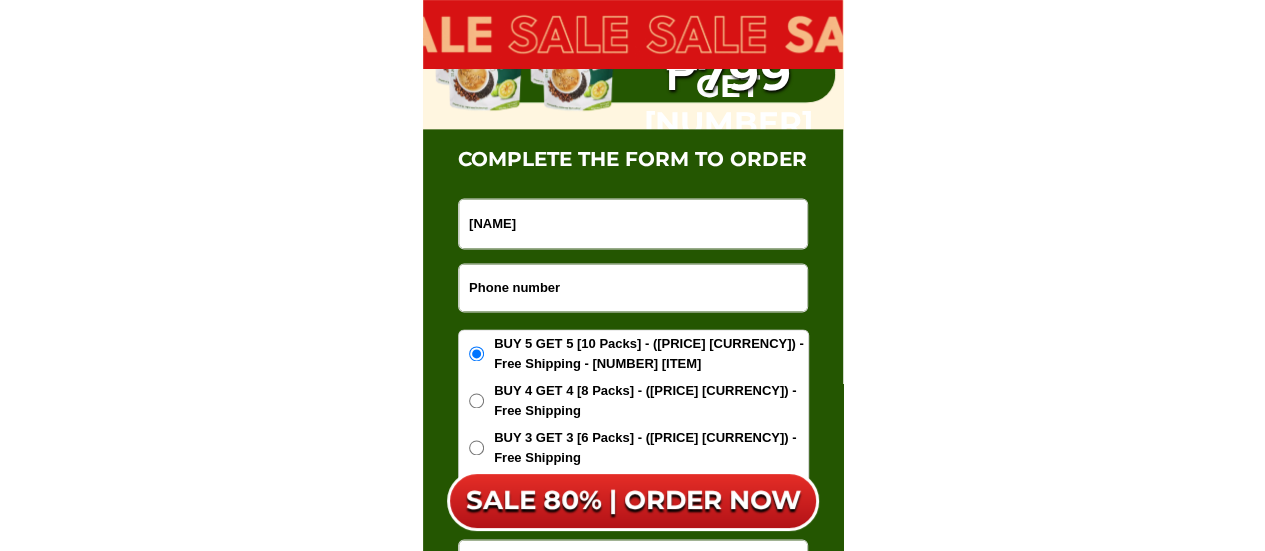 paste on "09[PHONE]" 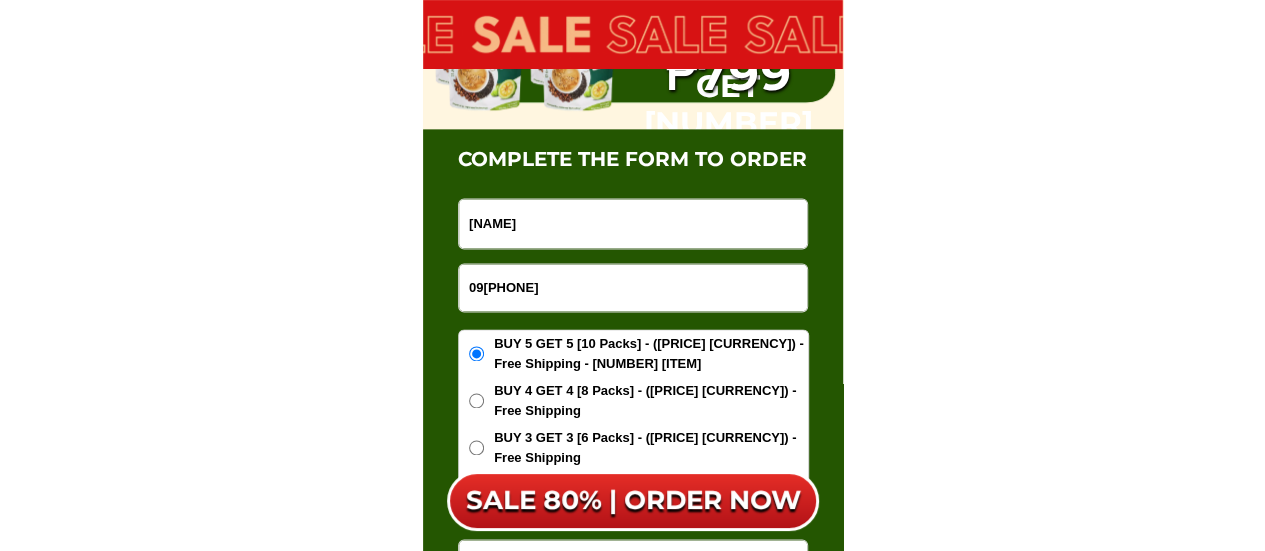 type on "09[PHONE]" 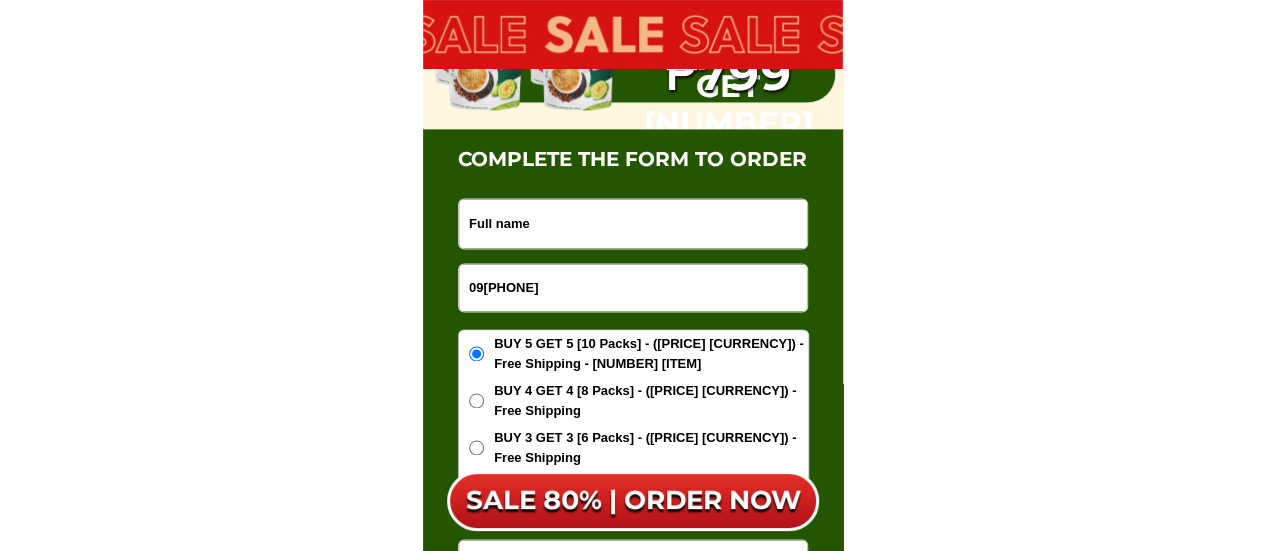 click at bounding box center [633, 223] 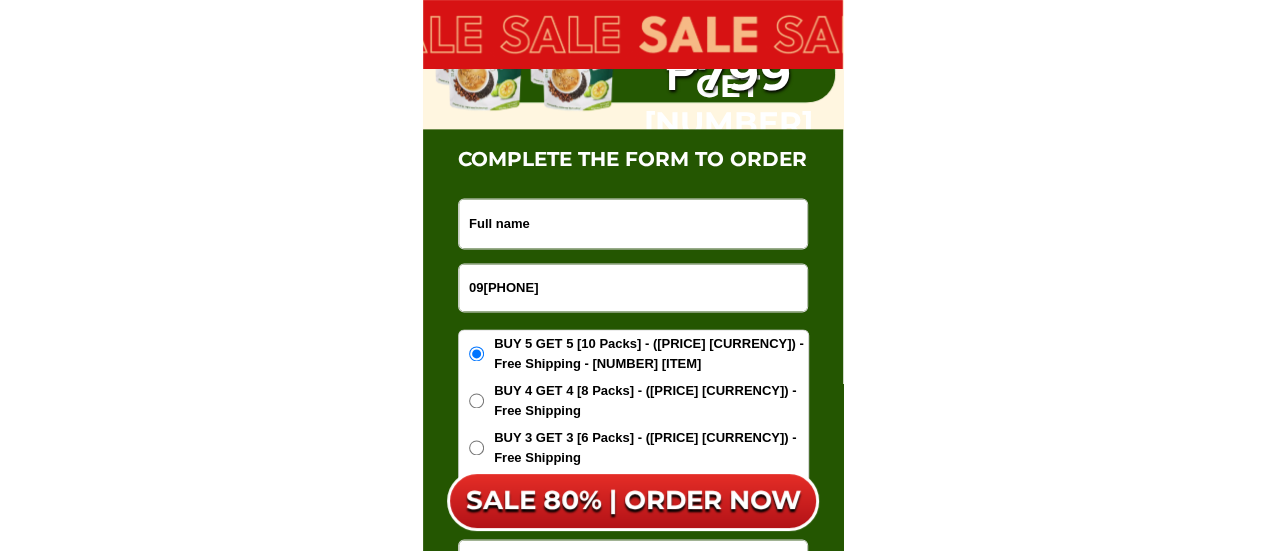 paste on "[FIRST]" 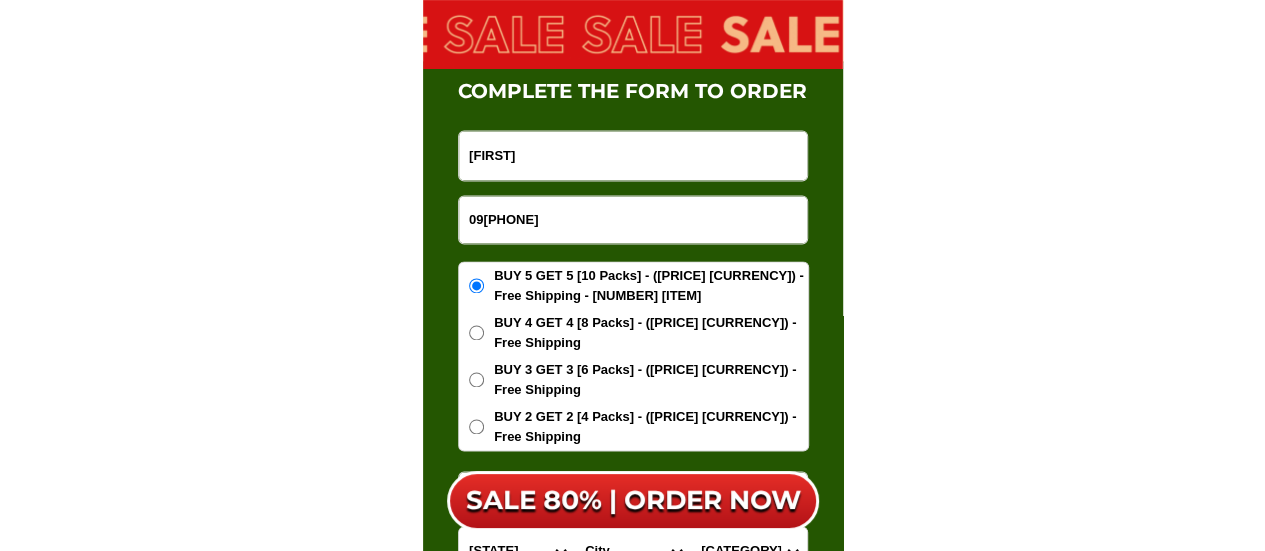scroll, scrollTop: 12714, scrollLeft: 0, axis: vertical 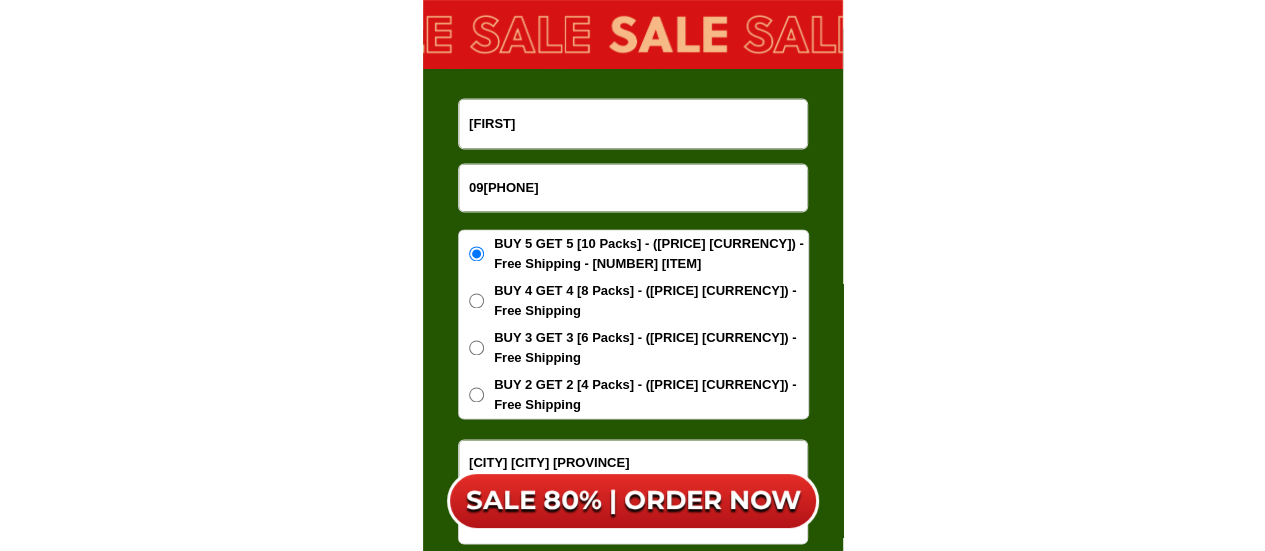 drag, startPoint x: 574, startPoint y: 123, endPoint x: 414, endPoint y: 141, distance: 161.00932 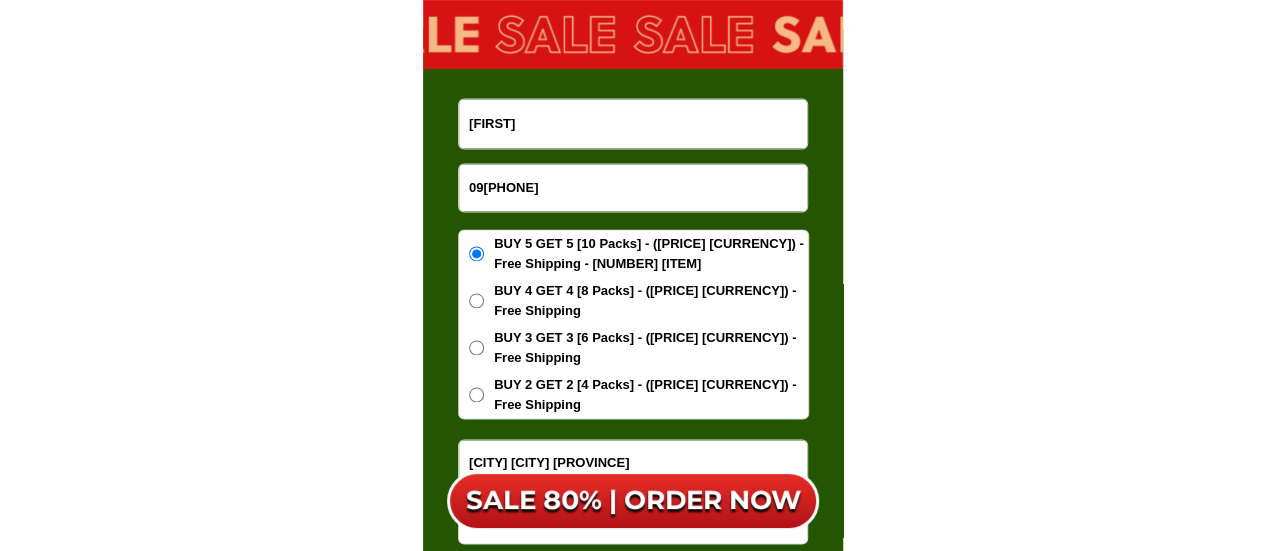 click on "20X collagen chia coffee Recommended by [FIRST] [LAST] Slim Body Bright Skin The most favorite coffee product in Japan SALE 80% OFF - ORDER NOW!! 1099₱ Results of some customers after 1 month of use Changes of Mr. [FIRST] [LAST] after 1 month of using Fitgums Coffee [FIRST] [LAST] has successfully lost weight Body Slimming 1 month of use Our customers' process of using Fitgums Chia Coffee Losing 8 -15KG Burn body fat Confident Cut extra calories Nice skin and good health The amount of arm and leg fat has decreased 100% Robusta Coffee Combination of Robusta Coffee
& 10 other High Quality
Ingredients GOLD Ingredients Chia Seeds Chia Seeds 3 IN 1 3 IN 1 Promotes Heart Health Boosts Energy
Endurance Supports Healthy Weight Loss  Appearance Rejuvenation Reduces  Wrinkles Improves skin elasticity and hydration. Brighten skin, support defeat acnes. EFFECTIVE TESTED Day 0 The skin is dull andthe wrinkles are obvious Day 14 Skin texture is more even,wrinkles are reduced Day 30 Natural" at bounding box center (632, -5364) 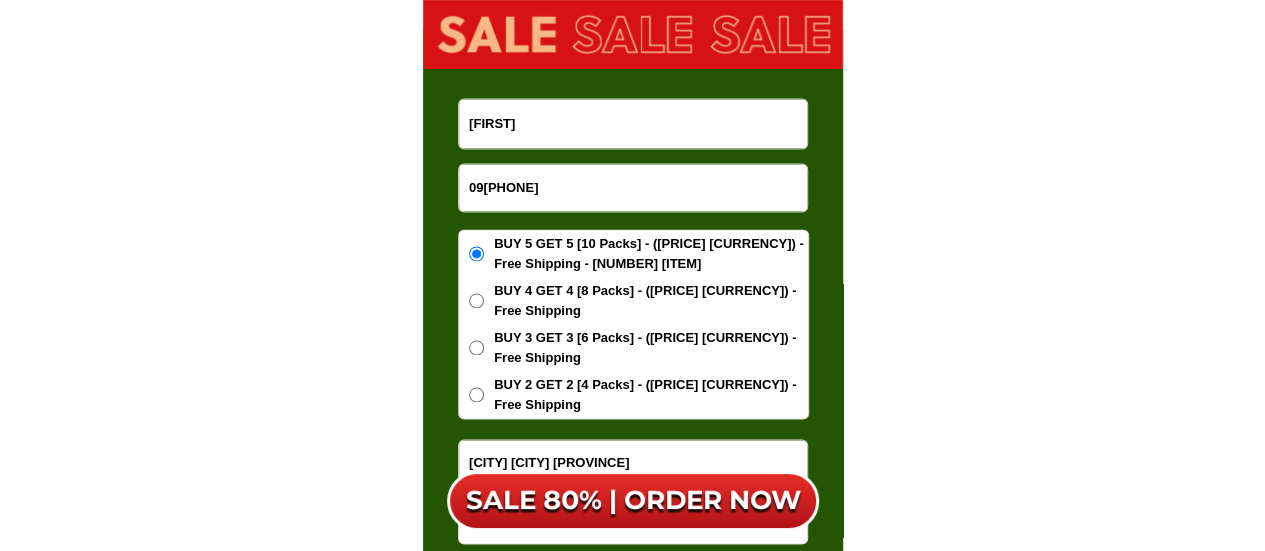 paste on "Pate" 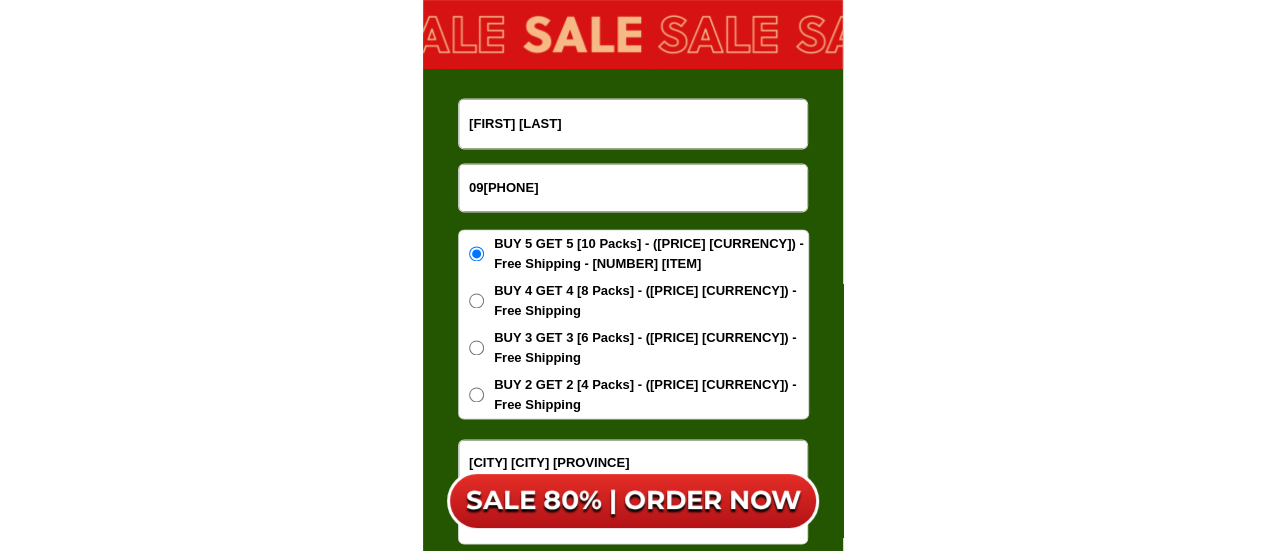 type on "[FIRST] [LAST]" 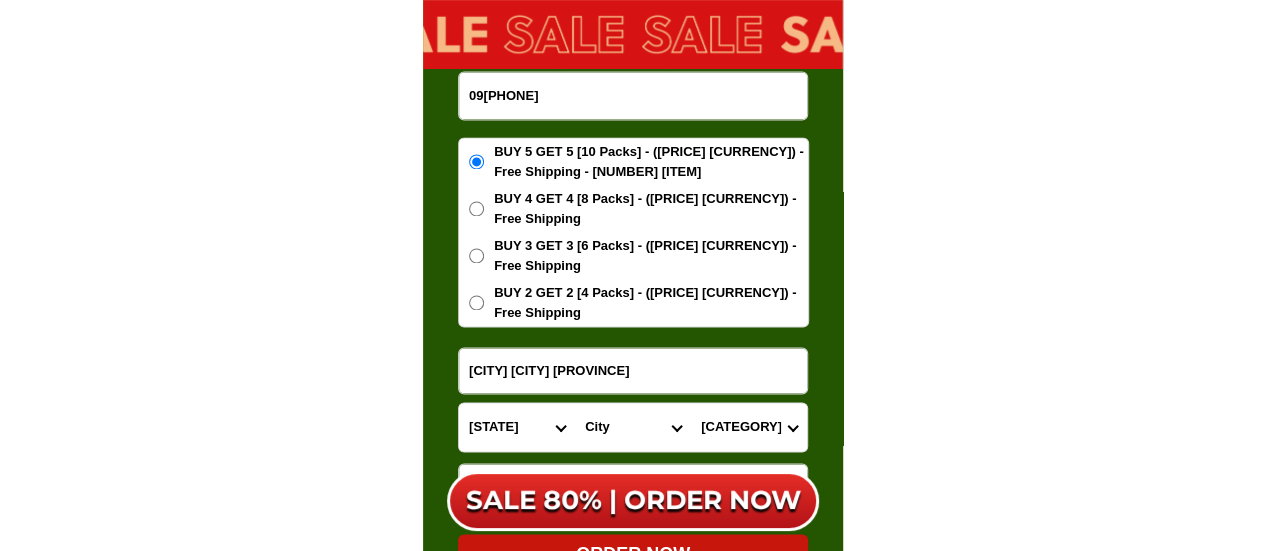 scroll, scrollTop: 12914, scrollLeft: 0, axis: vertical 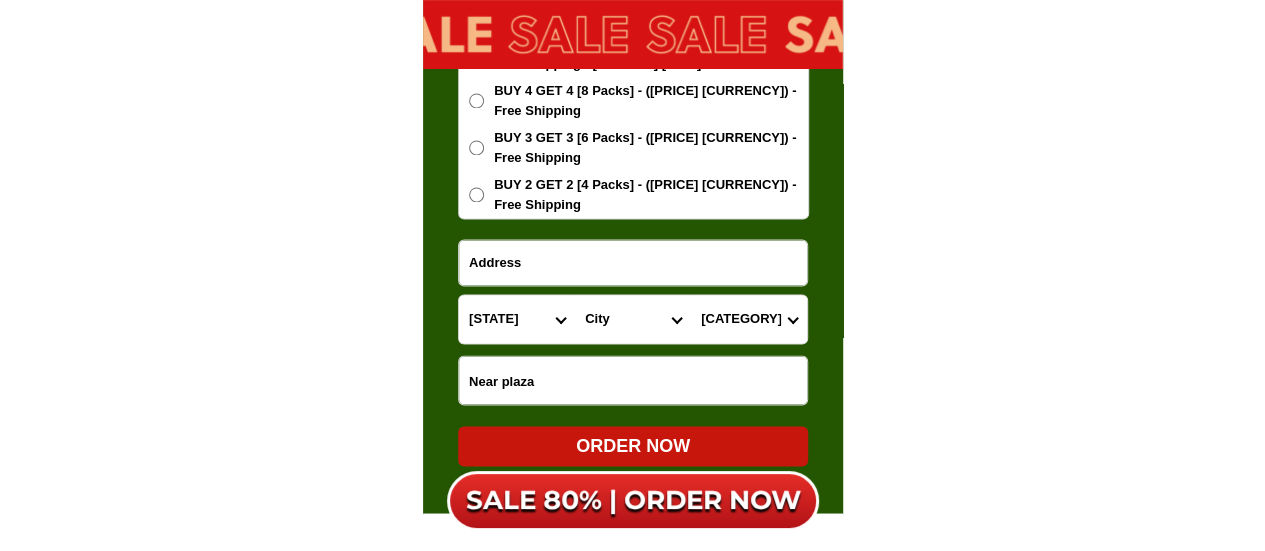 click at bounding box center (633, 262) 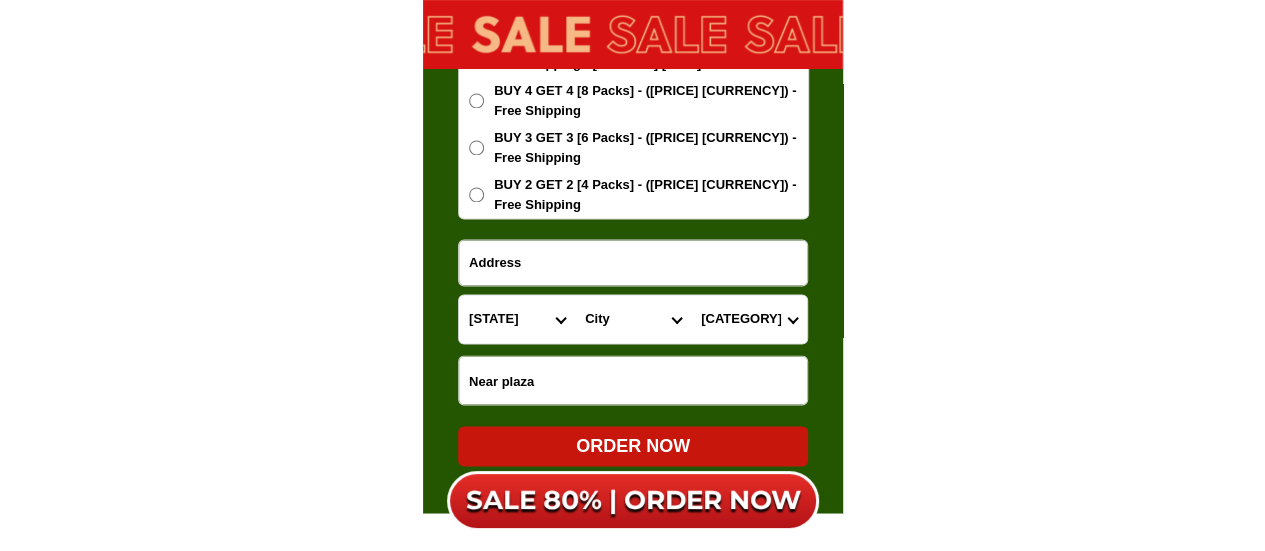 paste on "[NUMBER] purok tibker" 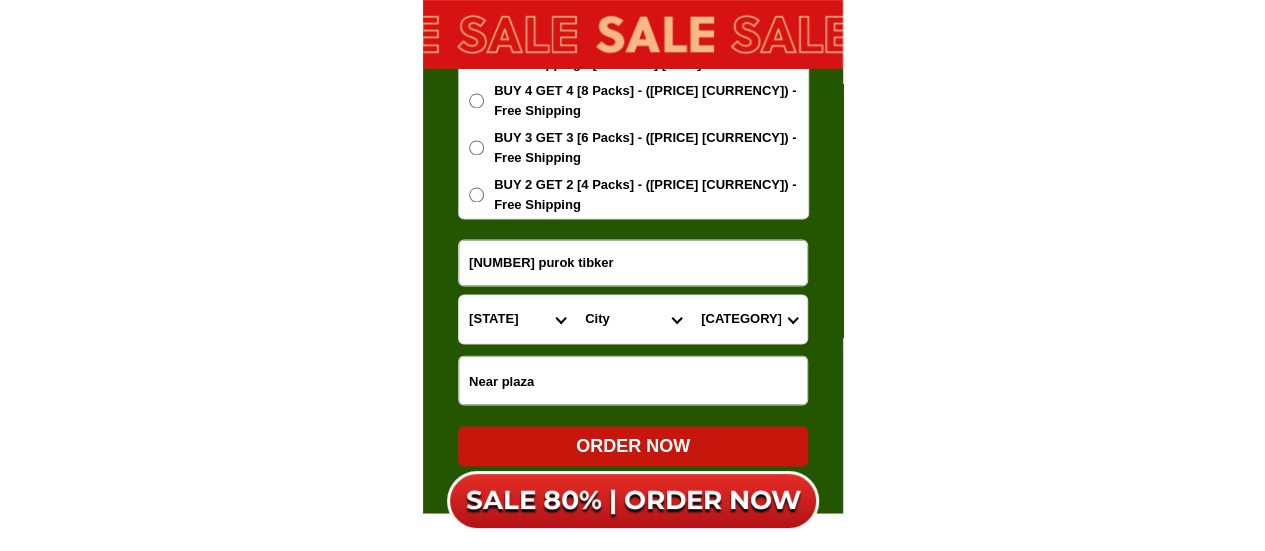 type on "[NUMBER] purok tibker" 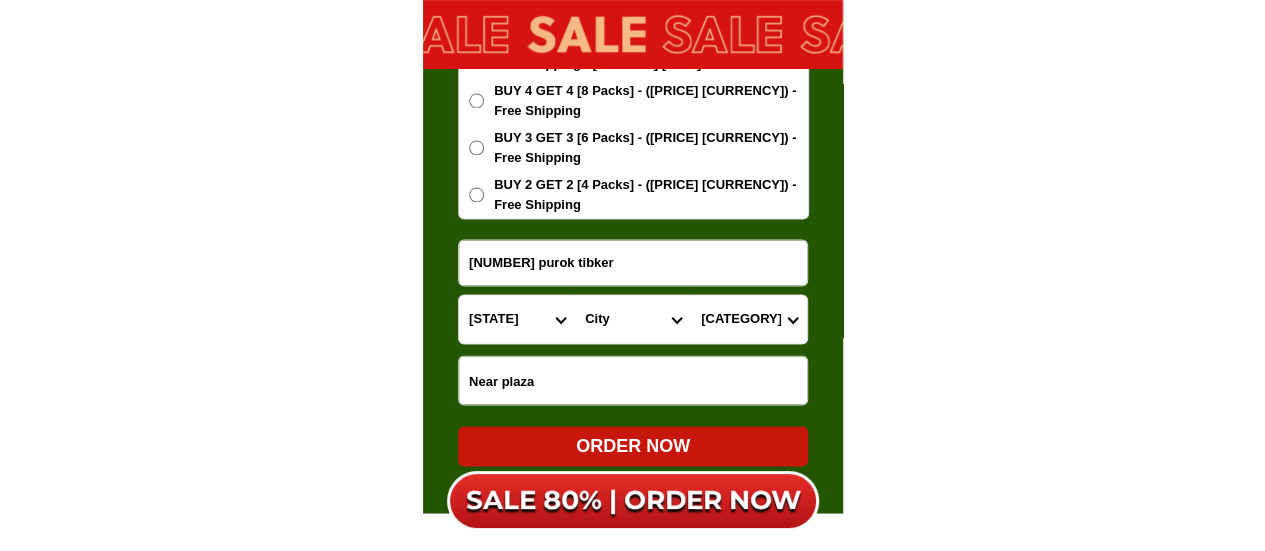 click on "Near plaza" at bounding box center (633, 380) 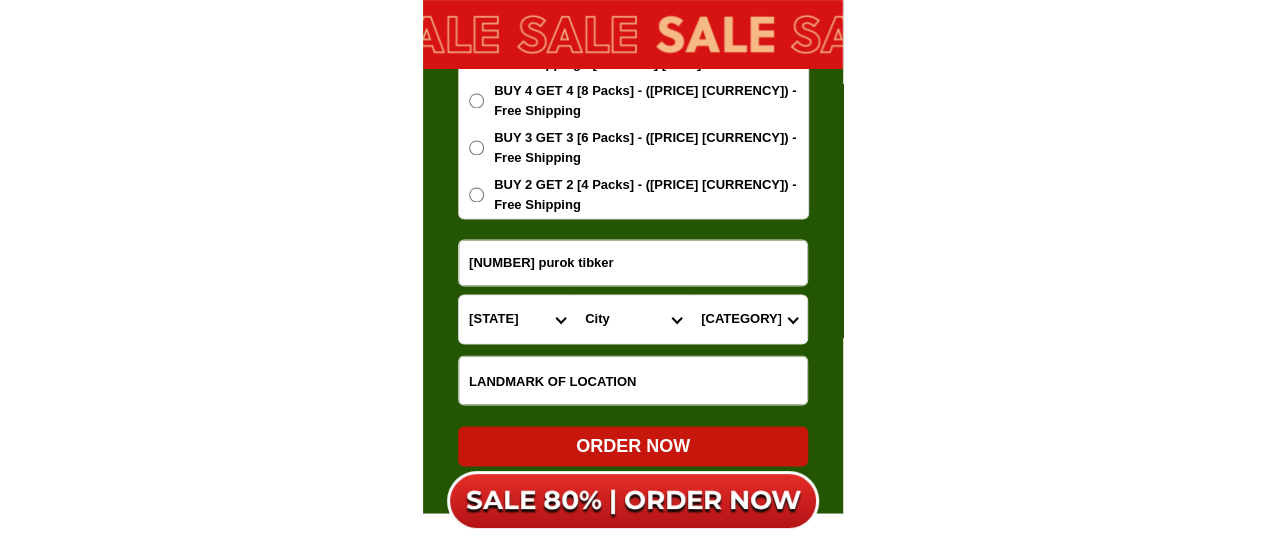 paste on "Near [CATEGORY] hall" 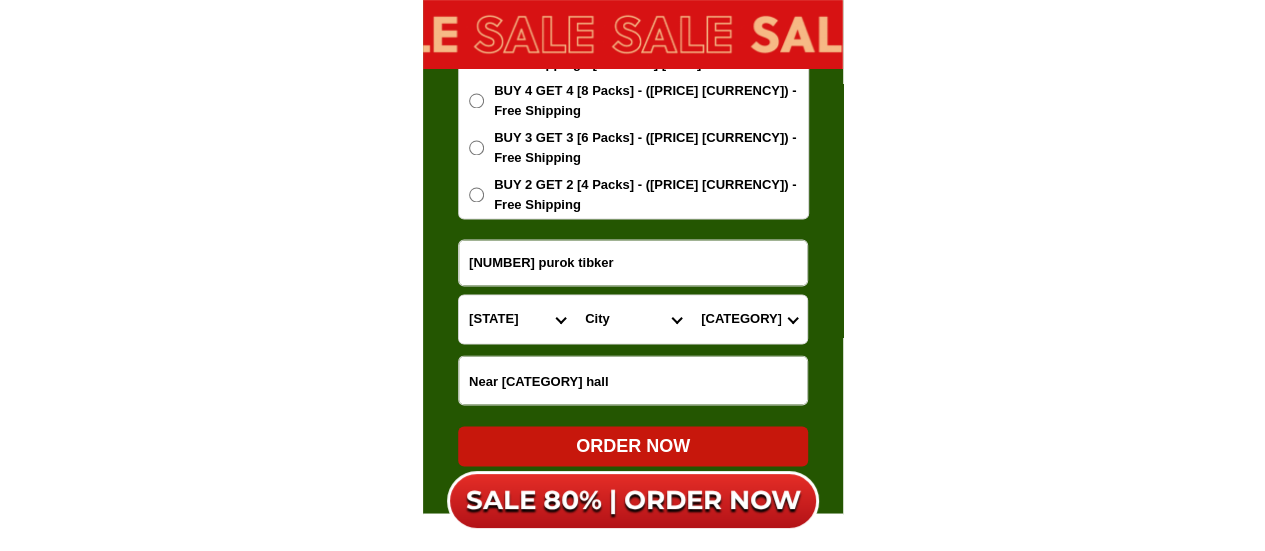 type on "Near [CATEGORY] hall" 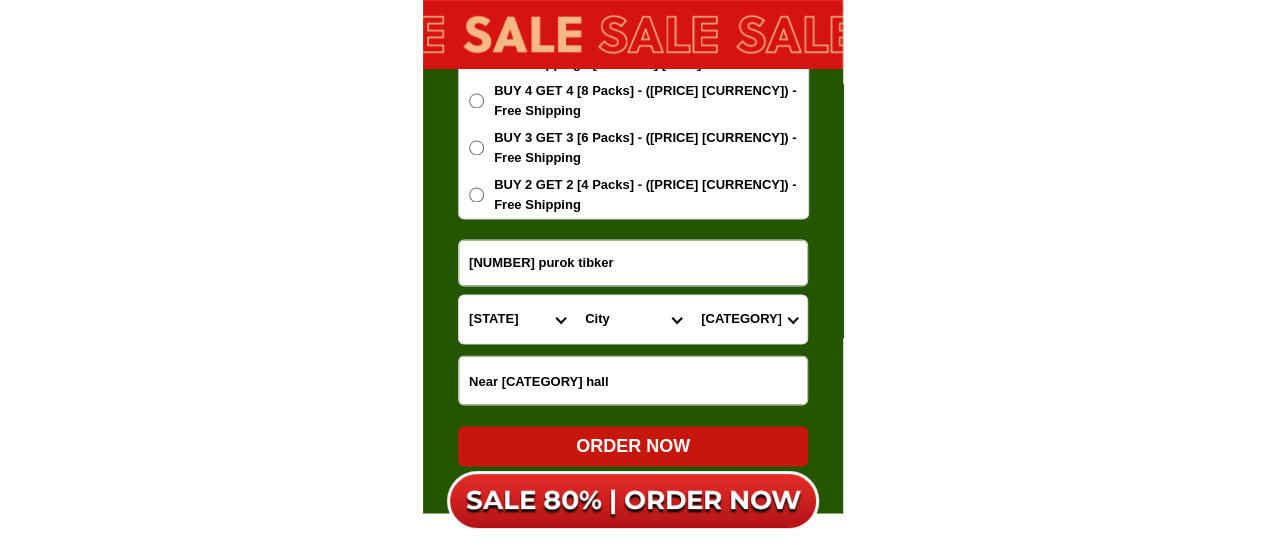 click on "Province Abra Agusan-del-norte Agusan-del-sur Aklan Albay Antique Apayao Aurora Basilan Bataan Batanes Batangas Benguet Biliran Bohol Bukidnon Bulacan Cagayan Camarines-norte Camarines-sur Camiguin Capiz Catanduanes Cavite Cebu Cotabato Davao-de-oro Davao-del-norte Davao-del-sur Davao-occidental Davao-oriental Dinagat-islands Eastern-samar Guimaras Ifugao Ilocos-norte Ilocos-sur Iloilo Isabela Kalinga La-union Laguna Lanao-del-norte Lanao-del-sur Leyte Maguindanao Marinduque Masbate Metro-manila Misamis-occidental Misamis-oriental Mountain-province Negros-occidental Negros-oriental Northern-samar Nueva-ecija Nueva-vizcaya Occidental-mindoro Oriental-mindoro Palawan Pampanga Pangasinan Quezon Quirino Rizal Romblon Sarangani Siquijor Sorsogon South-cotabato Southern-leyte Sultan-kudarat Sulu Surigao-del-norte Surigao-del-sur Tarlac Tawi-tawi Western-samar Zambales Zamboanga-del-norte Zamboanga-del-sur Zamboanga-sibugay" at bounding box center [517, 319] 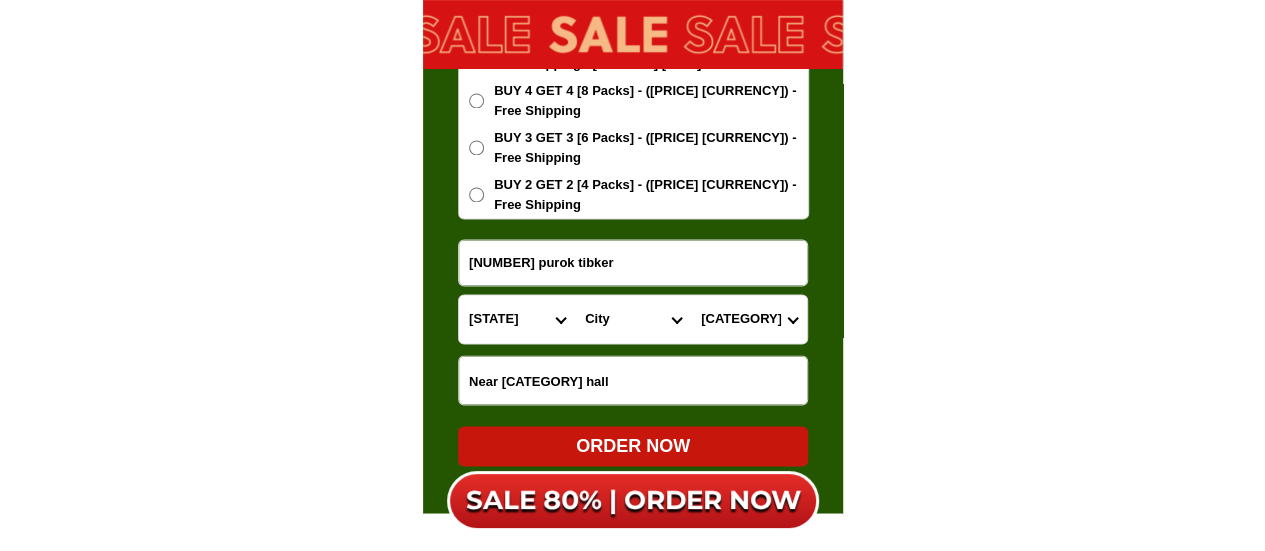select on "63_247" 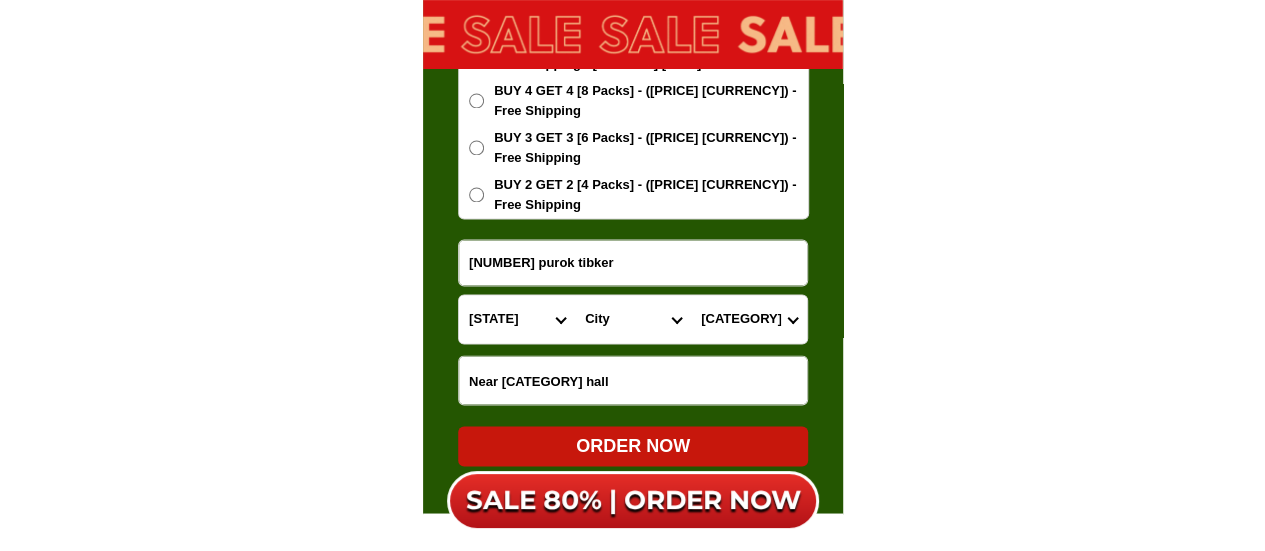 click on "Province Abra Agusan-del-norte Agusan-del-sur Aklan Albay Antique Apayao Aurora Basilan Bataan Batanes Batangas Benguet Biliran Bohol Bukidnon Bulacan Cagayan Camarines-norte Camarines-sur Camiguin Capiz Catanduanes Cavite Cebu Cotabato Davao-de-oro Davao-del-norte Davao-del-sur Davao-occidental Davao-oriental Dinagat-islands Eastern-samar Guimaras Ifugao Ilocos-norte Ilocos-sur Iloilo Isabela Kalinga La-union Laguna Lanao-del-norte Lanao-del-sur Leyte Maguindanao Marinduque Masbate Metro-manila Misamis-occidental Misamis-oriental Mountain-province Negros-occidental Negros-oriental Northern-samar Nueva-ecija Nueva-vizcaya Occidental-mindoro Oriental-mindoro Palawan Pampanga Pangasinan Quezon Quirino Rizal Romblon Sarangani Siquijor Sorsogon South-cotabato Southern-leyte Sultan-kudarat Sulu Surigao-del-norte Surigao-del-sur Tarlac Tawi-tawi Western-samar Zambales Zamboanga-del-norte Zamboanga-del-sur Zamboanga-sibugay" at bounding box center [517, 319] 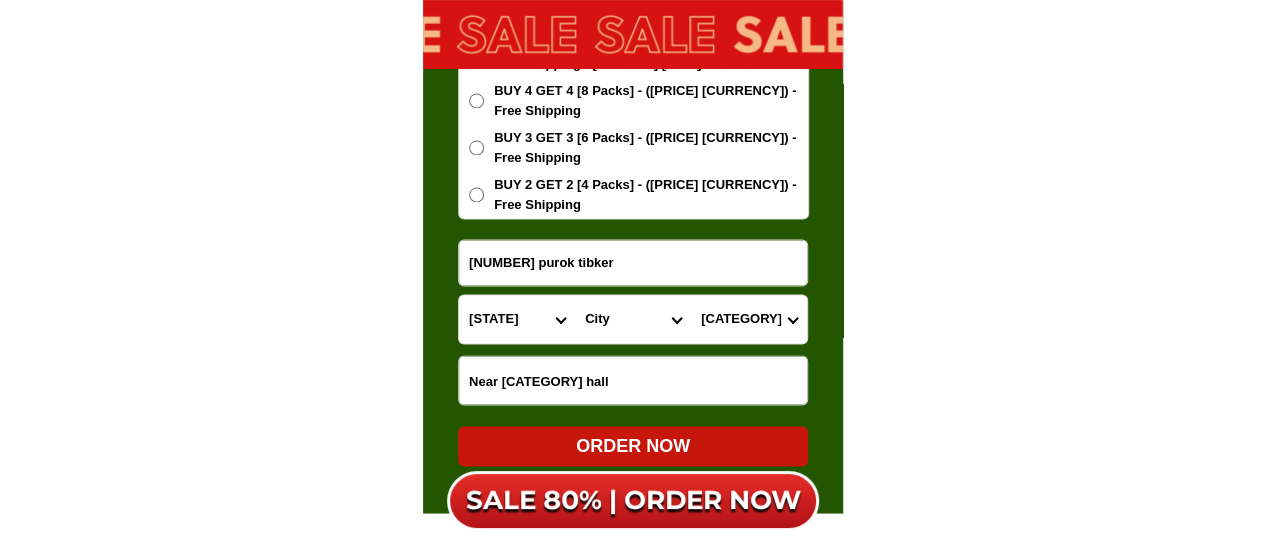 click on "City Agno Aguilar Alaminos-city Asingan Balungao Bani Basista Bautista Bayambang Binalonan Binmaley Bolinao Bugallon Calasiao Dagupan-city Dasol Labrador Laoac Lingayen Malasiqui Manaoag Mangaldan Mangatarem Mapandan Natividad Pangasinan-alcala Pangasinan-anda Pangasinan-burgos Pangasinan-infanta Pangasinan-mabini Pangasinan-san-carlos-city Pangasinan-san-jacinto Pangasinan-san-manuel Pangasinan-san-nicolas Pangasinan-san-quintin Pangasinan-santa-barbara Pangasinan-santa-maria Pangasinan-santo-tomas Pangasinan-sison Pozorrubio Rosales San-fabian Sual Tayug Umingan Urbiztondo Urdaneta-city Villasis" at bounding box center [633, 319] 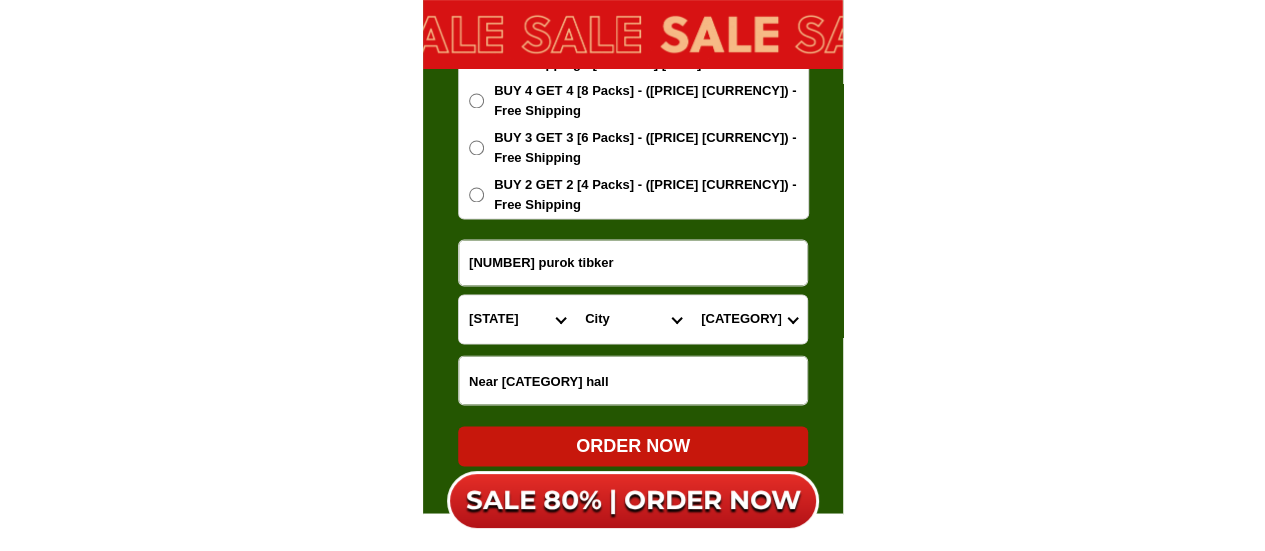 click on "City Agno Aguilar Alaminos-city Asingan Balungao Bani Basista Bautista Bayambang Binalonan Binmaley Bolinao Bugallon Calasiao Dagupan-city Dasol Labrador Laoac Lingayen Malasiqui Manaoag Mangaldan Mangatarem Mapandan Natividad Pangasinan-alcala Pangasinan-anda Pangasinan-burgos Pangasinan-infanta Pangasinan-mabini Pangasinan-san-carlos-city Pangasinan-san-jacinto Pangasinan-san-manuel Pangasinan-san-nicolas Pangasinan-san-quintin Pangasinan-santa-barbara Pangasinan-santa-maria Pangasinan-santo-tomas Pangasinan-sison Pozorrubio Rosales San-fabian Sual Tayug Umingan Urbiztondo Urdaneta-city Villasis" at bounding box center [633, 319] 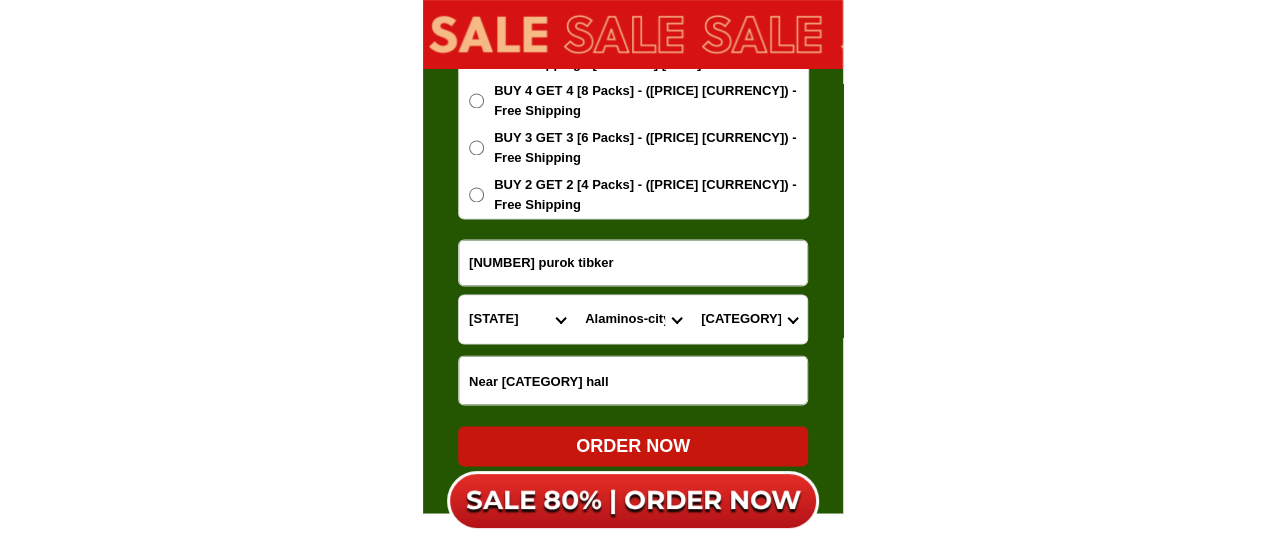 click on "City Agno Aguilar Alaminos-city Asingan Balungao Bani Basista Bautista Bayambang Binalonan Binmaley Bolinao Bugallon Calasiao Dagupan-city Dasol Labrador Laoac Lingayen Malasiqui Manaoag Mangaldan Mangatarem Mapandan Natividad Pangasinan-alcala Pangasinan-anda Pangasinan-burgos Pangasinan-infanta Pangasinan-mabini Pangasinan-san-carlos-city Pangasinan-san-jacinto Pangasinan-san-manuel Pangasinan-san-nicolas Pangasinan-san-quintin Pangasinan-santa-barbara Pangasinan-santa-maria Pangasinan-santo-tomas Pangasinan-sison Pozorrubio Rosales San-fabian Sual Tayug Umingan Urbiztondo Urdaneta-city Villasis" at bounding box center [633, 319] 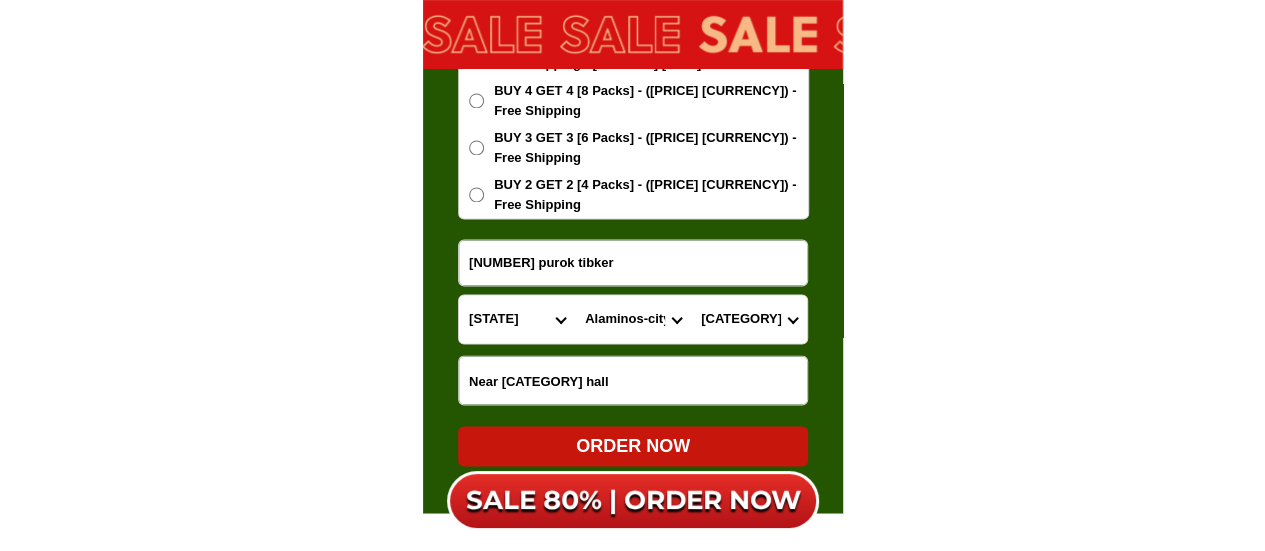 click on "City Agno Aguilar Alaminos-city Asingan Balungao Bani Basista Bautista Bayambang Binalonan Binmaley Bolinao Bugallon Calasiao Dagupan-city Dasol Labrador Laoac Lingayen Malasiqui Manaoag Mangaldan Mangatarem Mapandan Natividad Pangasinan-alcala Pangasinan-anda Pangasinan-burgos Pangasinan-infanta Pangasinan-mabini Pangasinan-san-carlos-city Pangasinan-san-jacinto Pangasinan-san-manuel Pangasinan-san-nicolas Pangasinan-san-quintin Pangasinan-santa-barbara Pangasinan-santa-maria Pangasinan-santo-tomas Pangasinan-sison Pozorrubio Rosales San-fabian Sual Tayug Umingan Urbiztondo Urdaneta-city Villasis" at bounding box center (633, 319) 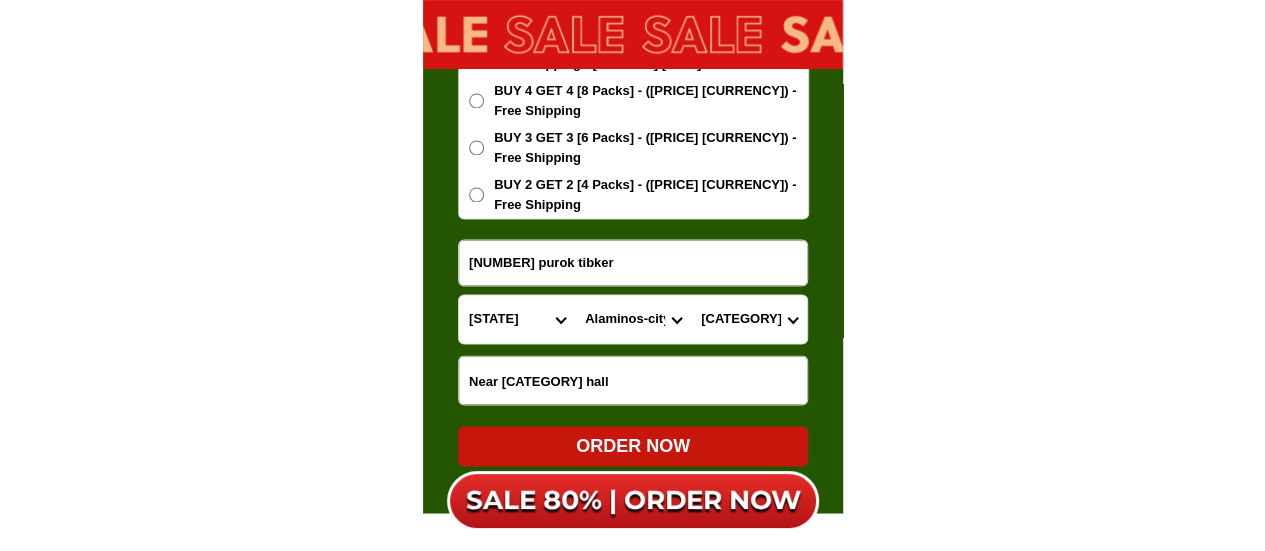 select on "[PHONE]" 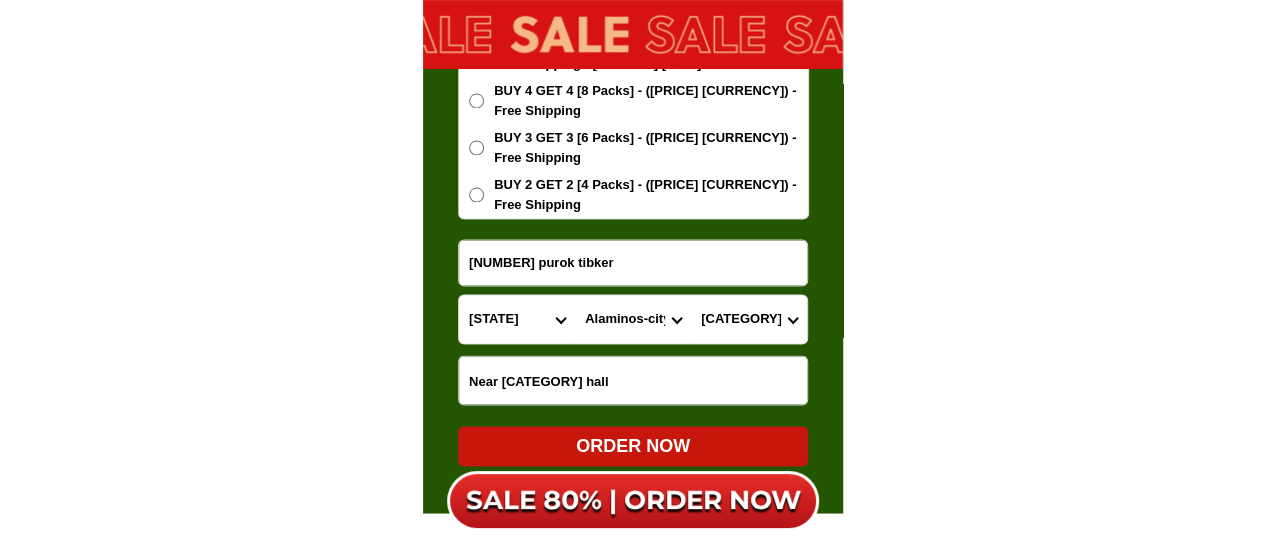 click on "City Agno Aguilar Alaminos-city Asingan Balungao Bani Basista Bautista Bayambang Binalonan Binmaley Bolinao Bugallon Calasiao Dagupan-city Dasol Labrador Laoac Lingayen Malasiqui Manaoag Mangaldan Mangatarem Mapandan Natividad Pangasinan-alcala Pangasinan-anda Pangasinan-burgos Pangasinan-infanta Pangasinan-mabini Pangasinan-san-carlos-city Pangasinan-san-jacinto Pangasinan-san-manuel Pangasinan-san-nicolas Pangasinan-san-quintin Pangasinan-santa-barbara Pangasinan-santa-maria Pangasinan-santo-tomas Pangasinan-sison Pozorrubio Rosales San-fabian Sual Tayug Umingan Urbiztondo Urdaneta-city Villasis" at bounding box center [633, 319] 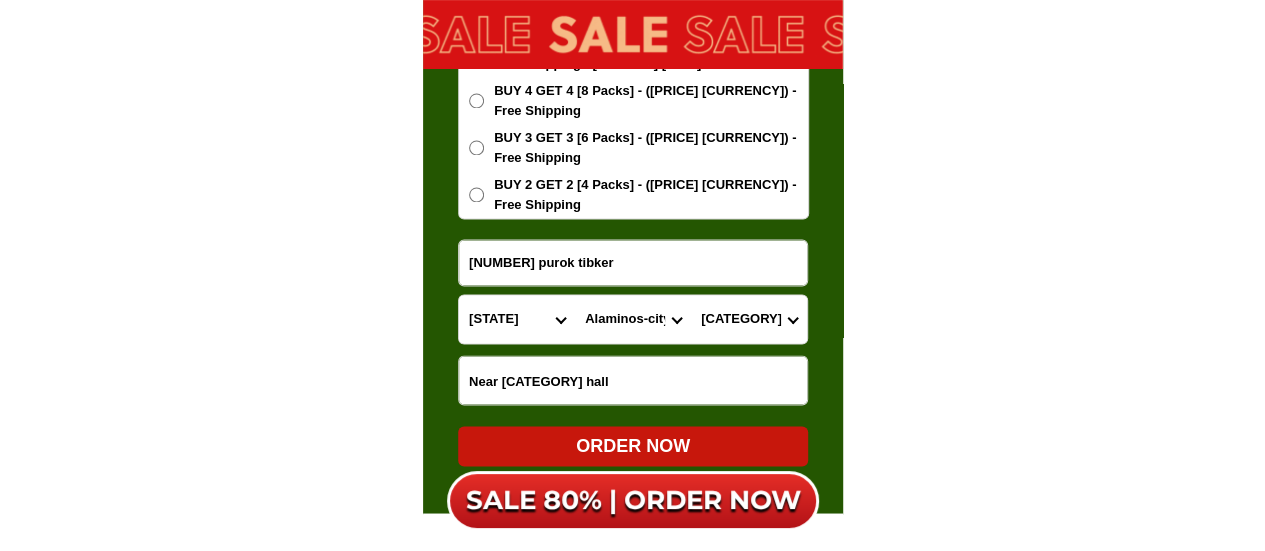 click on "[BARANGAY] [BARANGAY] [BARANGAY] [BARANGAY] [BARANGAY] [BARANGAY] [BARANGAY] [BARANGAY] [BARANGAY] [BARANGAY] [BARANGAY] [BARANGAY] [BARANGAY] [BARANGAY] [BARANGAY] [BARANGAY] [BARANGAY] [BARANGAY] [BARANGAY] [BARANGAY] [BARANGAY] [BARANGAY] [BARANGAY] [BARANGAY] [BARANGAY] [BARANGAY] [BARANGAY]" at bounding box center [749, 319] 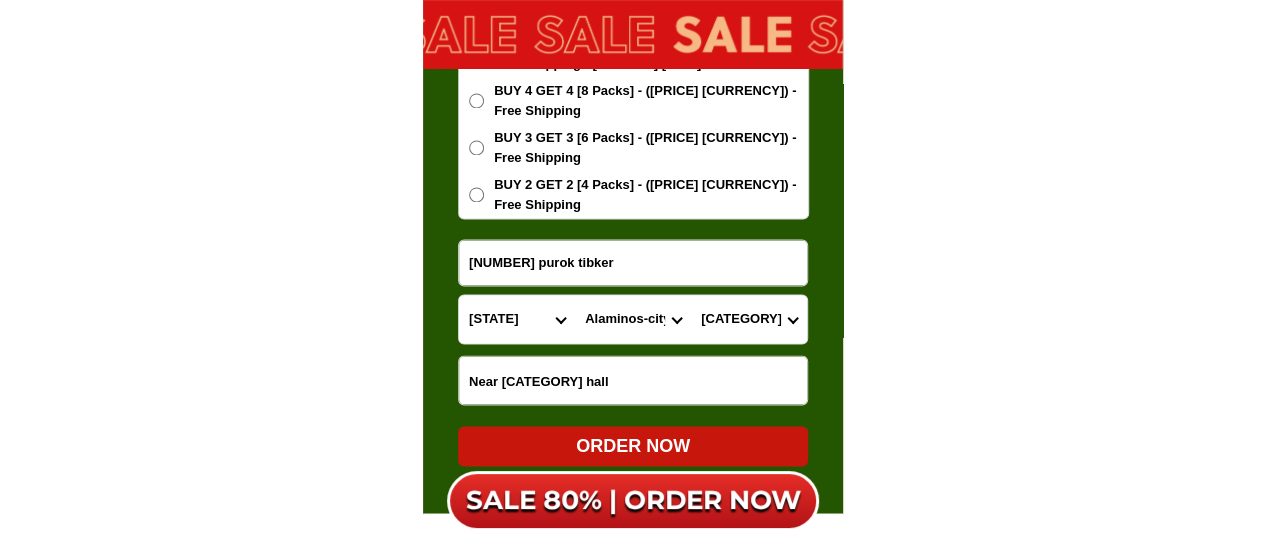 select on "[PHONE]" 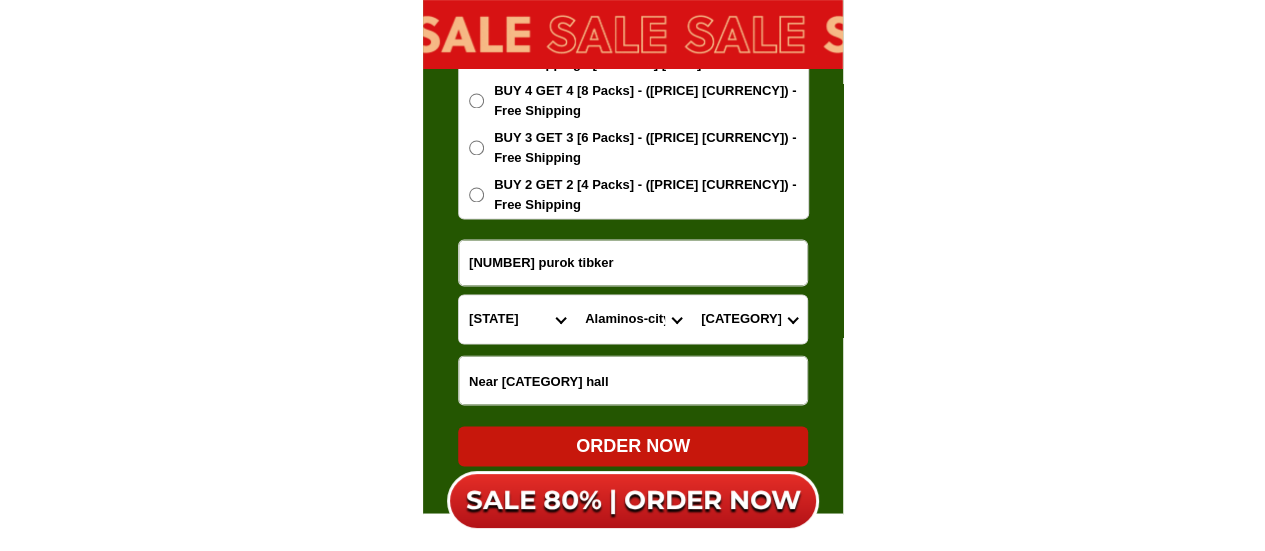 click on "[BARANGAY] [BARANGAY] [BARANGAY] [BARANGAY] [BARANGAY] [BARANGAY] [BARANGAY] [BARANGAY] [BARANGAY] [BARANGAY] [BARANGAY] [BARANGAY] [BARANGAY] [BARANGAY] [BARANGAY] [BARANGAY] [BARANGAY] [BARANGAY] [BARANGAY] [BARANGAY] [BARANGAY] [BARANGAY] [BARANGAY] [BARANGAY] [BARANGAY] [BARANGAY] [BARANGAY]" at bounding box center [749, 319] 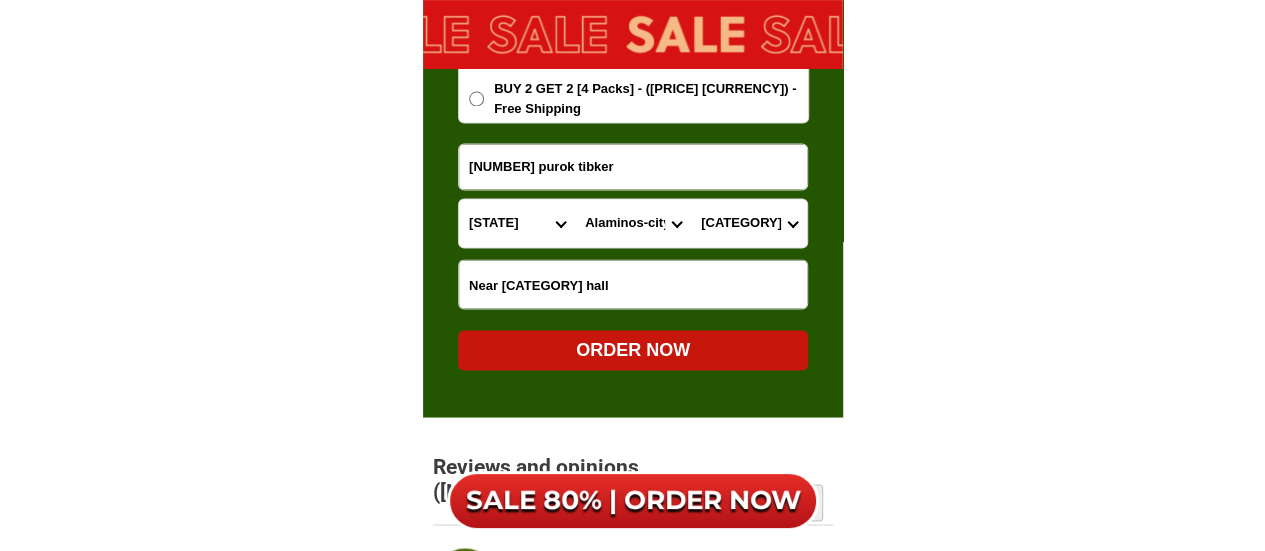 scroll, scrollTop: 13014, scrollLeft: 0, axis: vertical 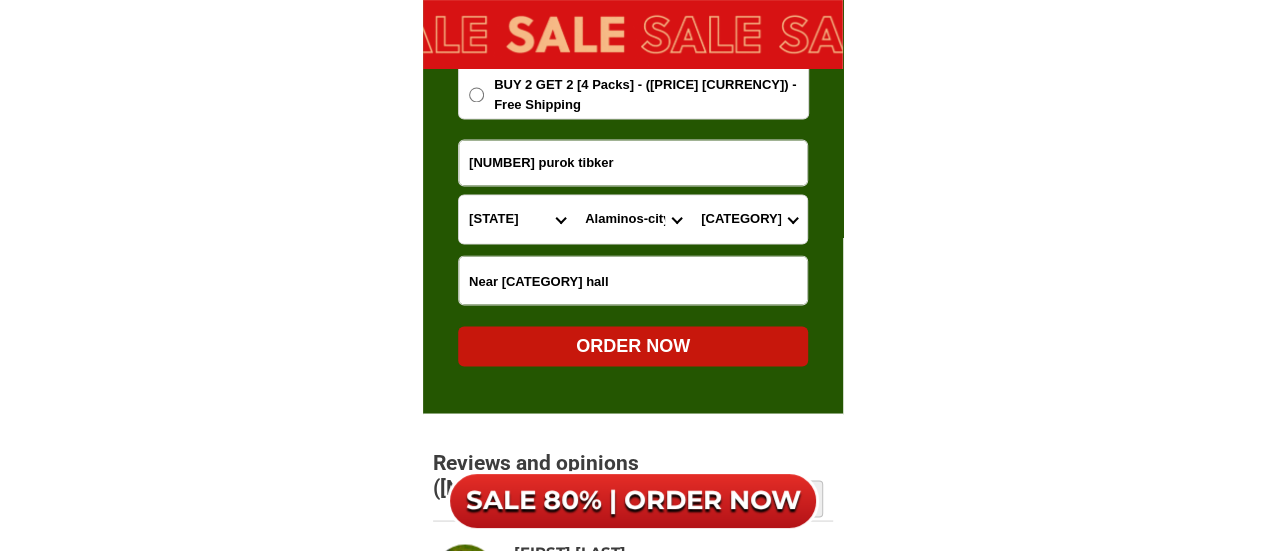 click on "ORDER NOW" at bounding box center [633, 345] 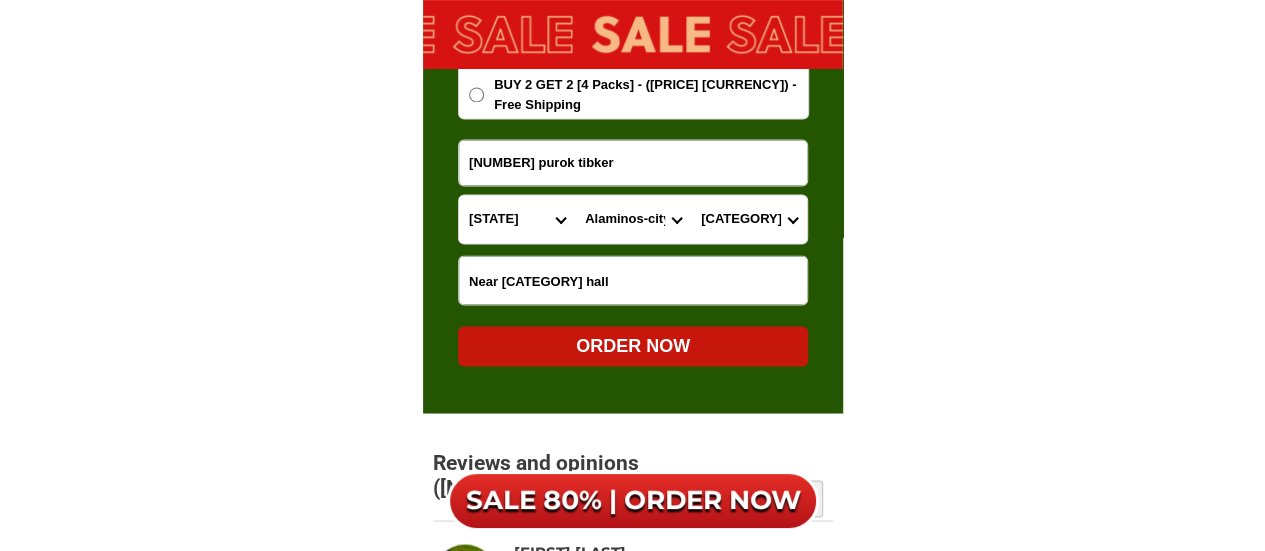 radio on "true" 